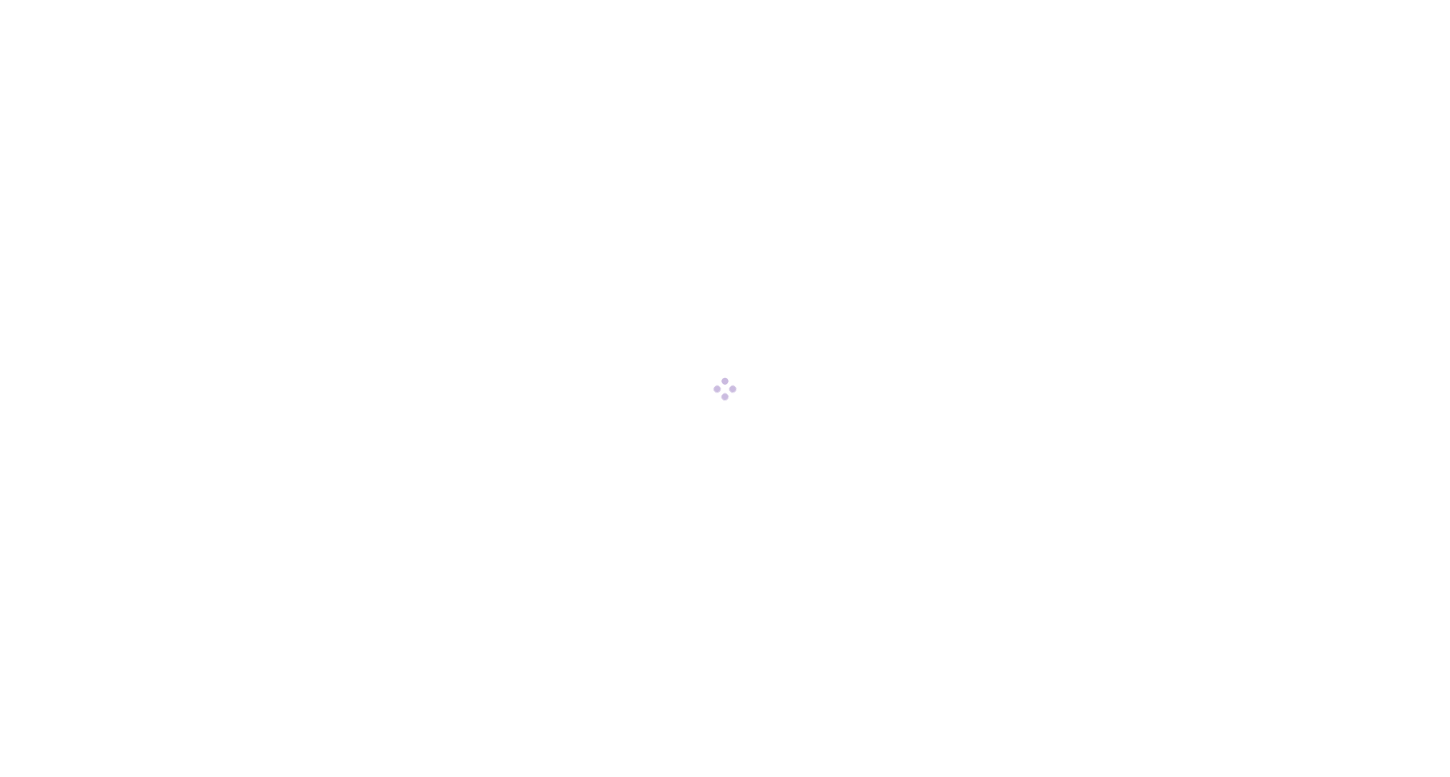 scroll, scrollTop: 0, scrollLeft: 0, axis: both 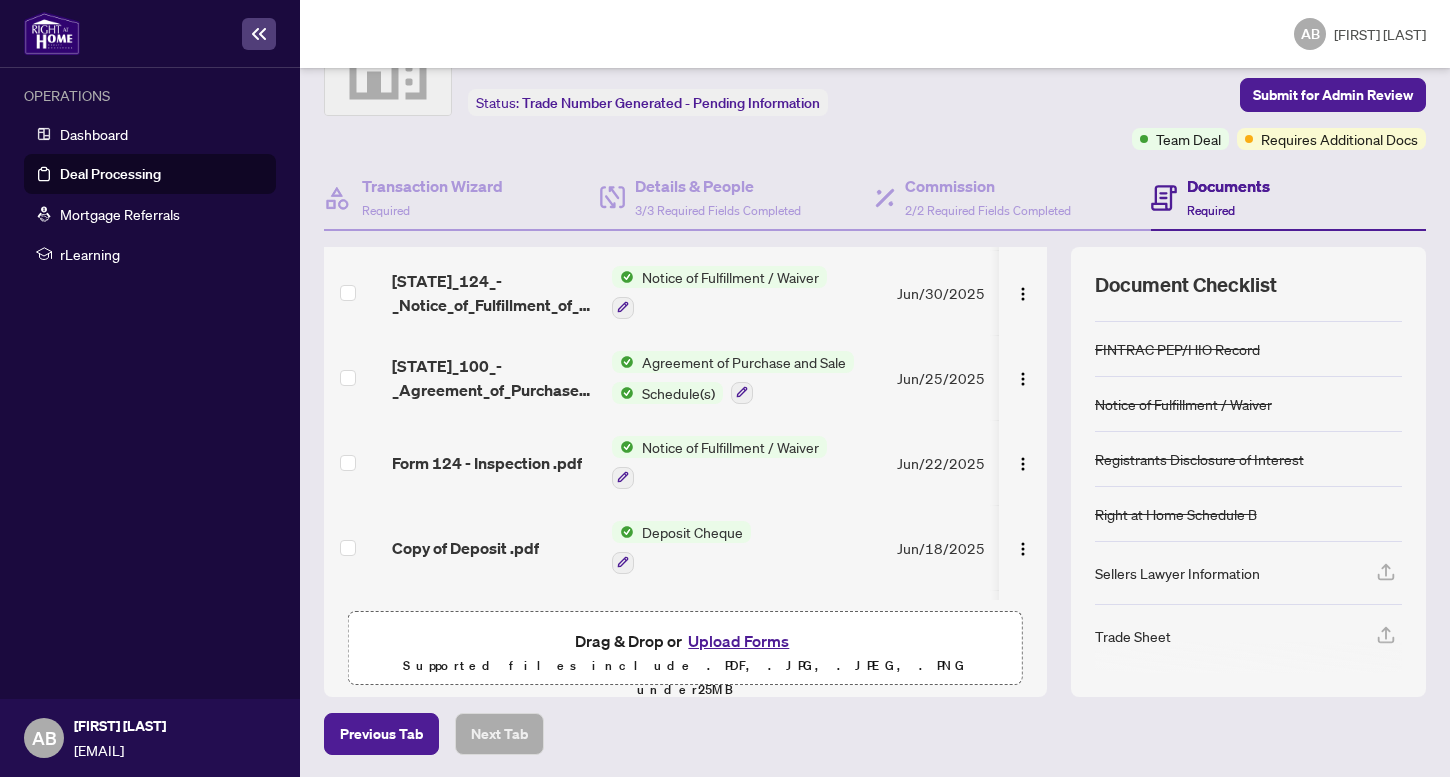 click 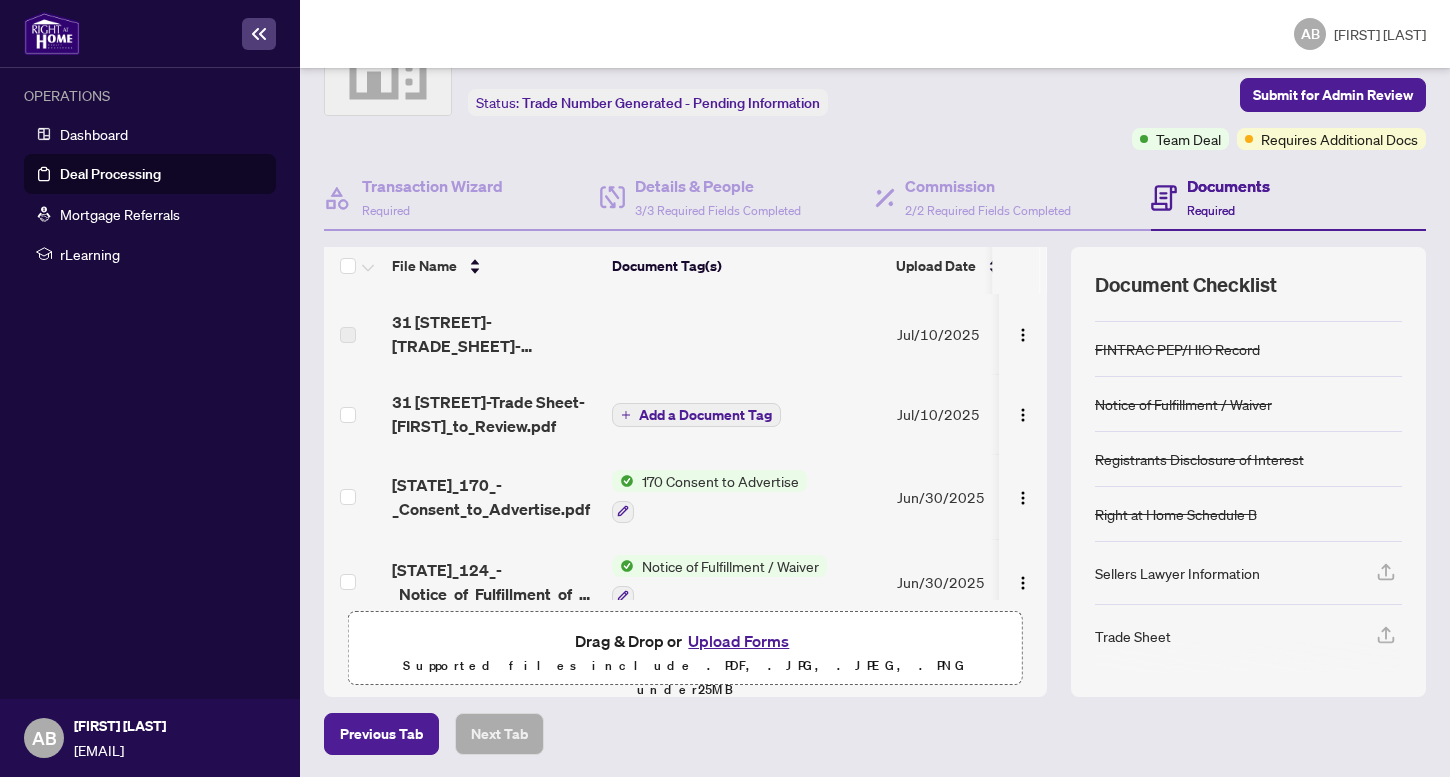 scroll, scrollTop: 0, scrollLeft: 0, axis: both 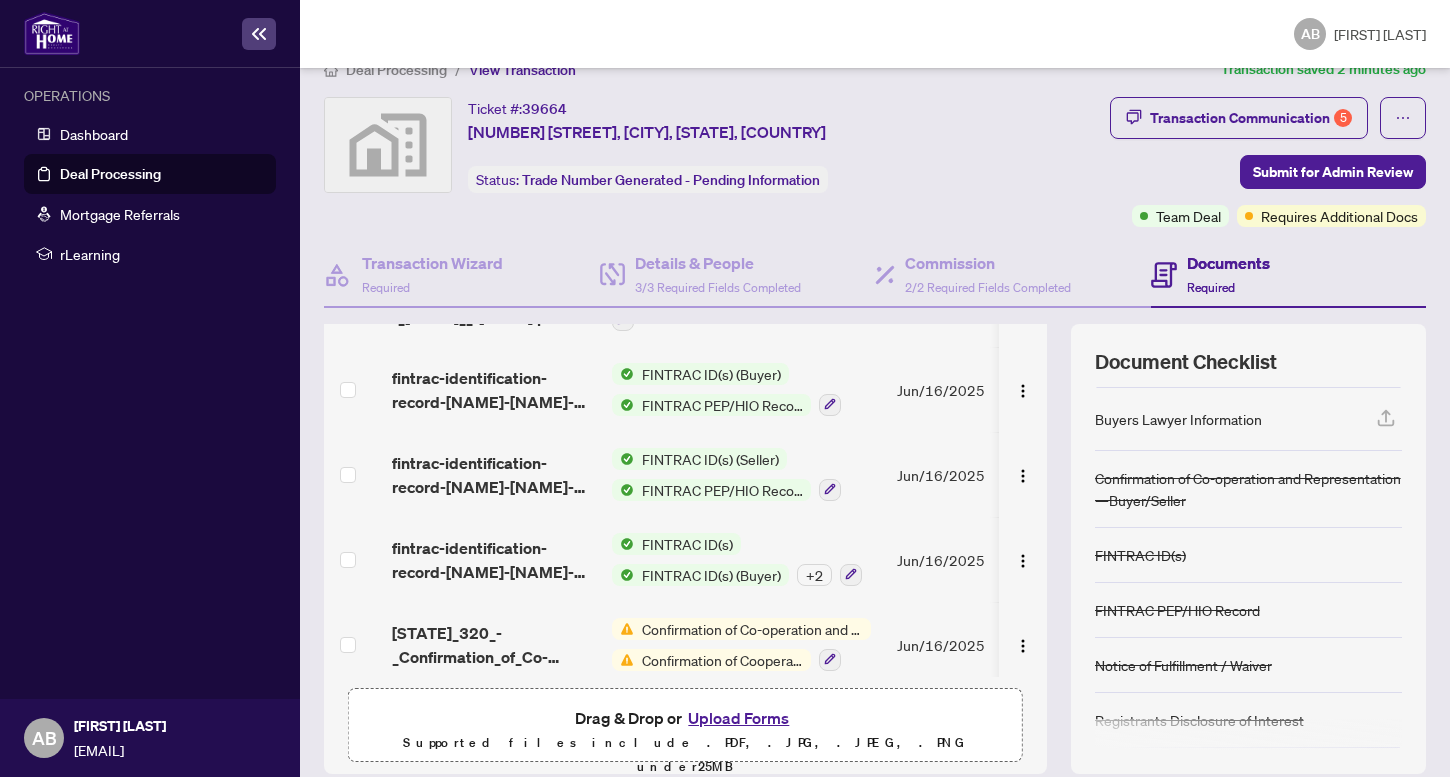 click on "Confirmation of Co-operation and Representation—Buyer/Seller" at bounding box center [752, 629] 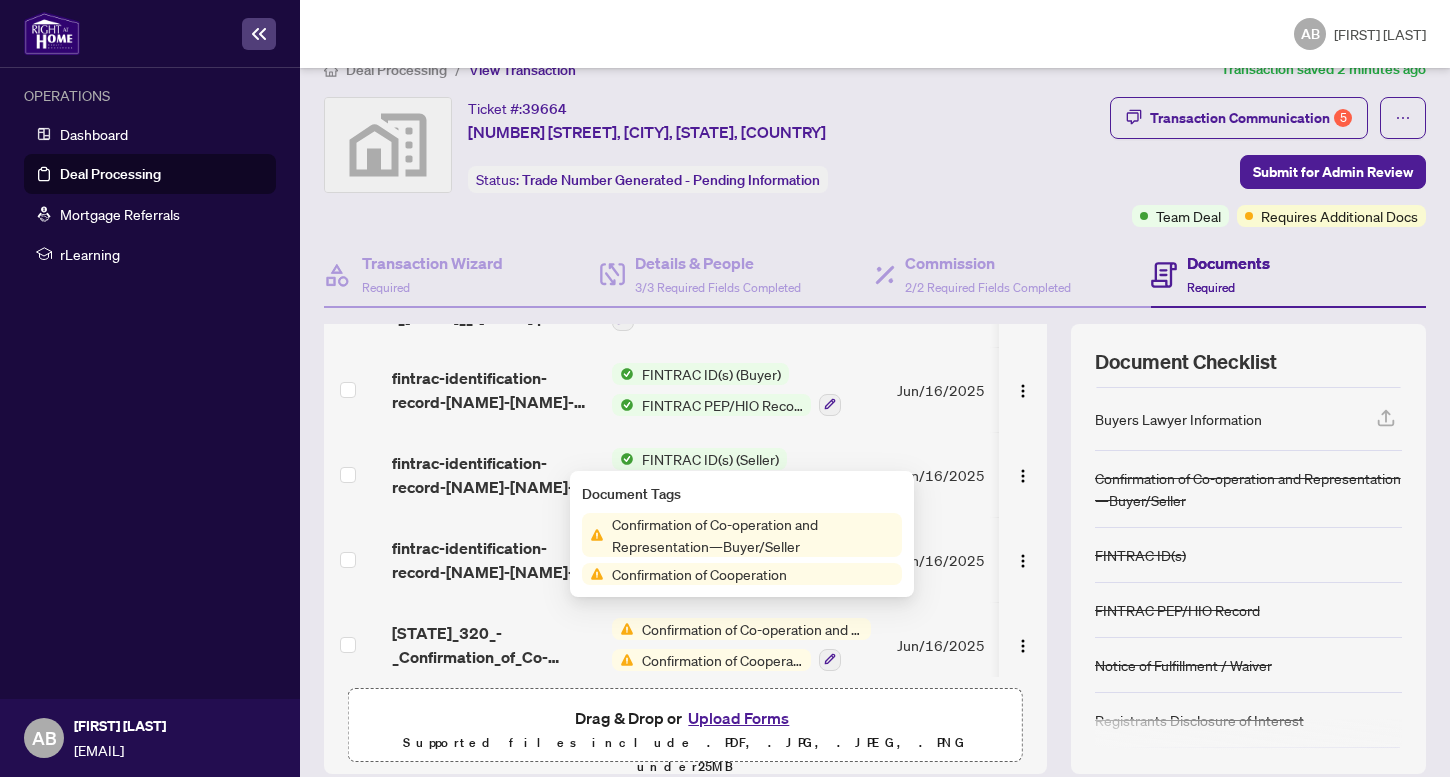 click on "Confirmation of Co-operation and Representation—Buyer/Seller" at bounding box center [752, 629] 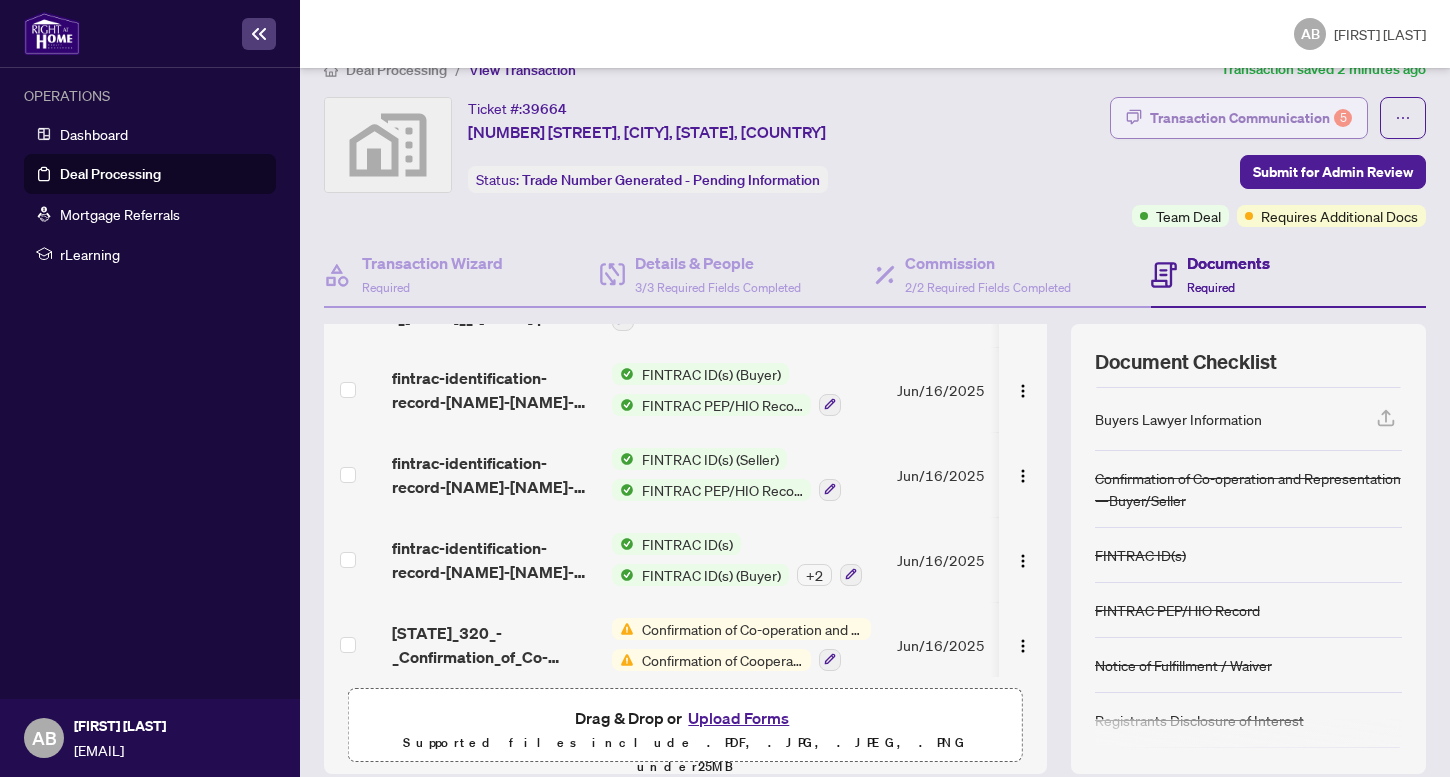click on "Transaction Communication 5" at bounding box center (1251, 118) 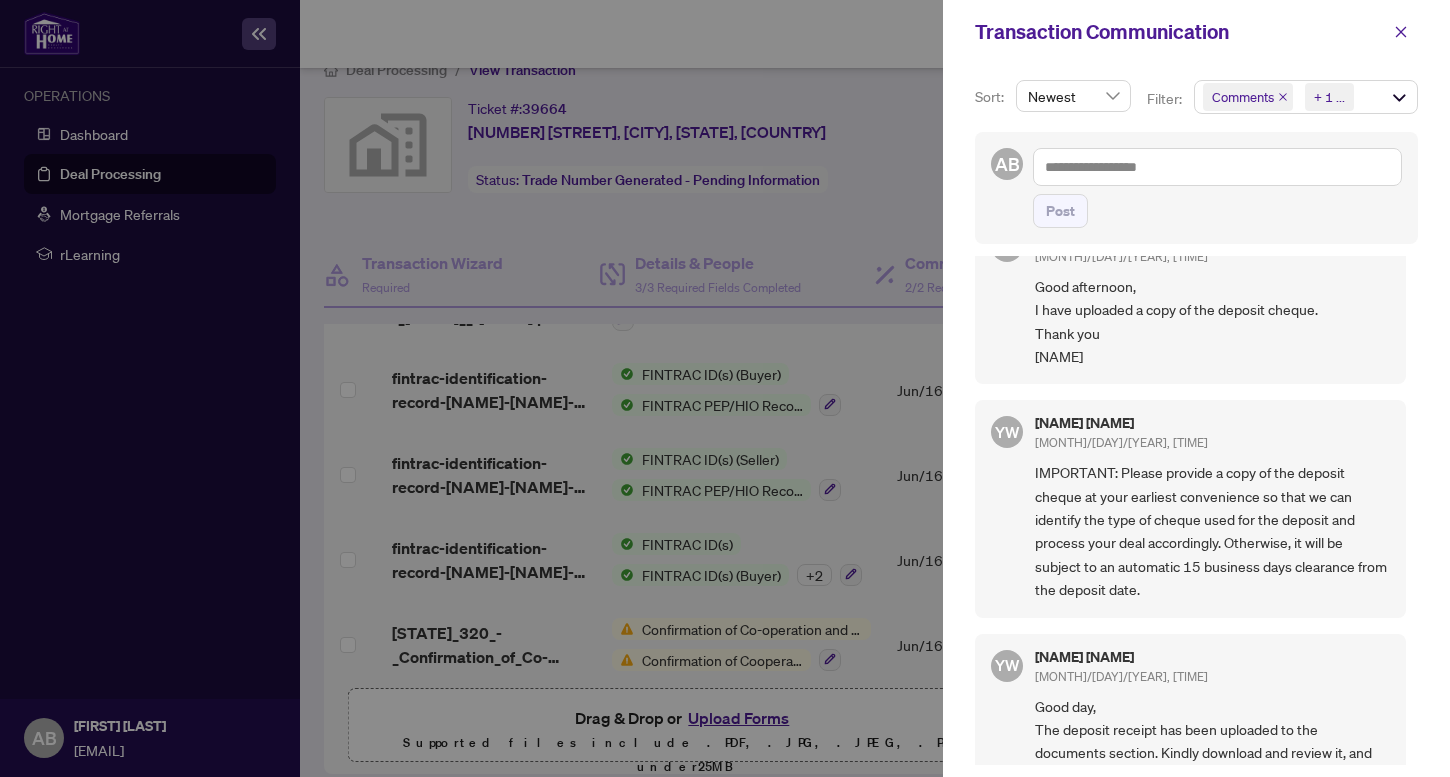scroll, scrollTop: 1599, scrollLeft: 0, axis: vertical 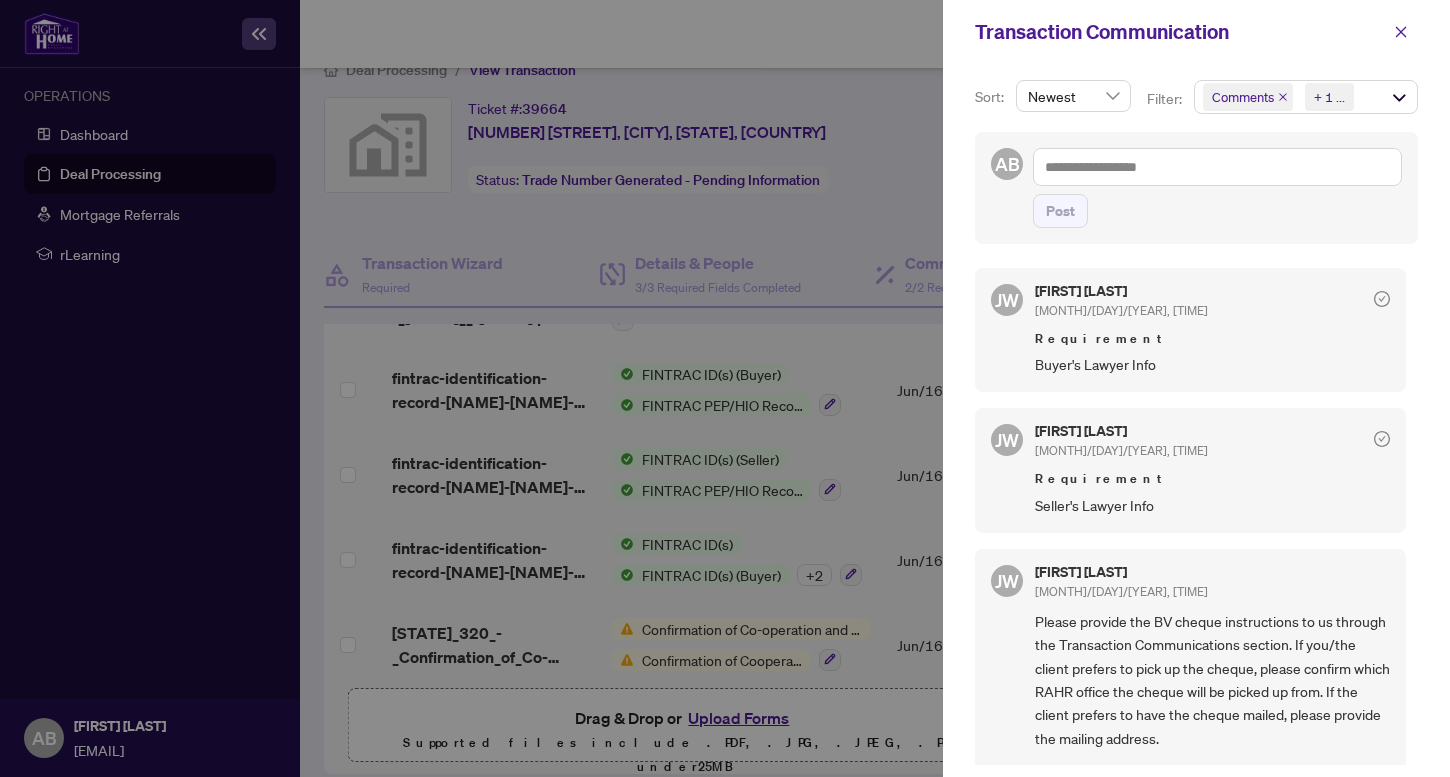 click at bounding box center (725, 388) 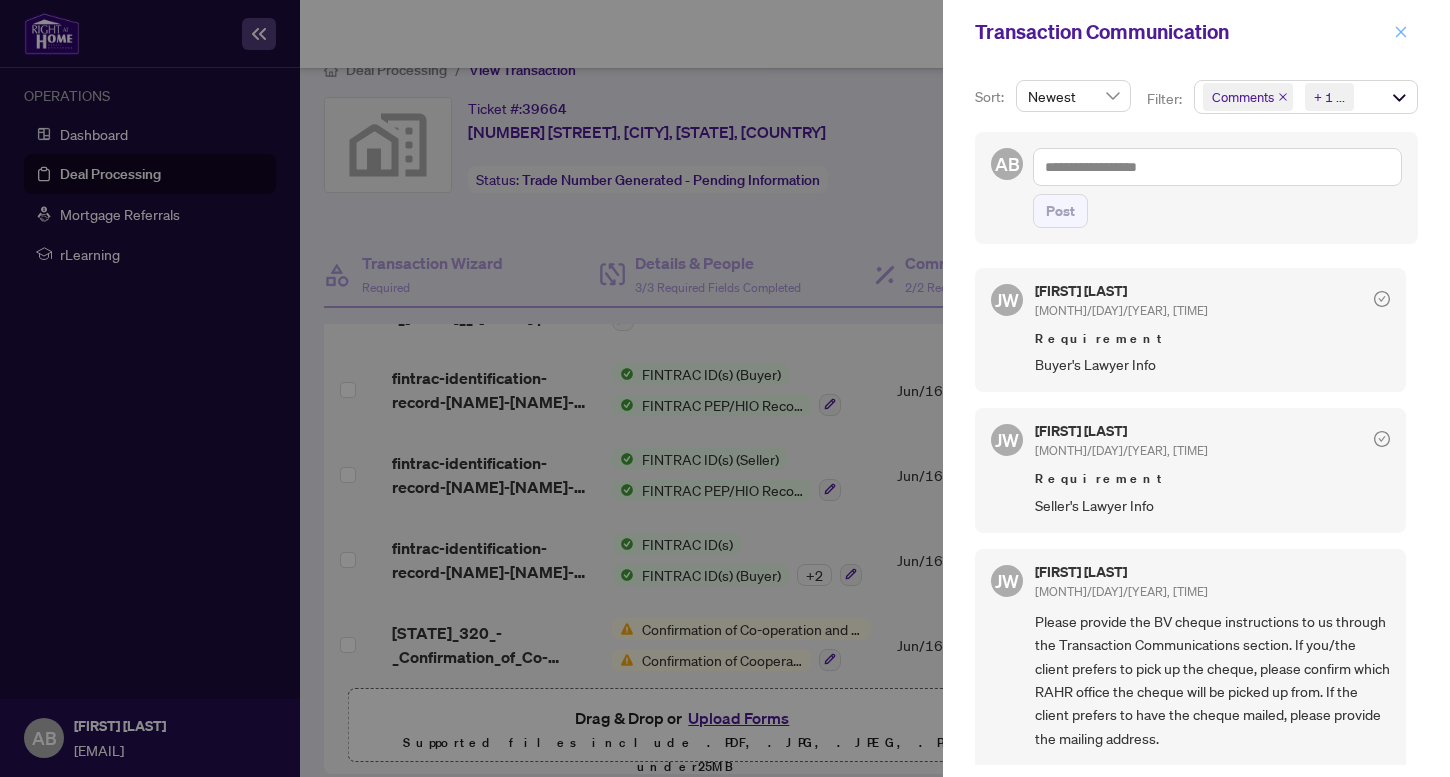 click 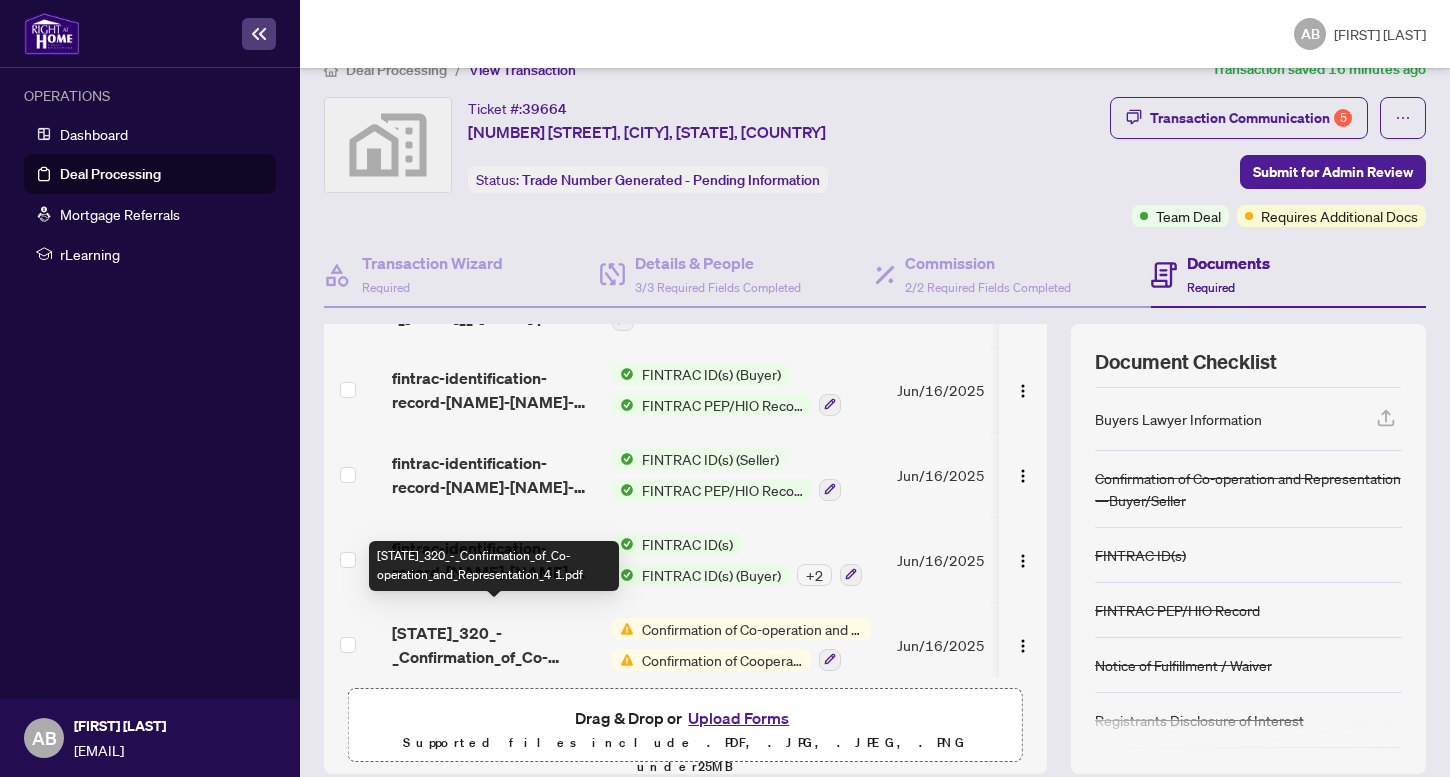 click on "Ontario 320 - Confirmation of Co-operation and Representation 4 1.pdf" at bounding box center (494, 645) 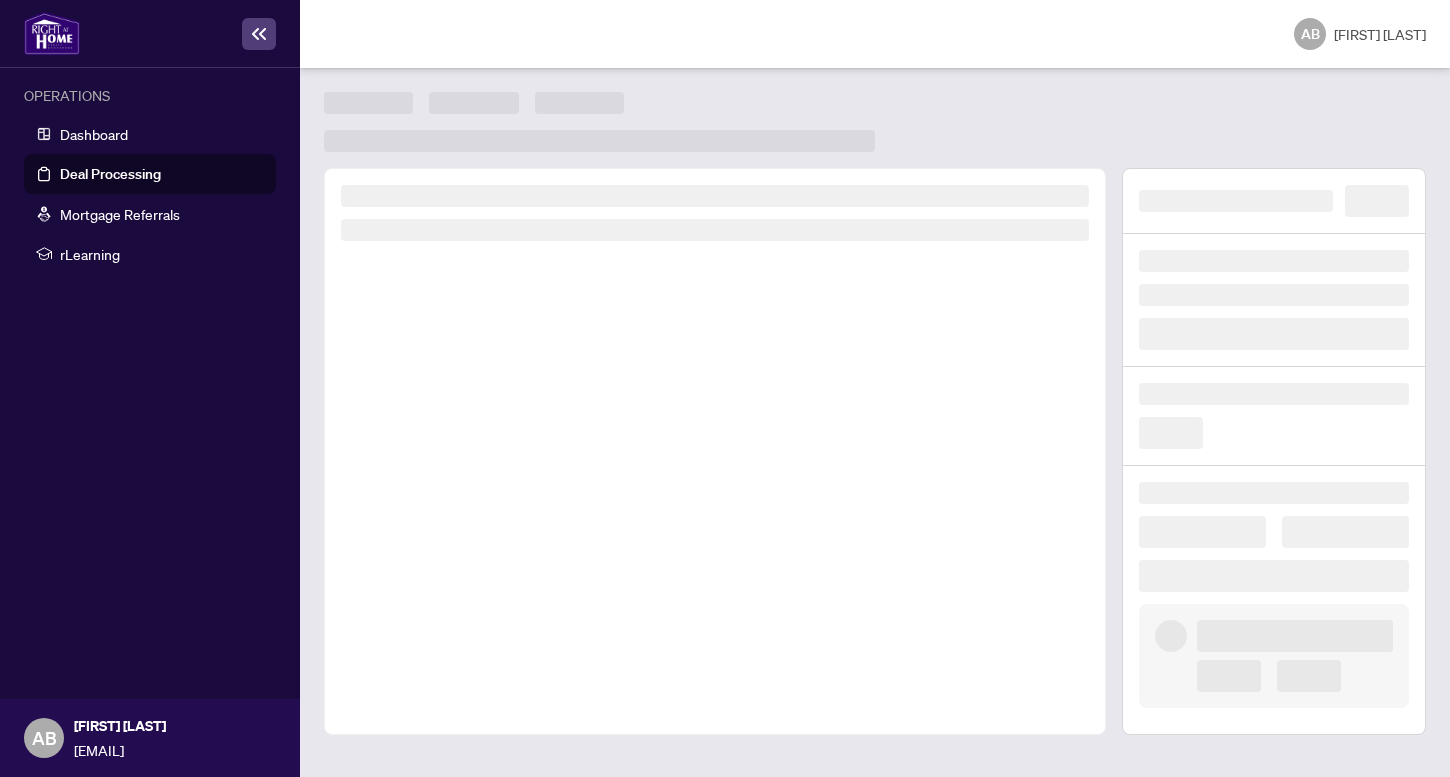 scroll, scrollTop: 0, scrollLeft: 0, axis: both 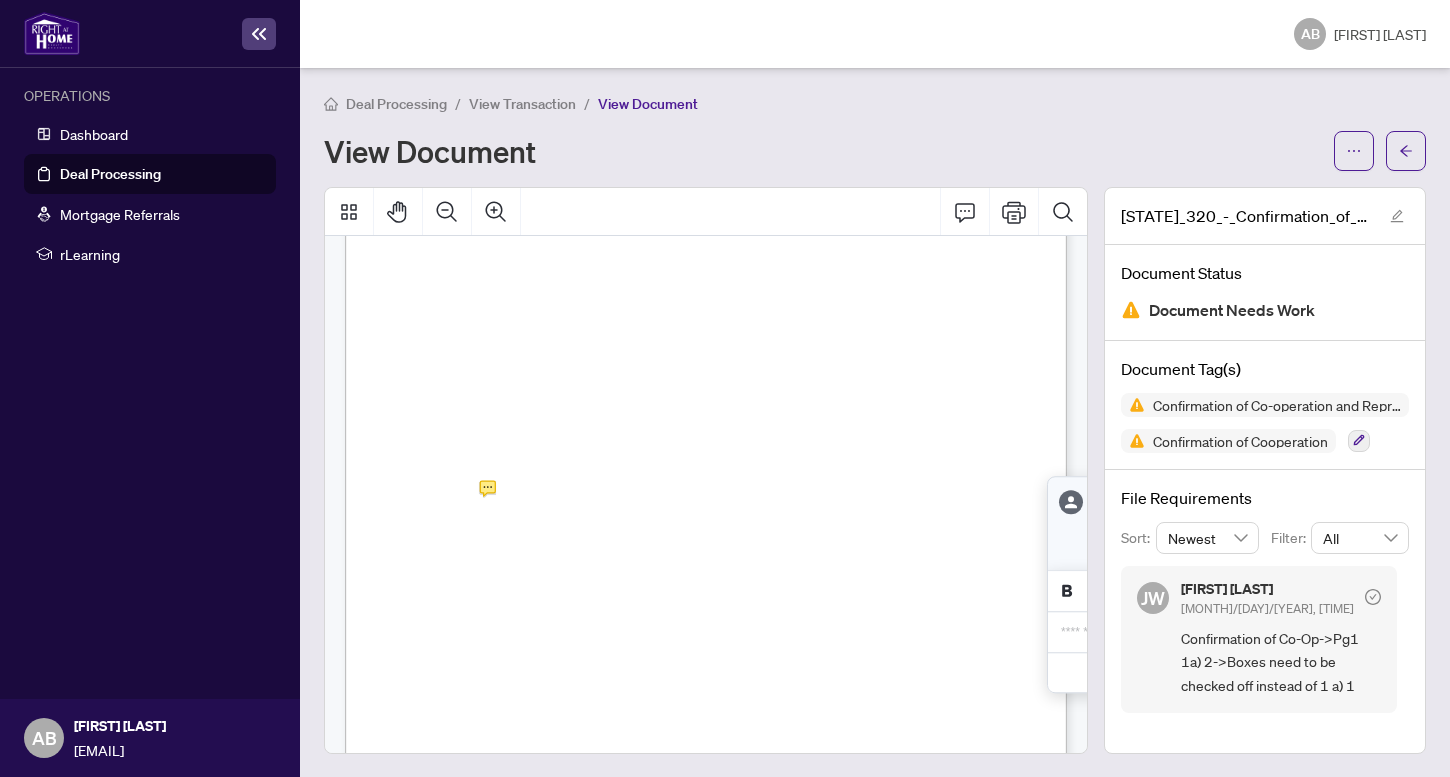 click 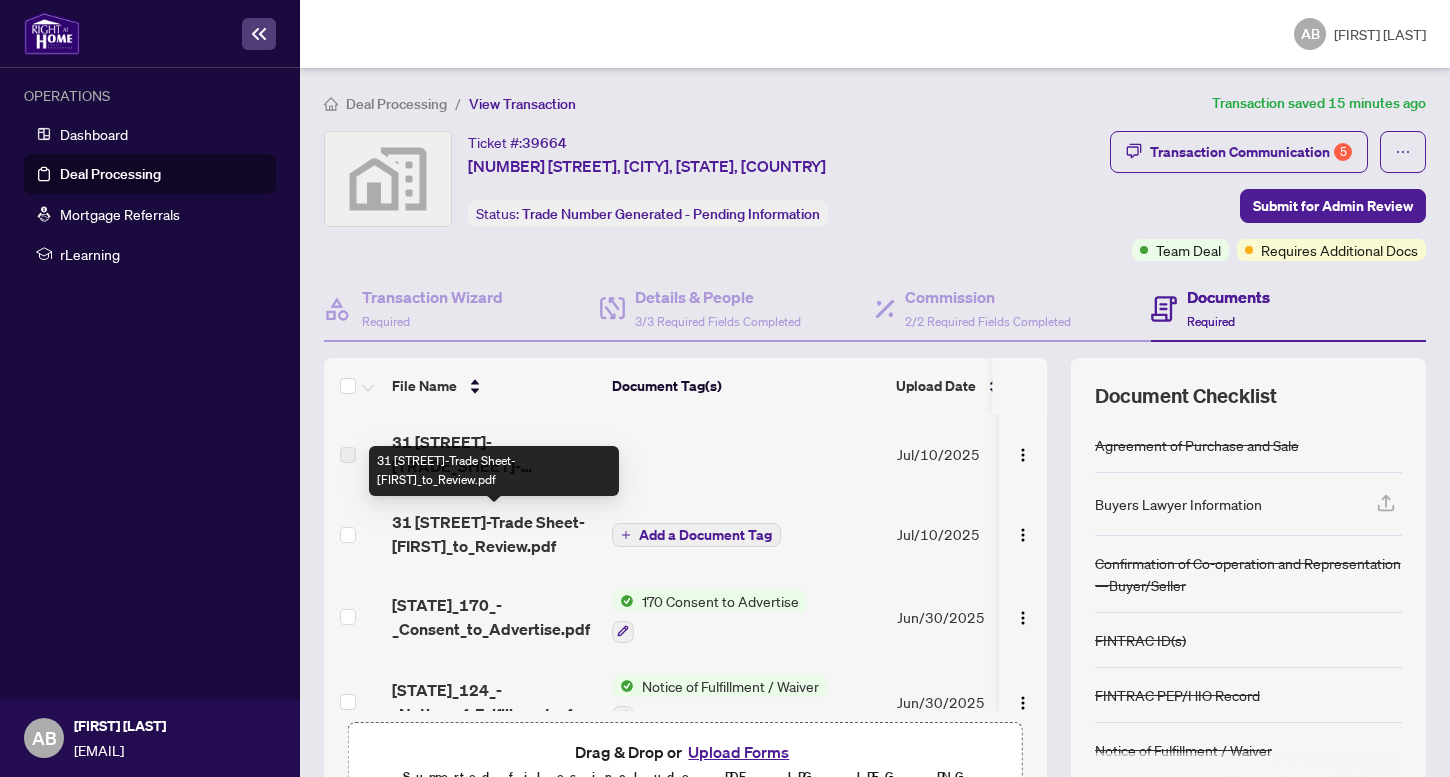 click on "[NUMBER] [STREET]-Trade Sheet-[FIRST] to Review.pdf" at bounding box center (494, 534) 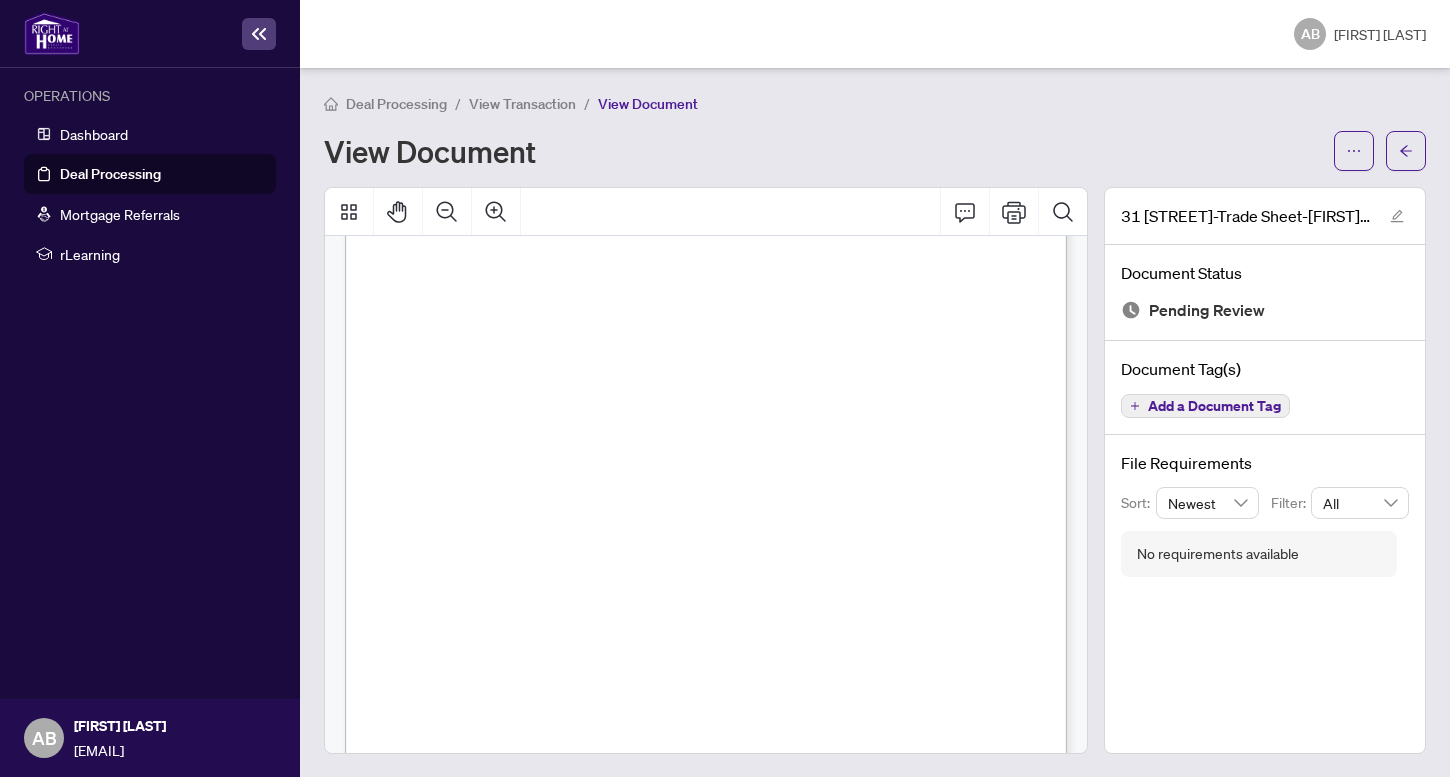 scroll, scrollTop: 0, scrollLeft: 0, axis: both 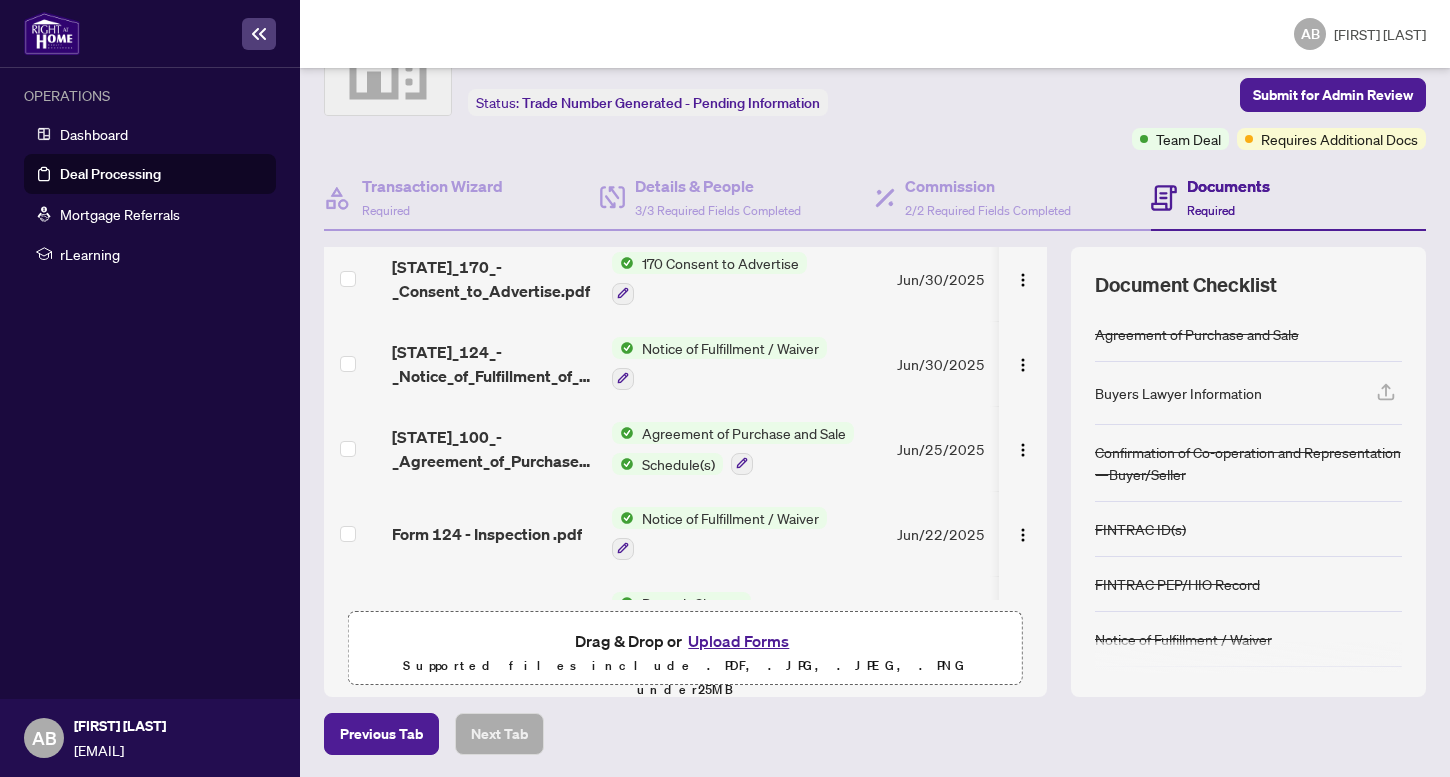 click on "Agreement of Purchase and Sale" at bounding box center (744, 433) 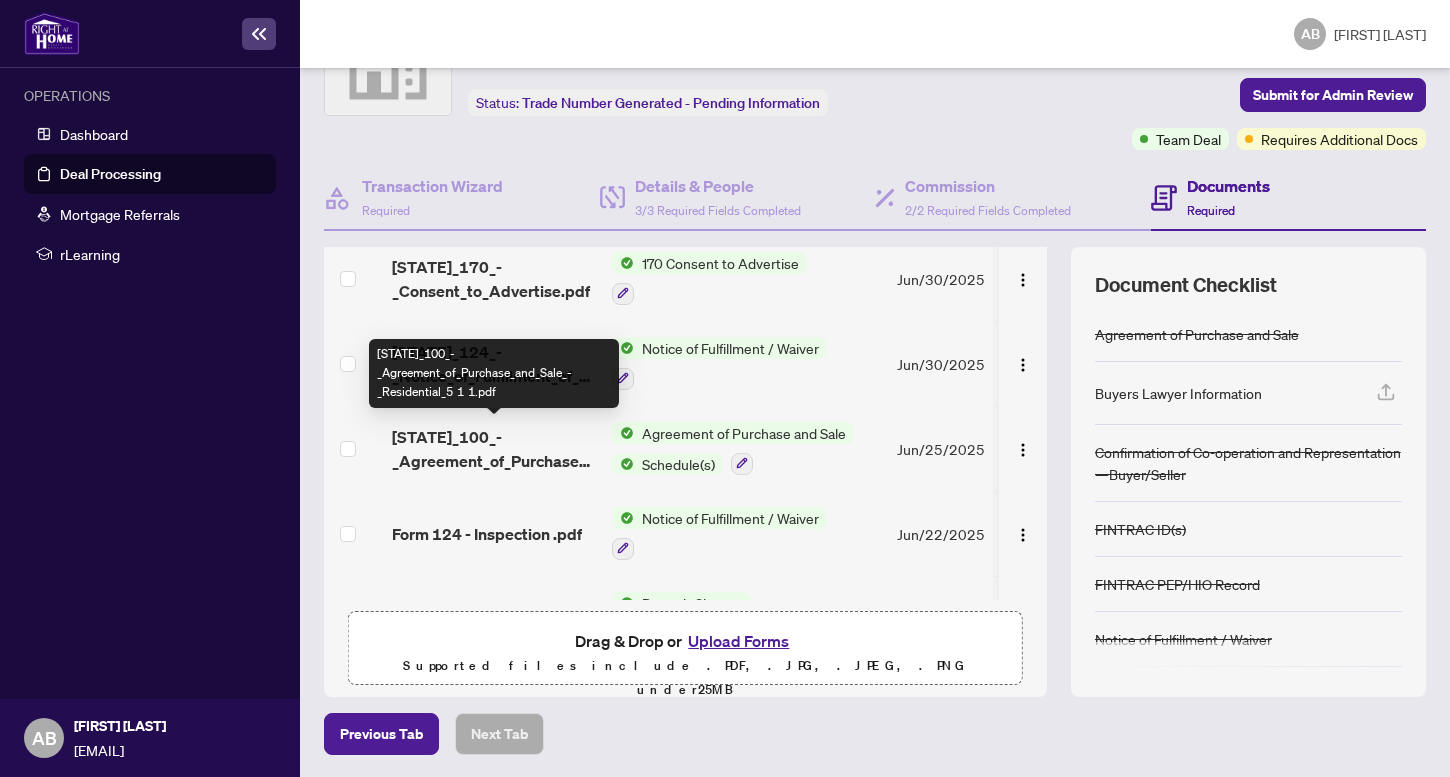 click on "Ontario_100_-_Agreement_of_Purchase_and_Sale_-_Residential_5 1 1.pdf" at bounding box center (494, 449) 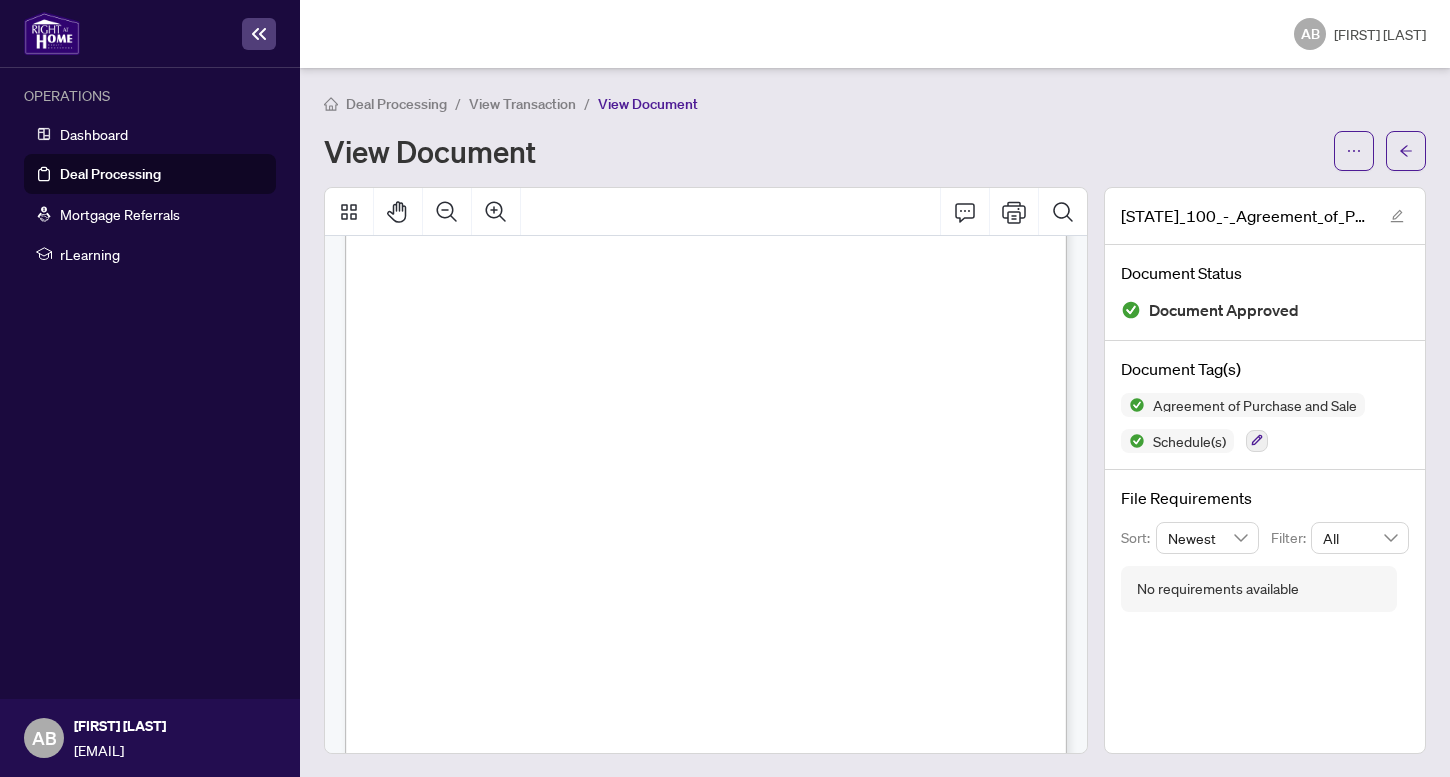 scroll, scrollTop: 3672, scrollLeft: 0, axis: vertical 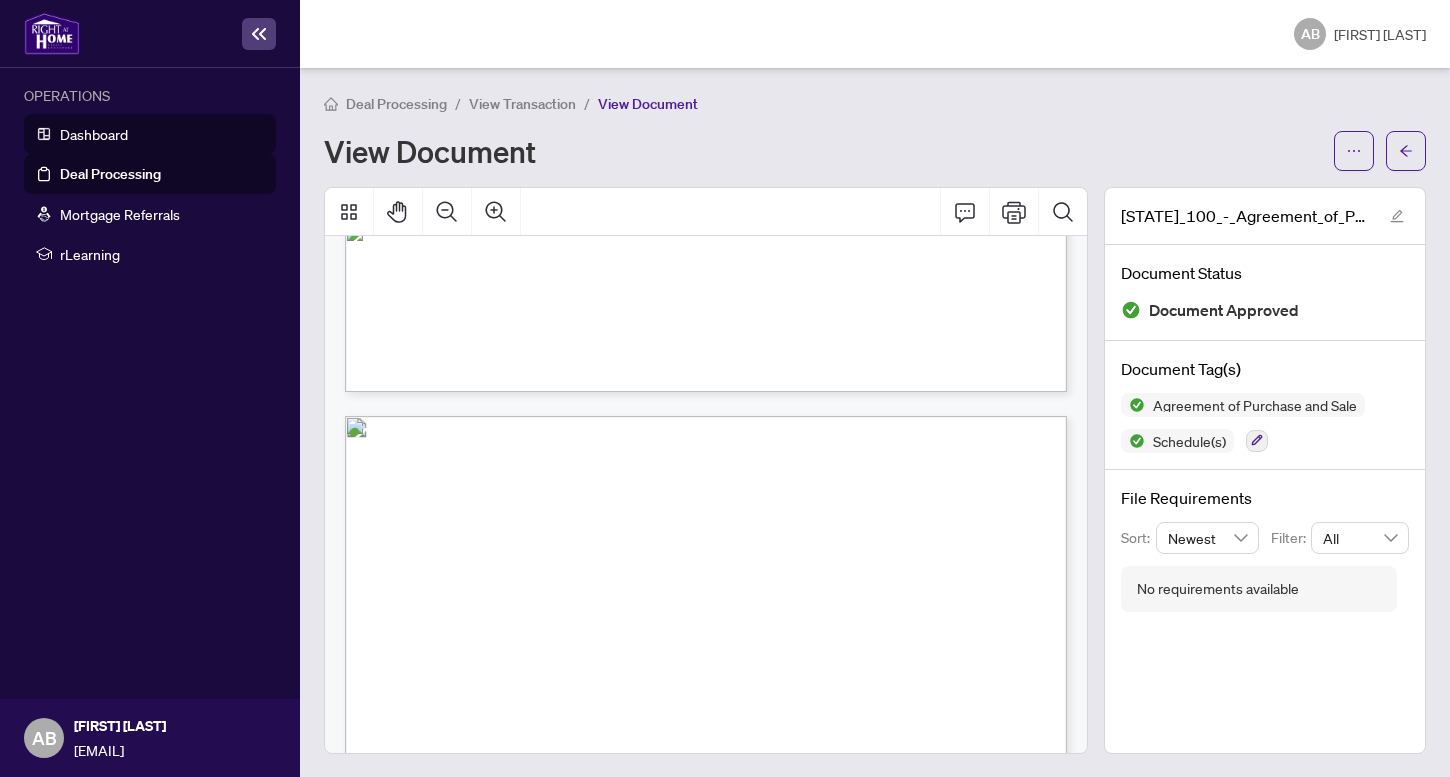click on "Dashboard" at bounding box center (94, 134) 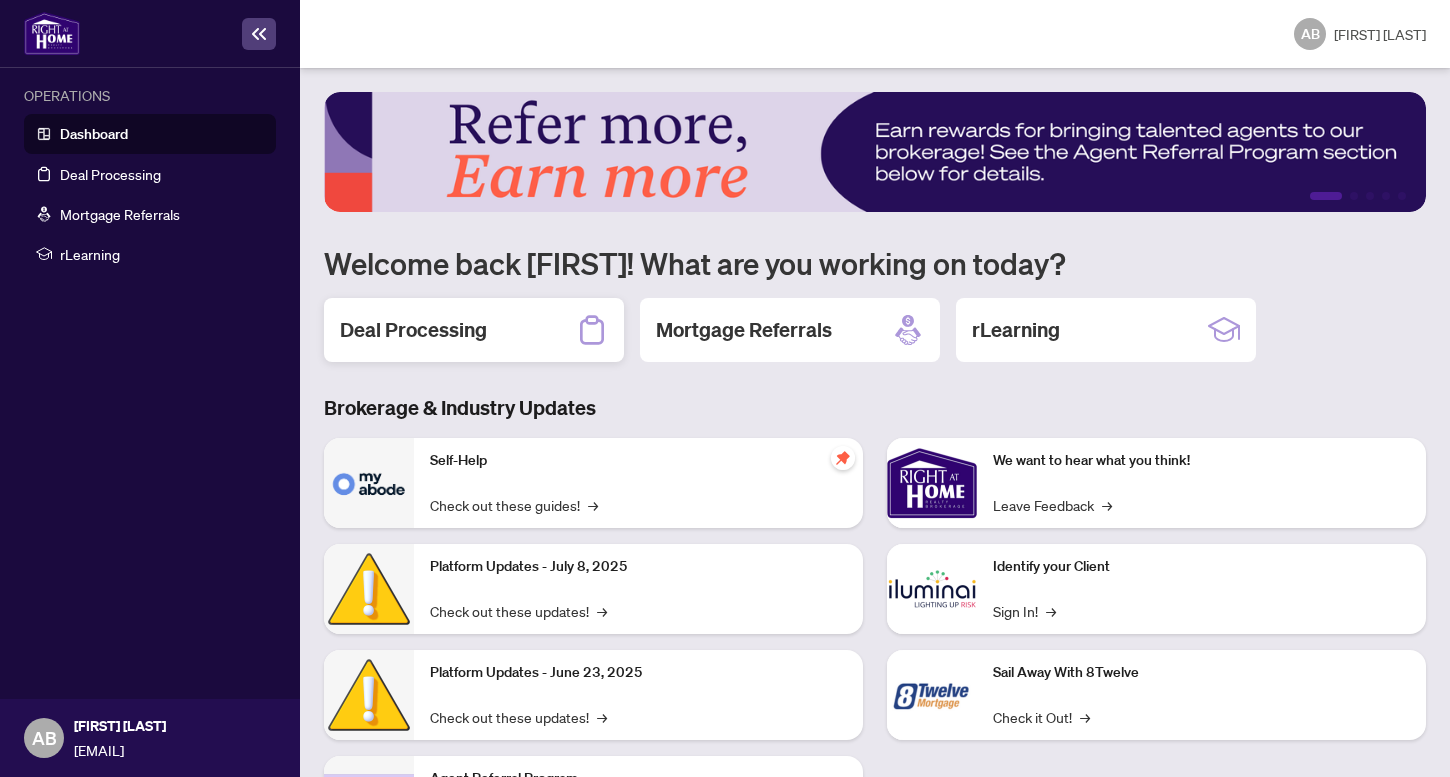 click on "Deal Processing" at bounding box center [474, 330] 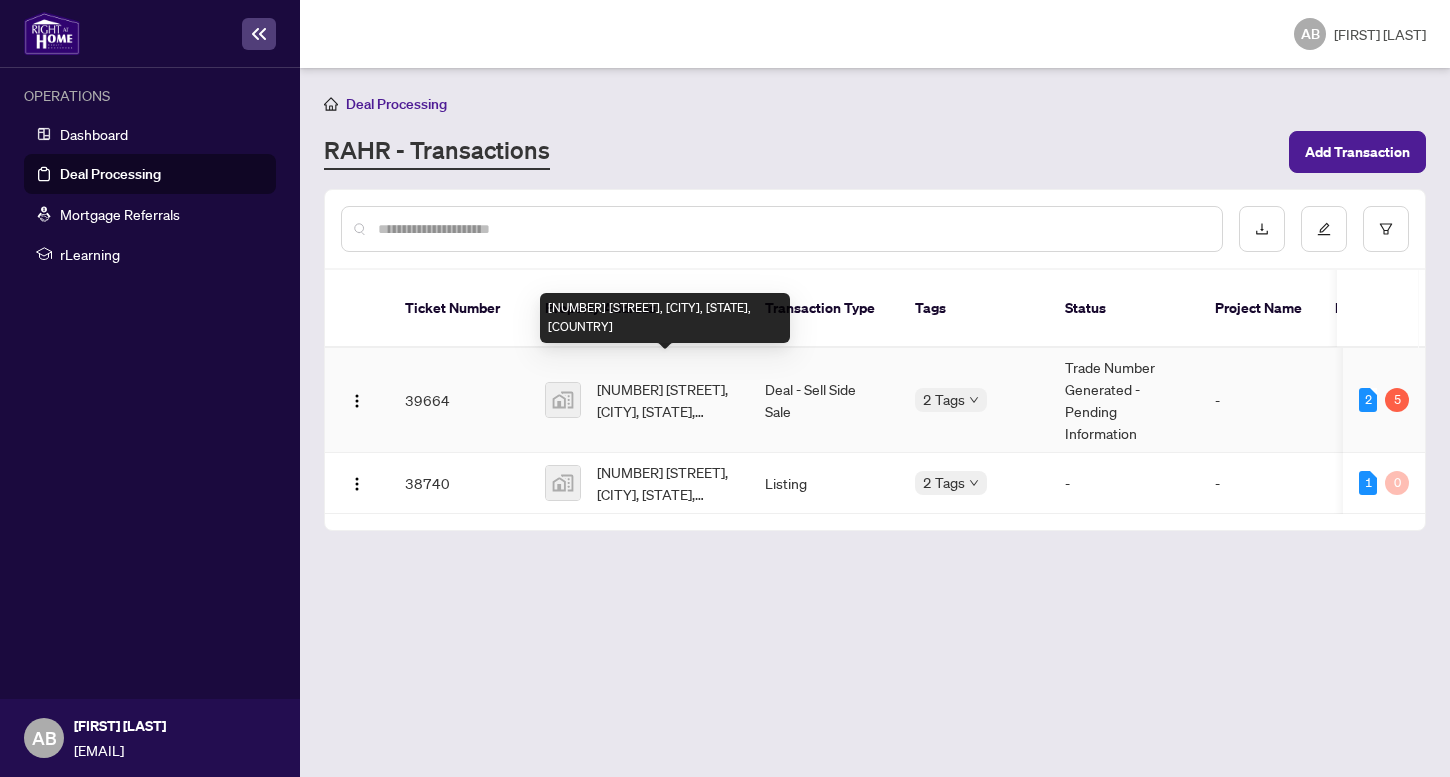 click on "[NUMBER] [STREET], [CITY], [PROVINCE], [COUNTRY]" at bounding box center (665, 400) 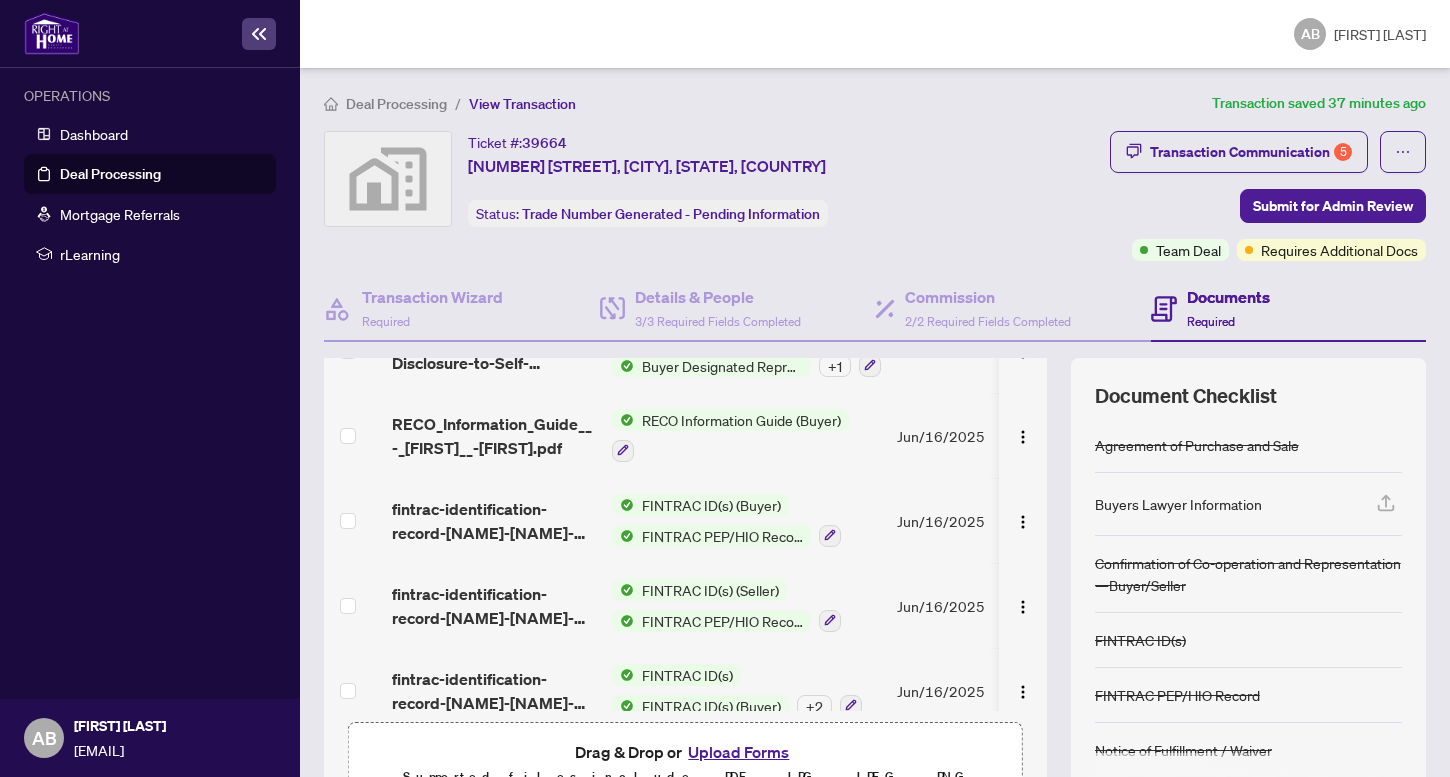 scroll, scrollTop: 1213, scrollLeft: 0, axis: vertical 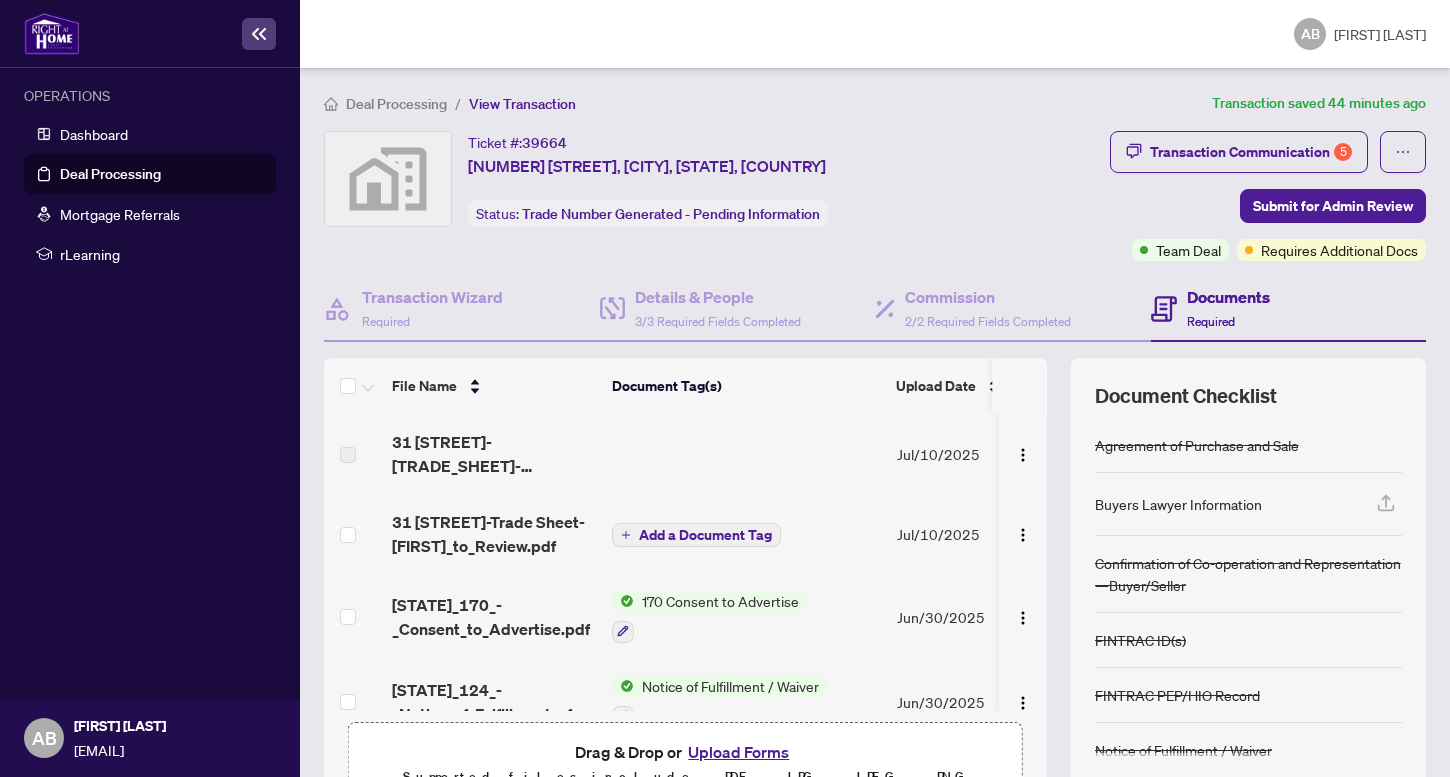 click at bounding box center [746, 454] 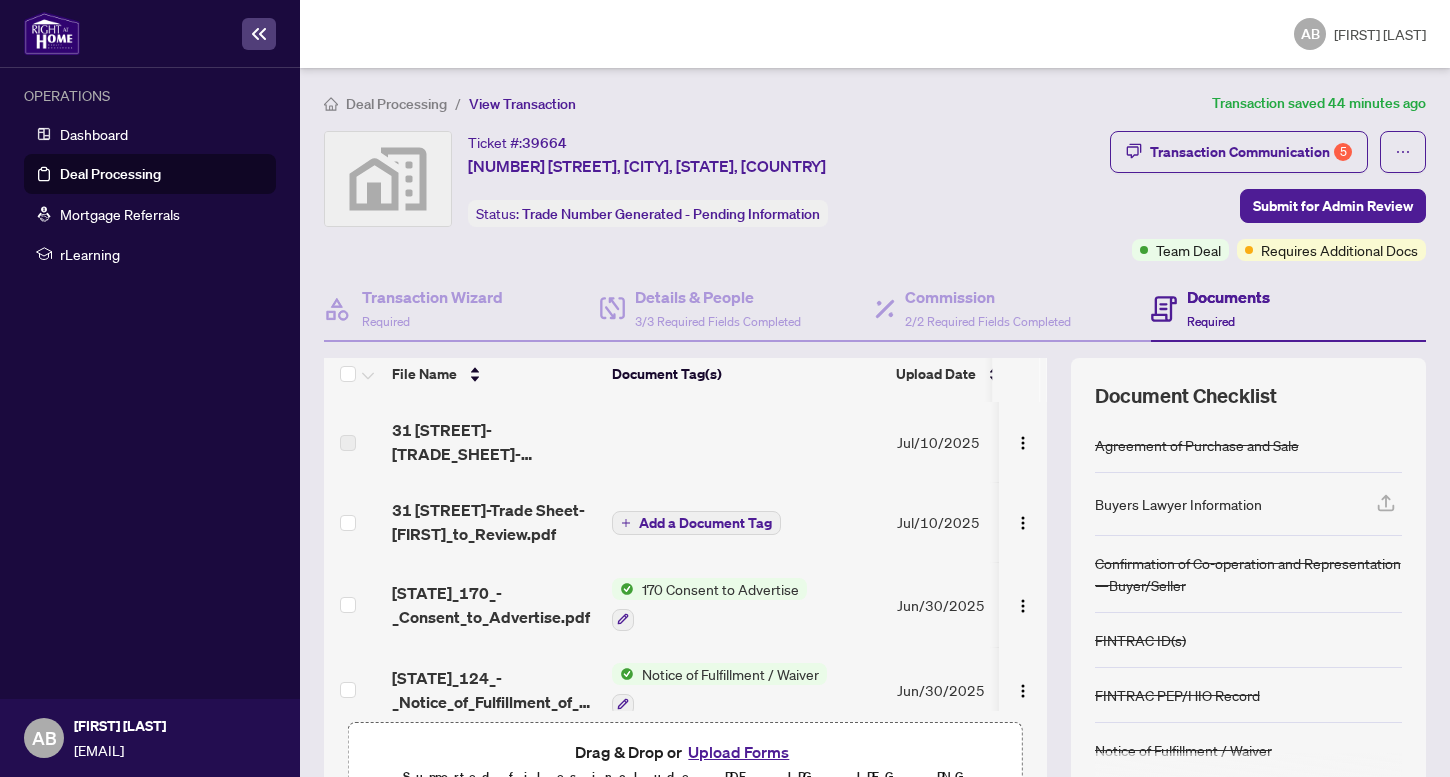 scroll, scrollTop: 31, scrollLeft: 0, axis: vertical 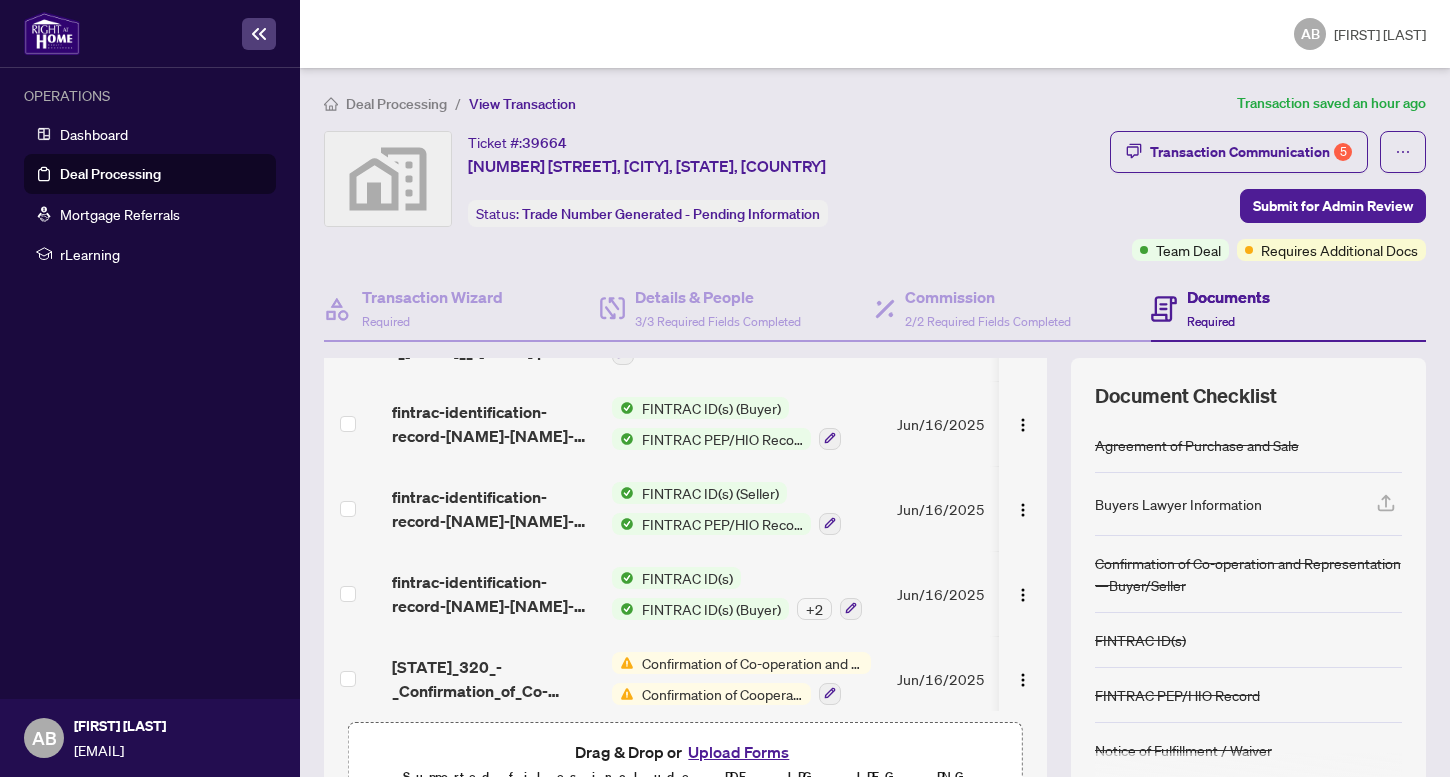 click on "Confirmation of Co-operation and Representation—Buyer/Seller" at bounding box center [752, 663] 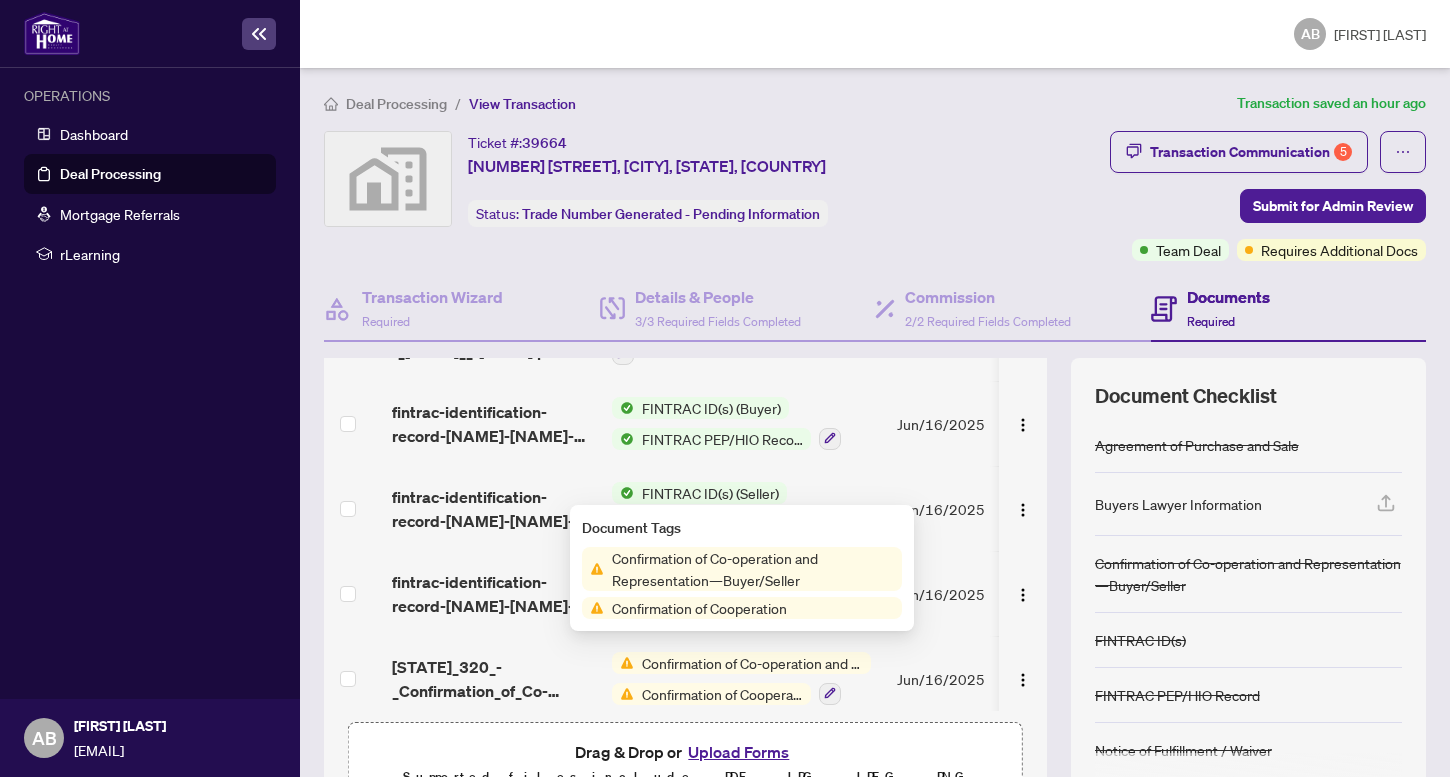 click on "Confirmation of Co-operation and Representation—Buyer/Seller Confirmation of Cooperation" at bounding box center [742, 583] 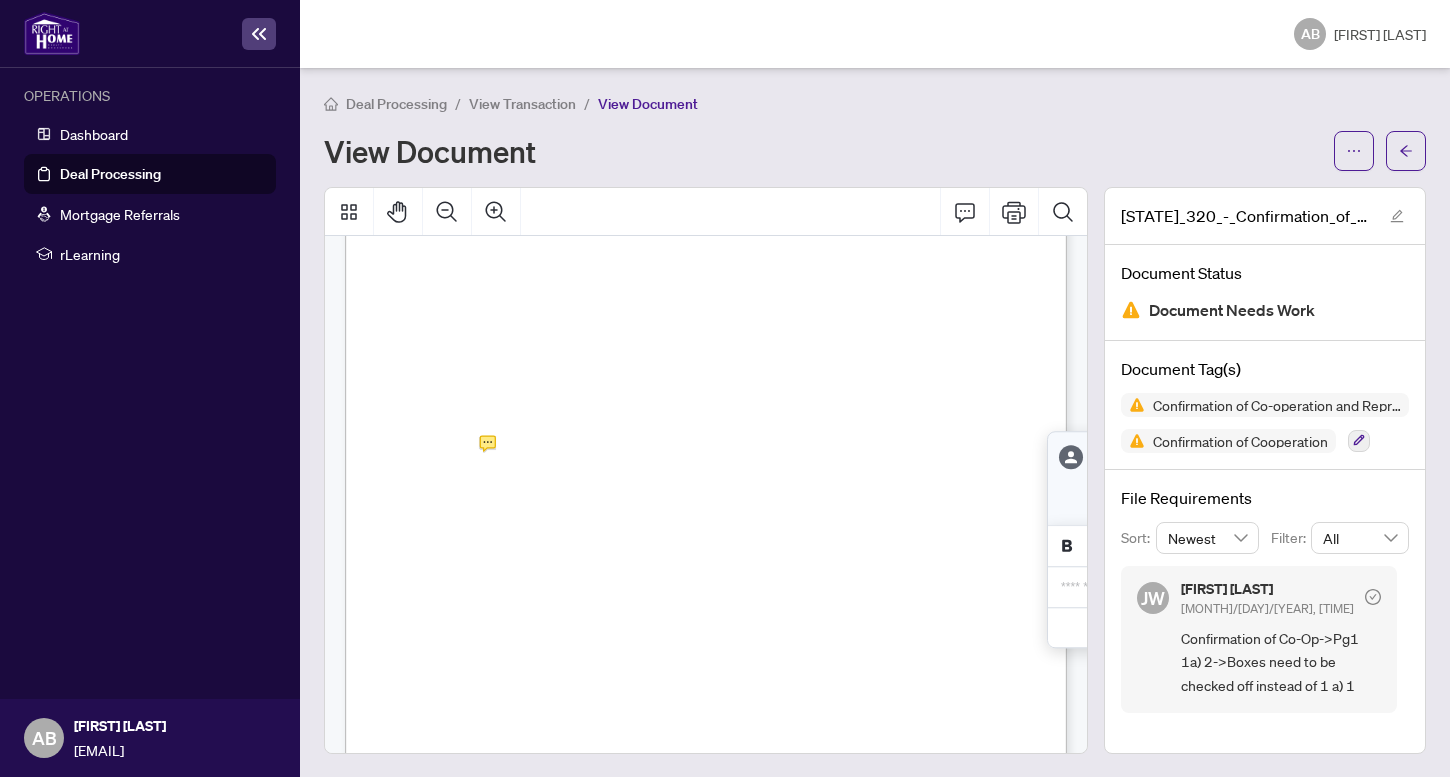 scroll, scrollTop: 0, scrollLeft: 0, axis: both 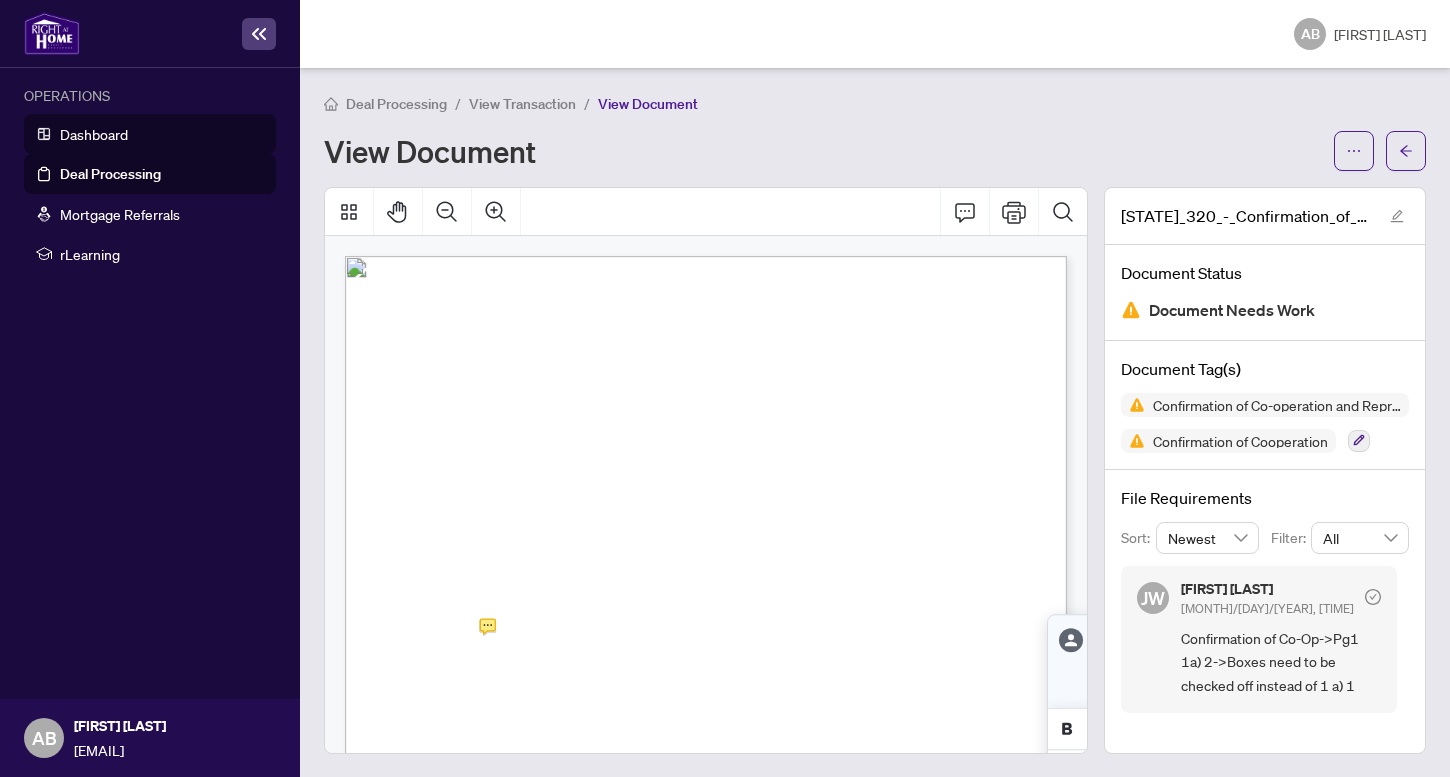 click on "Dashboard" at bounding box center (94, 134) 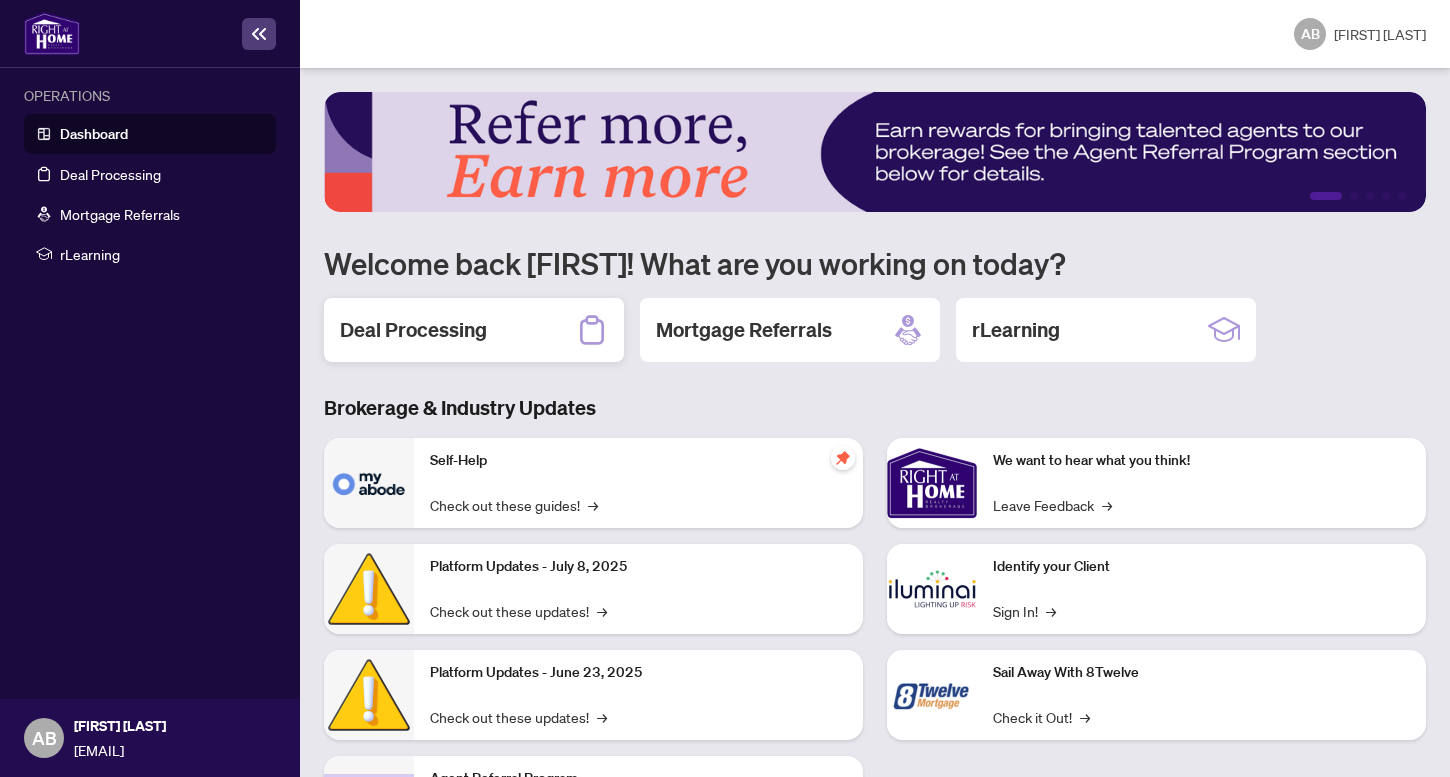 click on "Deal Processing" at bounding box center (413, 330) 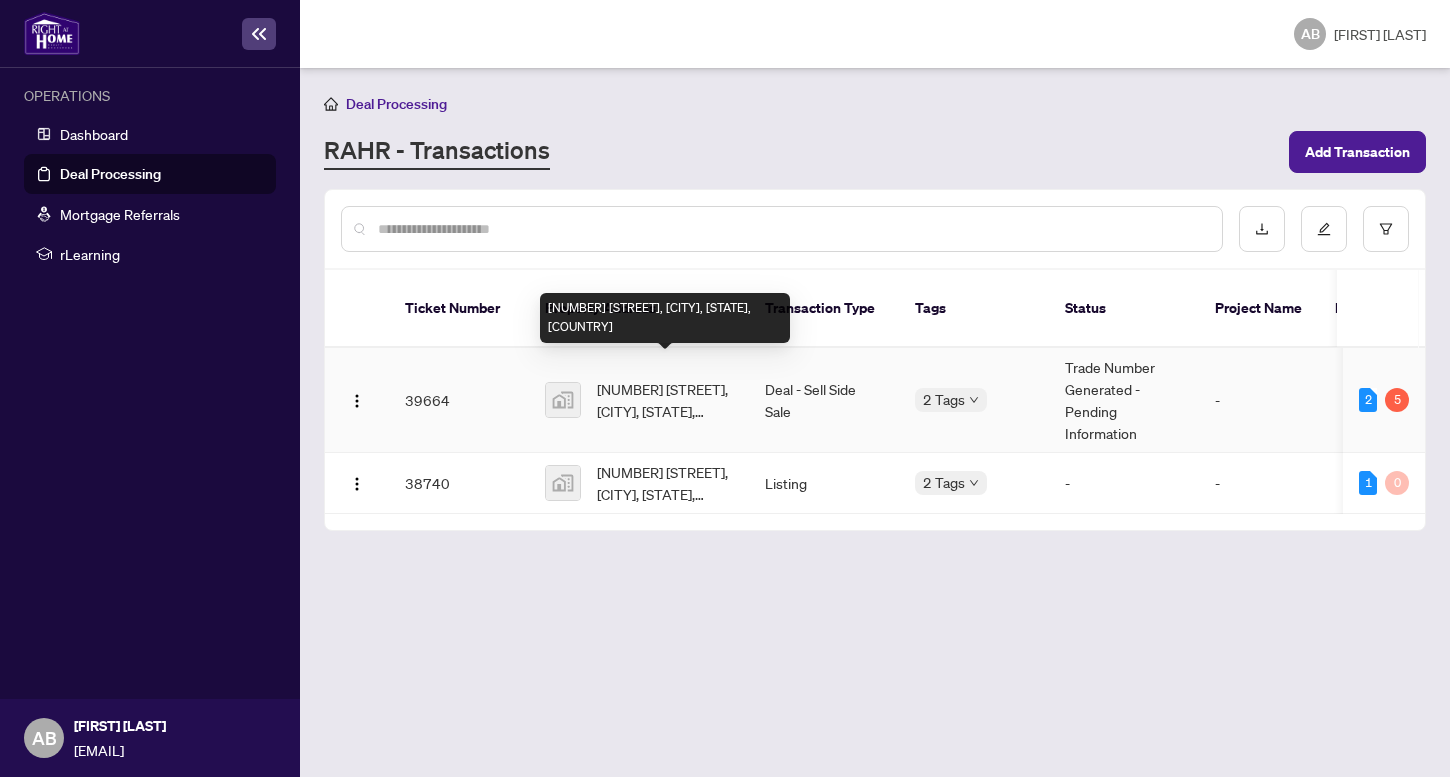 click on "[NUMBER] [STREET], [CITY], [PROVINCE], [COUNTRY]" at bounding box center [665, 400] 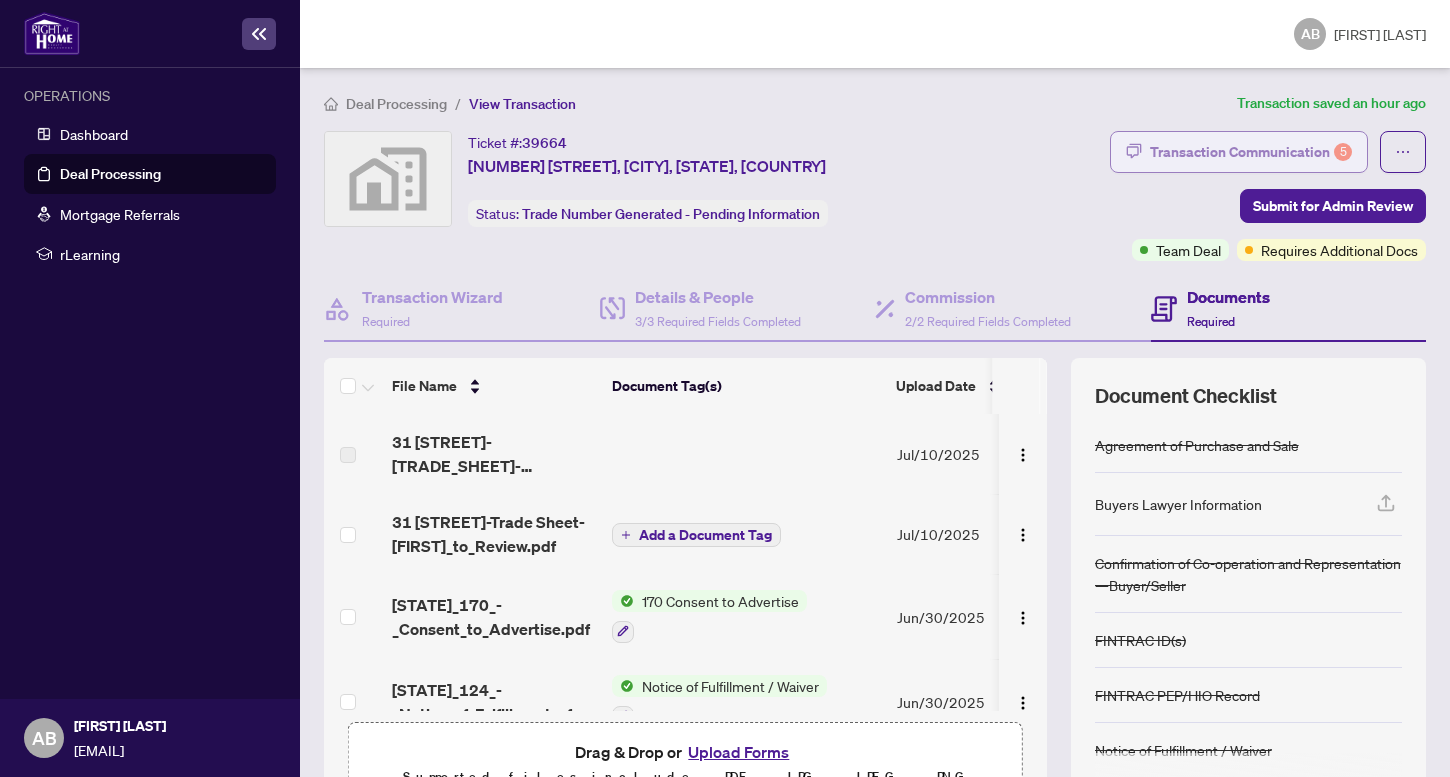 click on "Transaction Communication 5" at bounding box center (1251, 152) 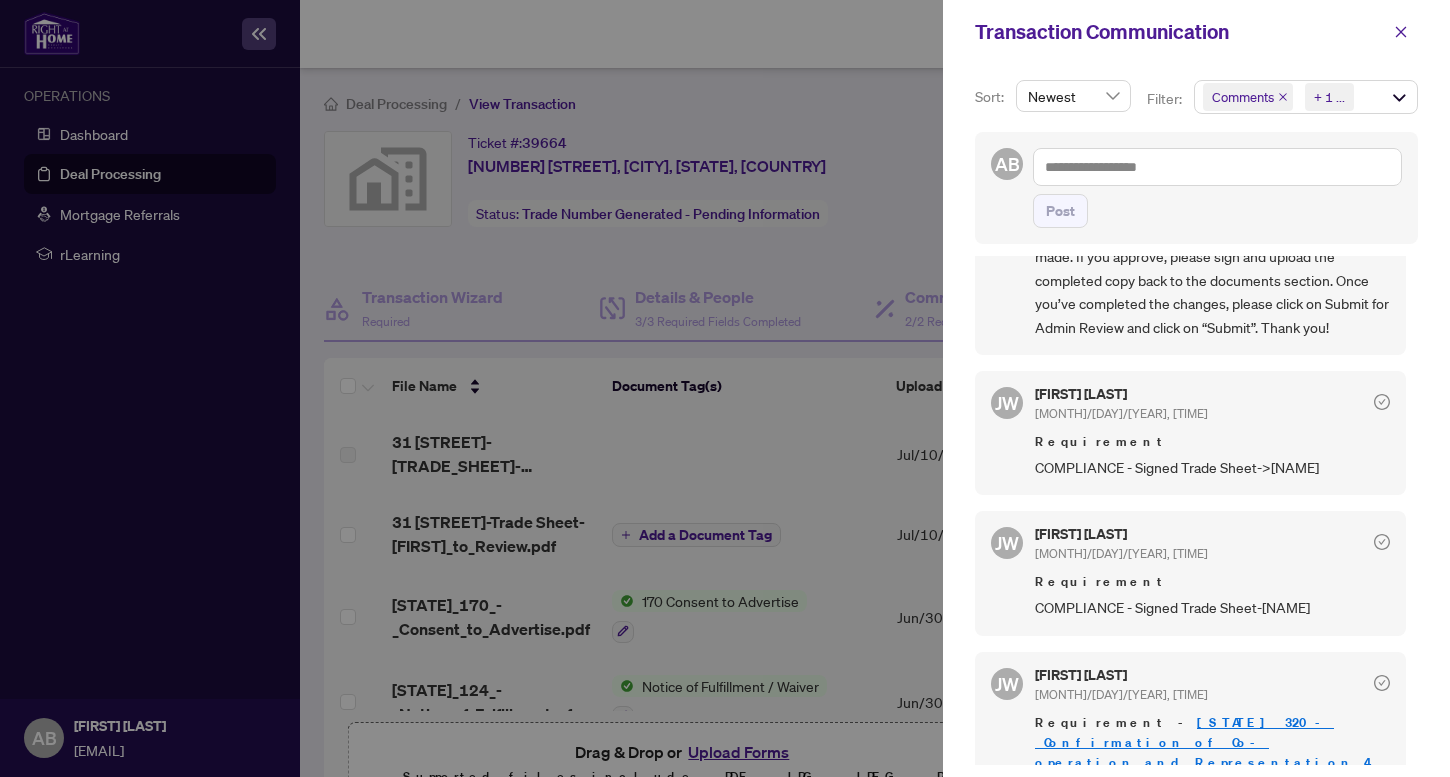 scroll, scrollTop: 1159, scrollLeft: 0, axis: vertical 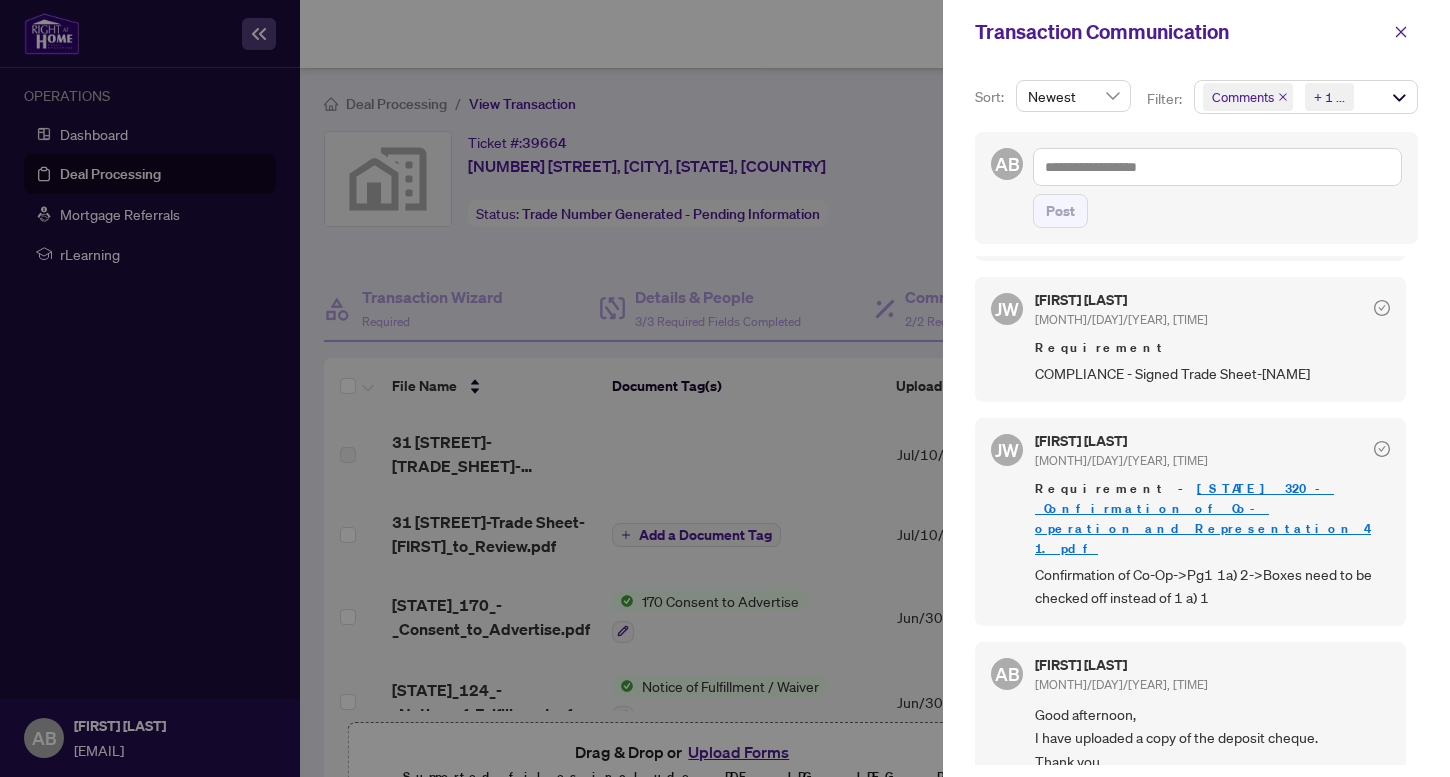 click on "Ontario 320 - Confirmation of Co-operation and Representation 4 1.pdf" at bounding box center (1203, 518) 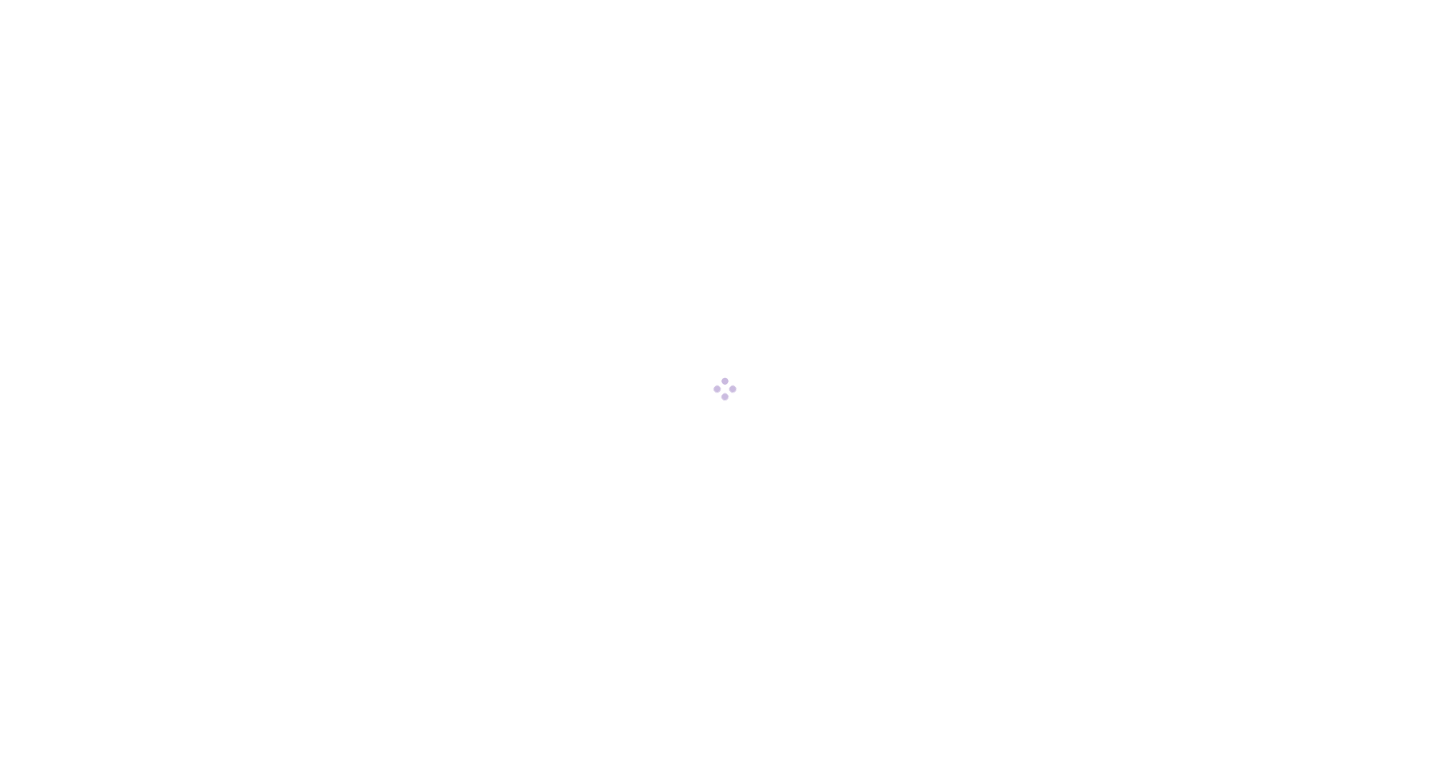 scroll, scrollTop: 0, scrollLeft: 0, axis: both 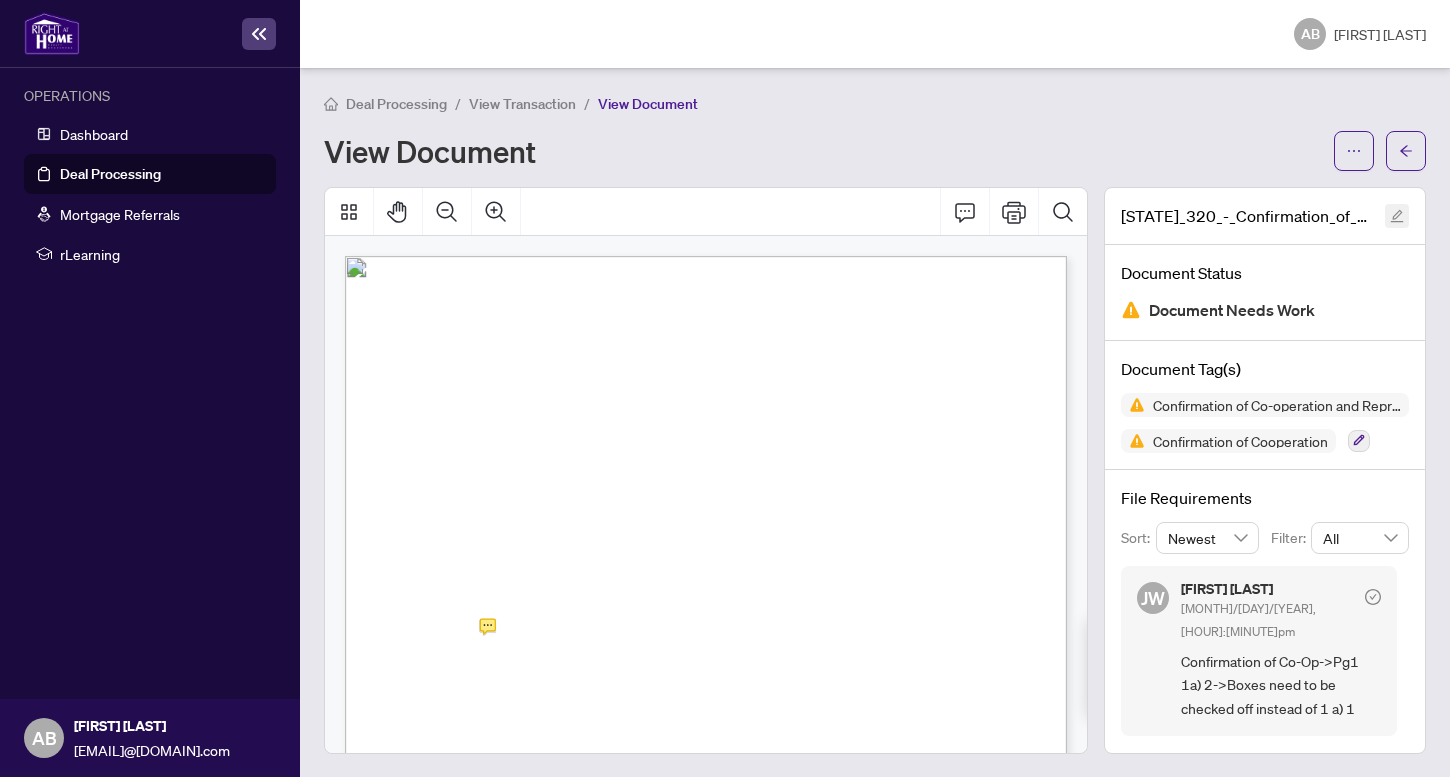 click 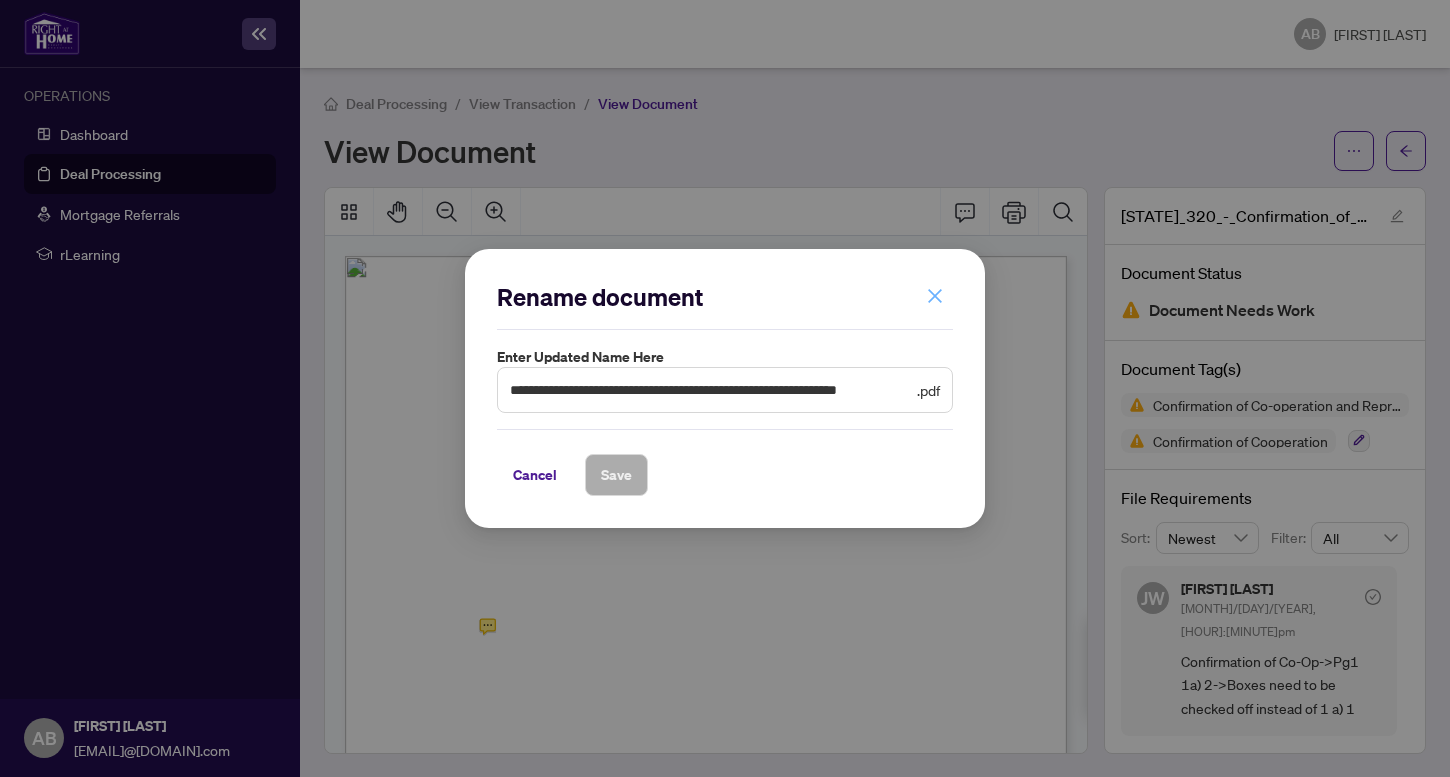 click 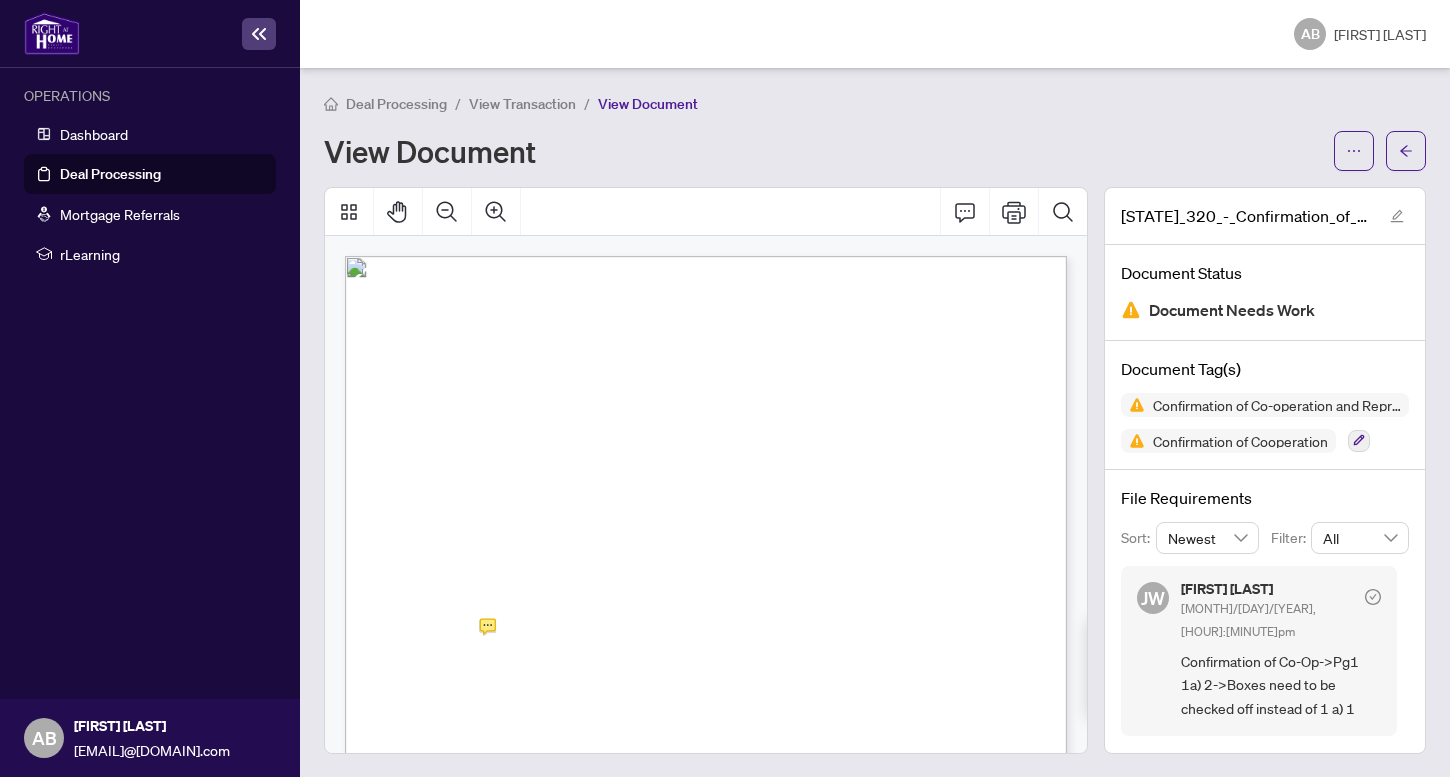 scroll, scrollTop: 96, scrollLeft: 0, axis: vertical 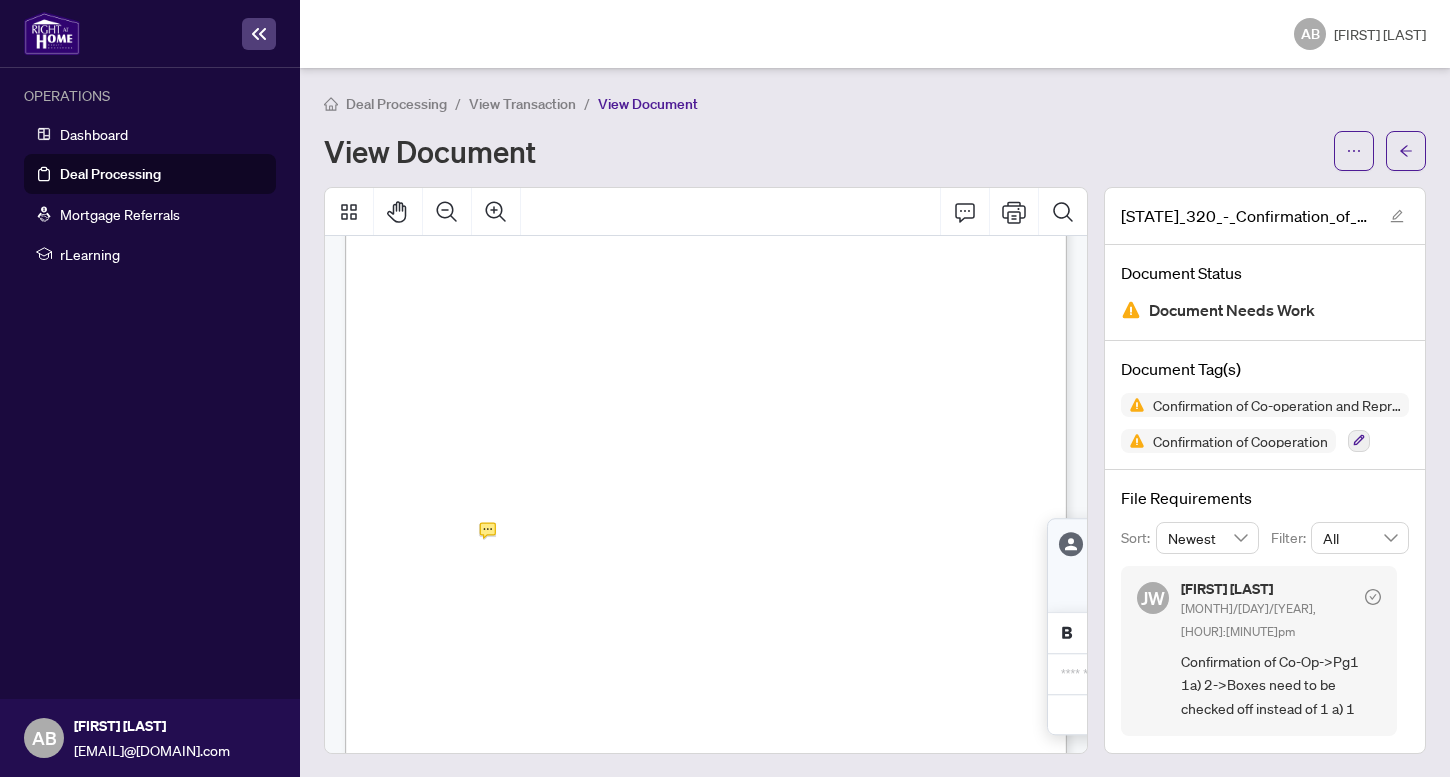click 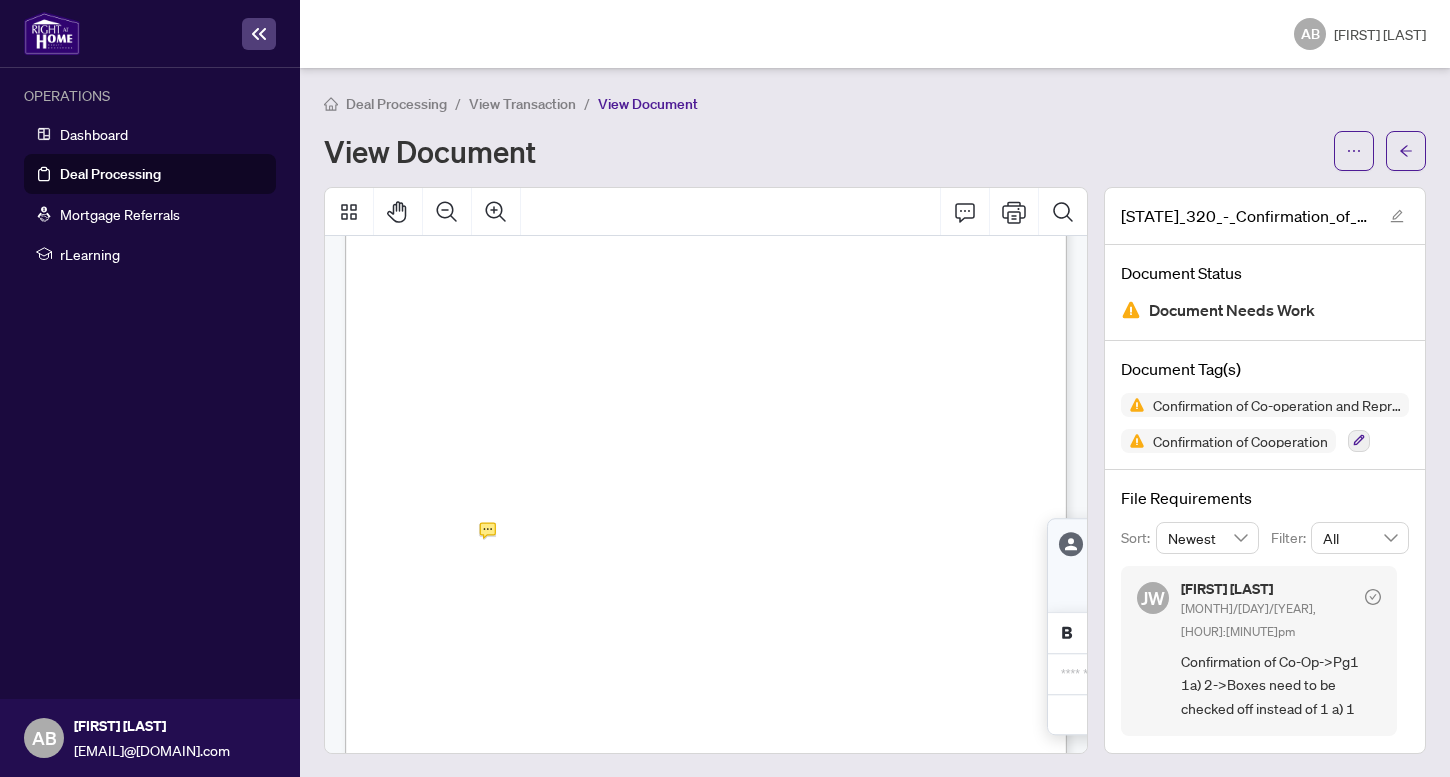 drag, startPoint x: 1069, startPoint y: 683, endPoint x: 1069, endPoint y: 652, distance: 31 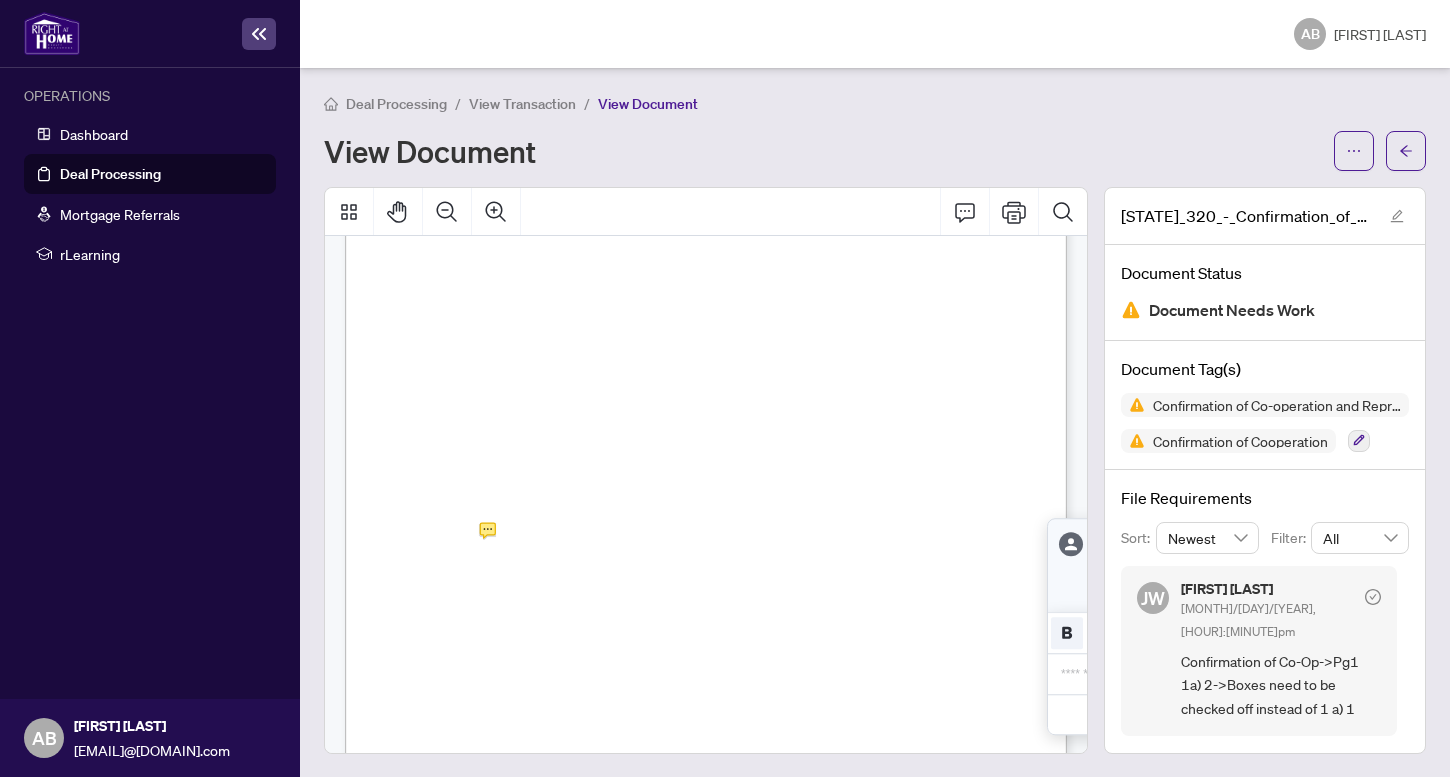 click 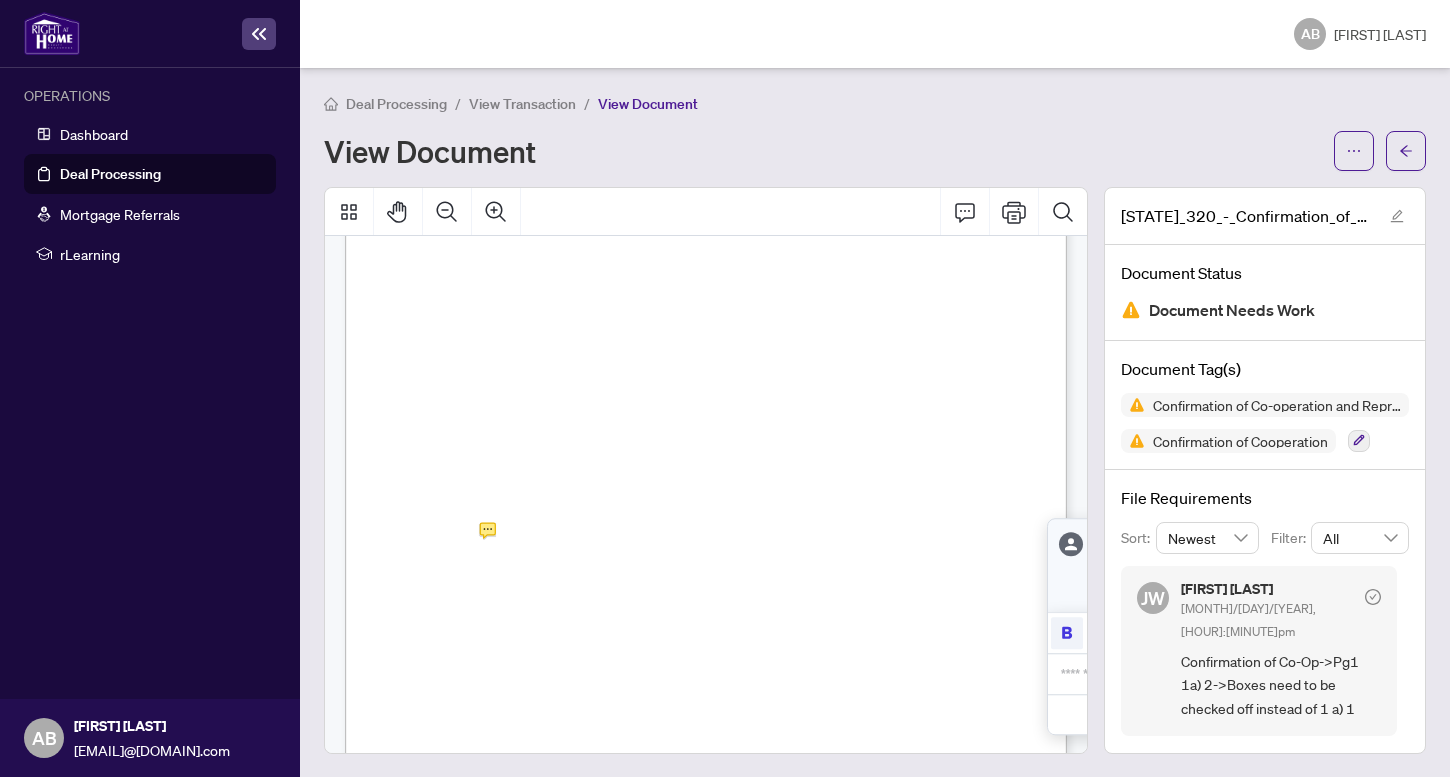 click on "**********" at bounding box center [1207, 674] 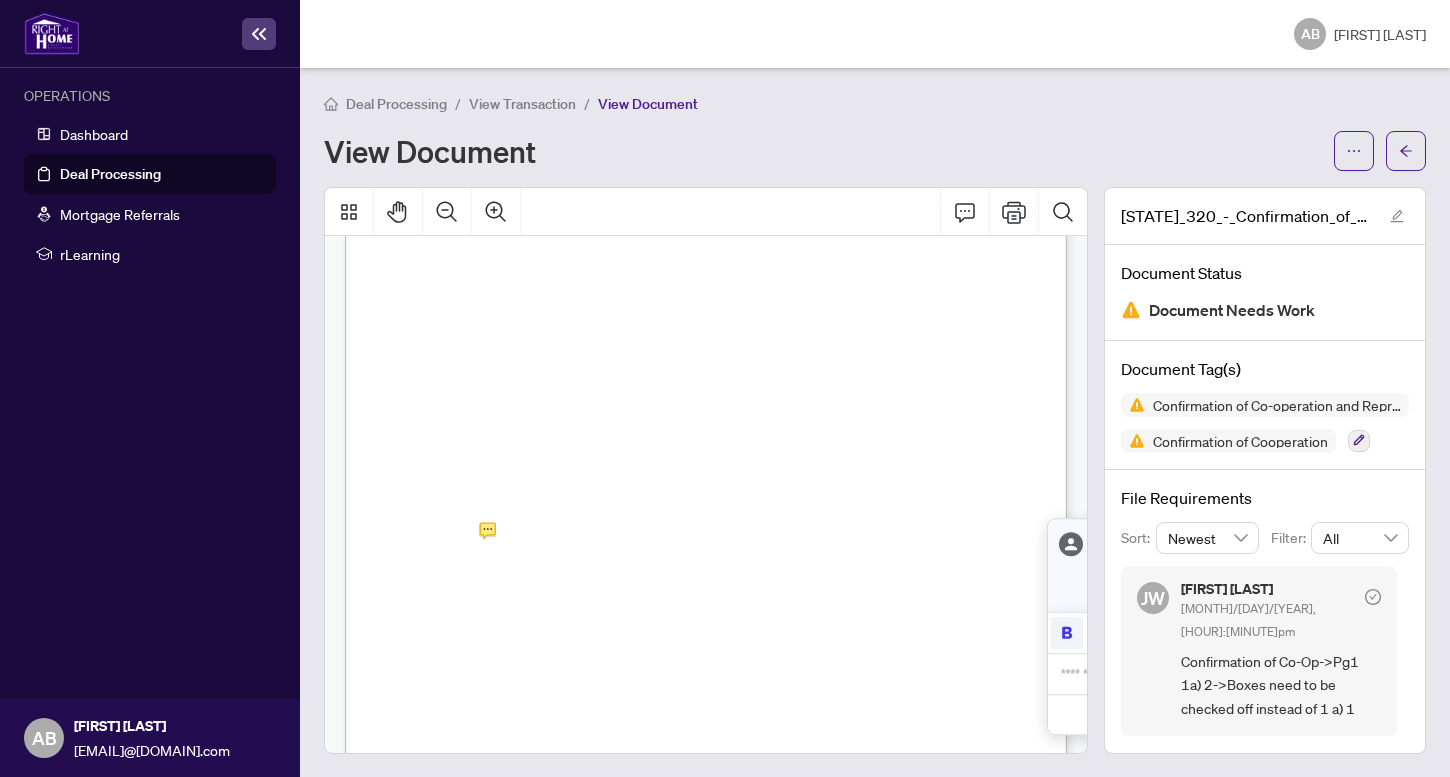 click 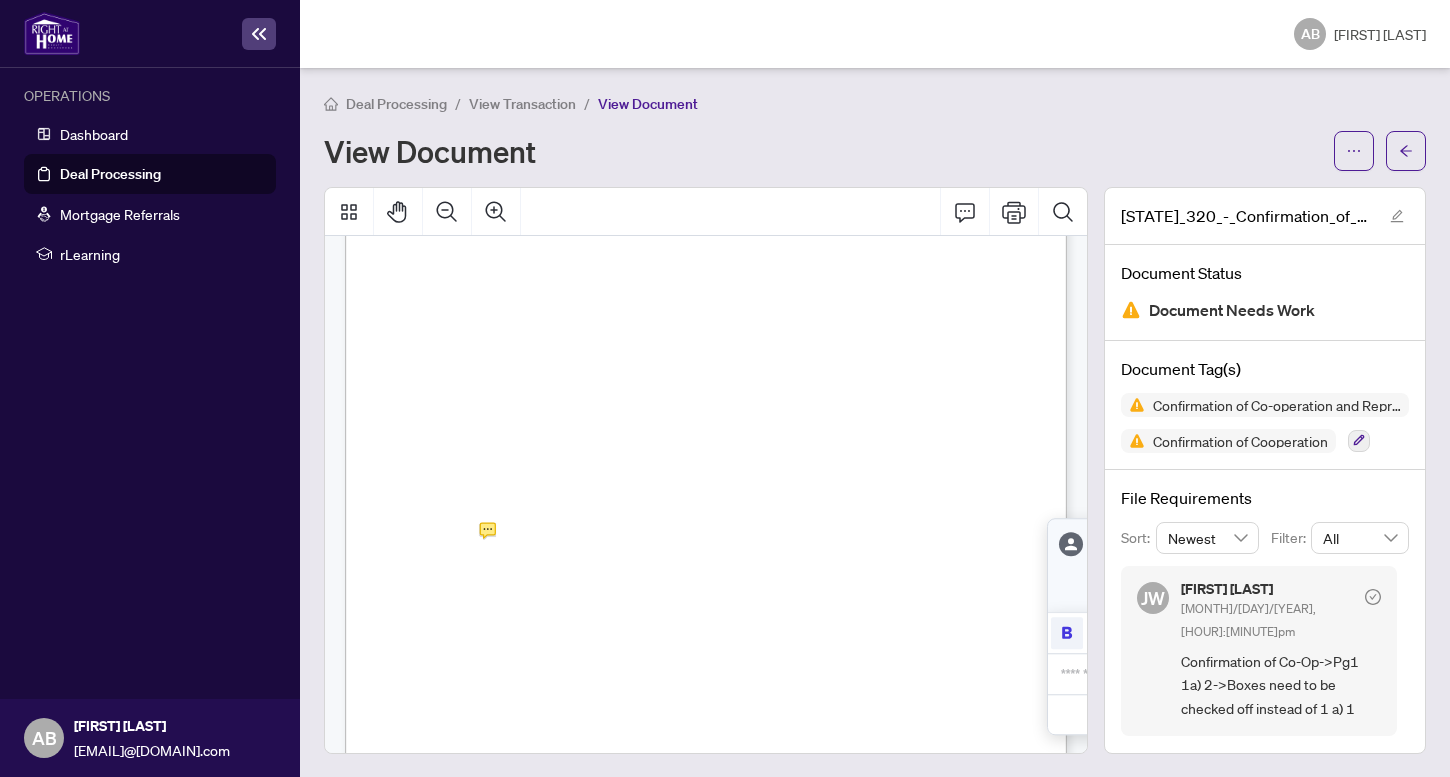 click 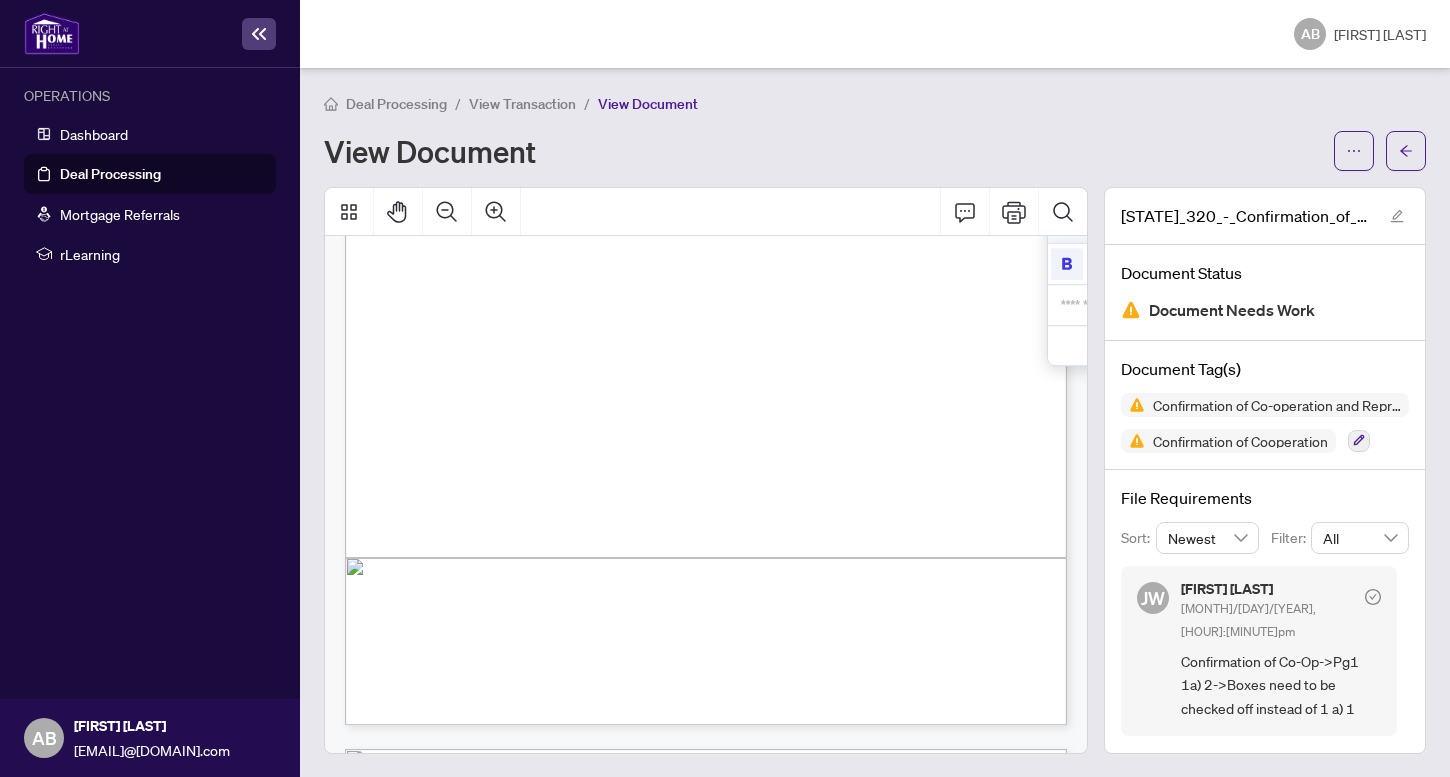 scroll, scrollTop: 0, scrollLeft: 0, axis: both 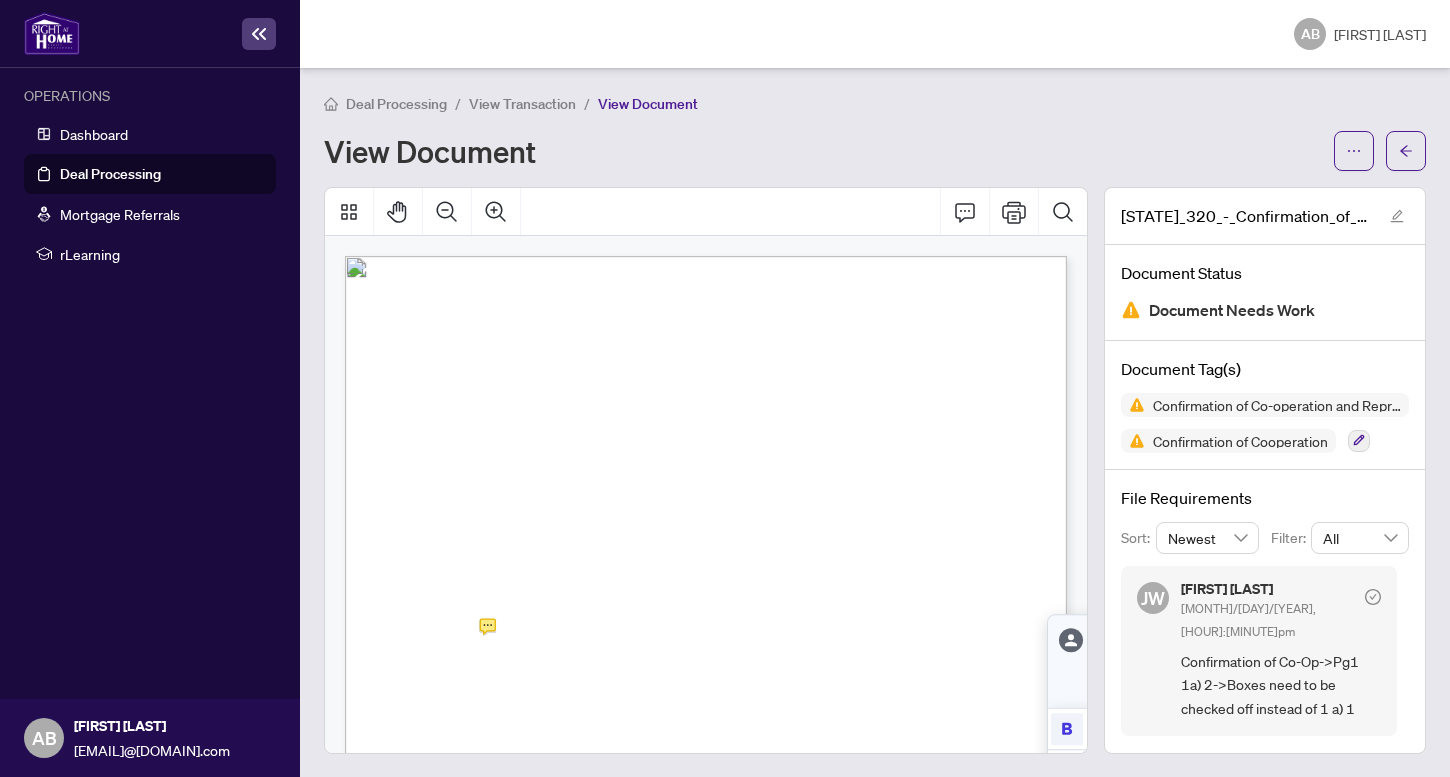 click on "View Document" at bounding box center [823, 151] 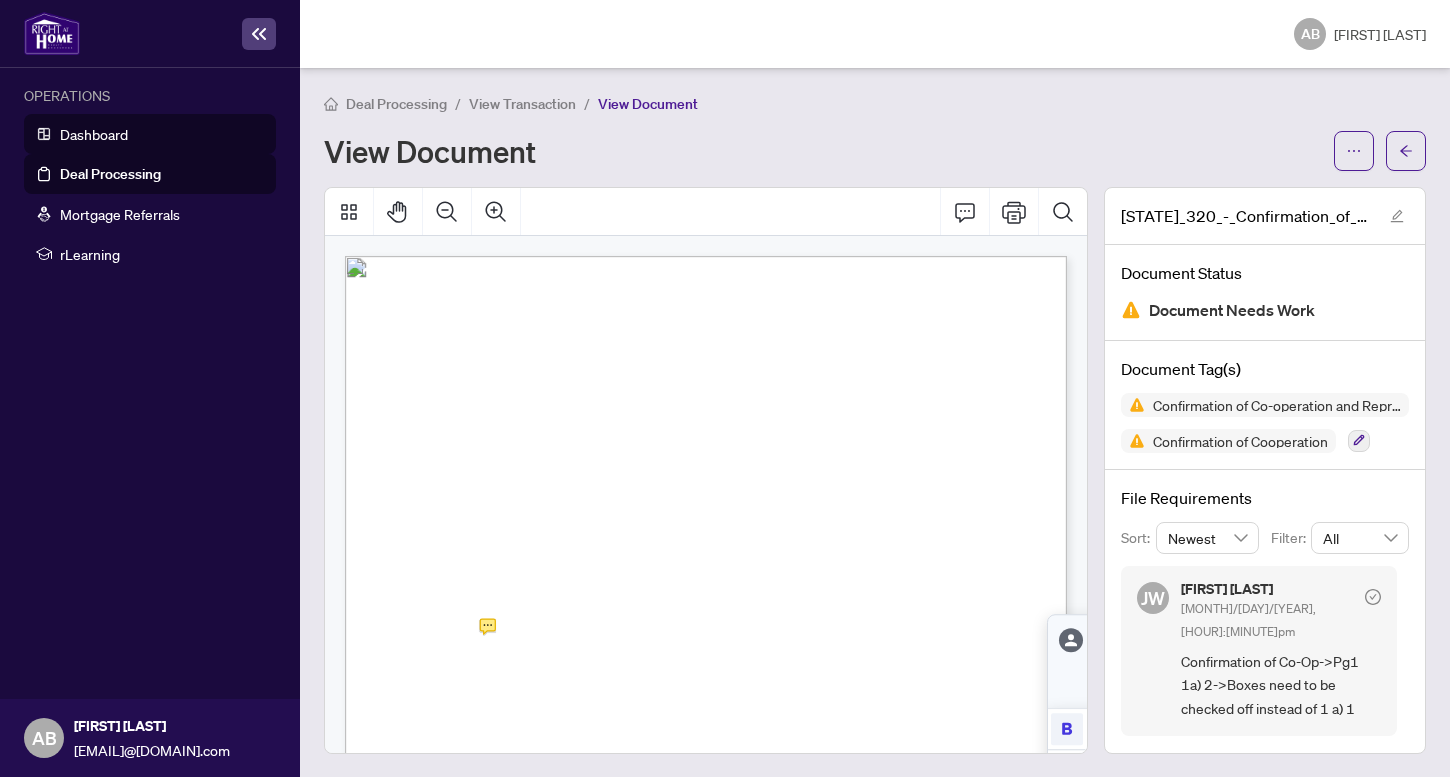 click on "Dashboard" at bounding box center [94, 134] 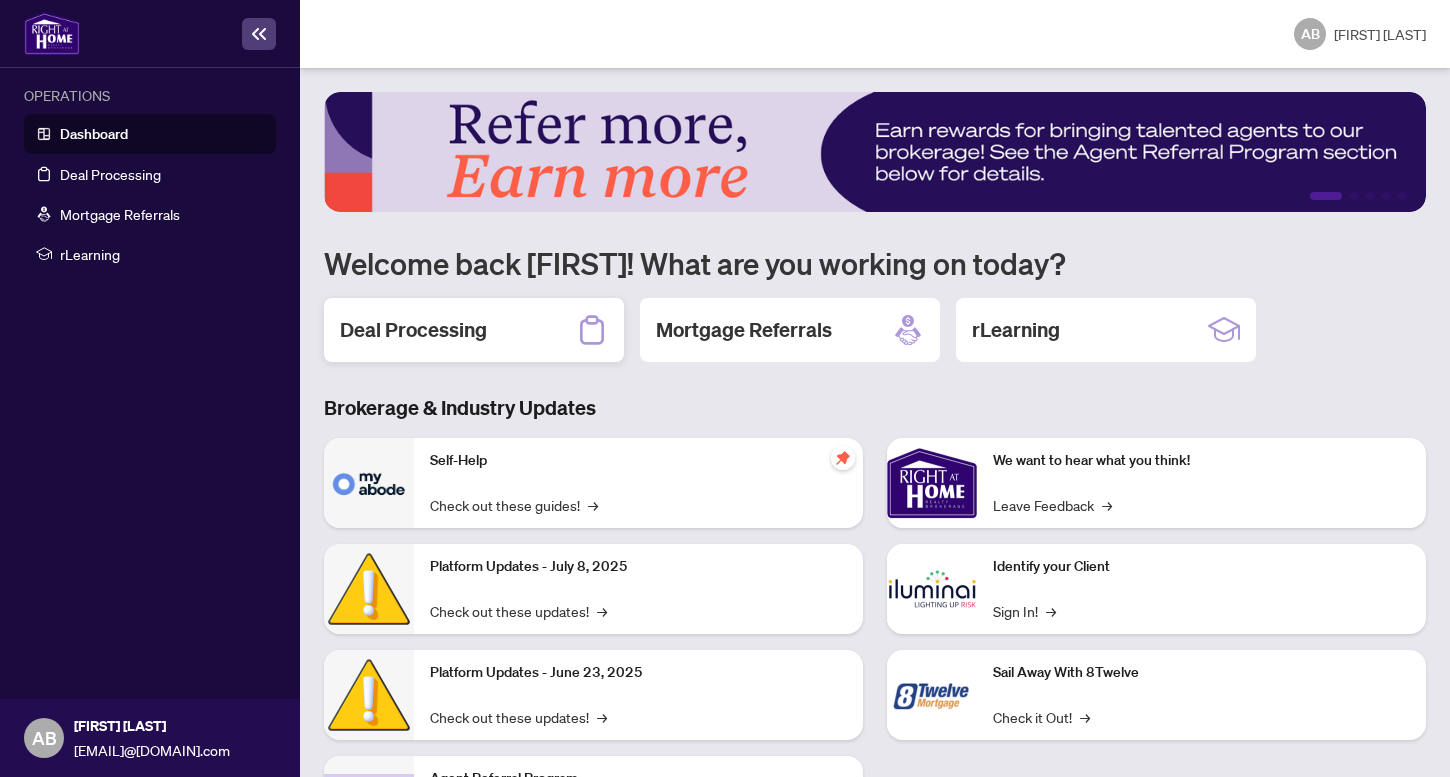 click on "Deal Processing" at bounding box center [474, 330] 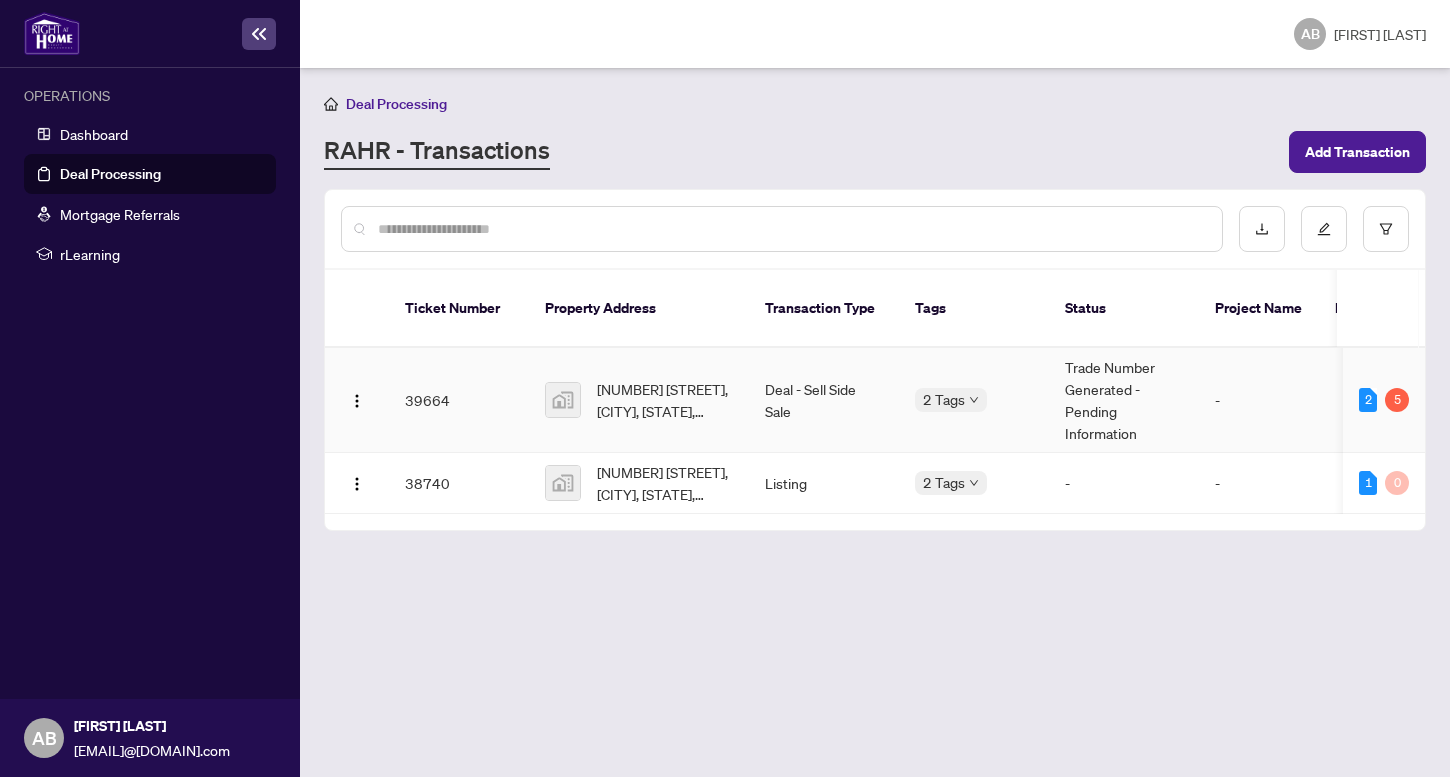 click on "[NUMBER] [STREET], [CITY], [PROVINCE], [COUNTRY]" at bounding box center (665, 400) 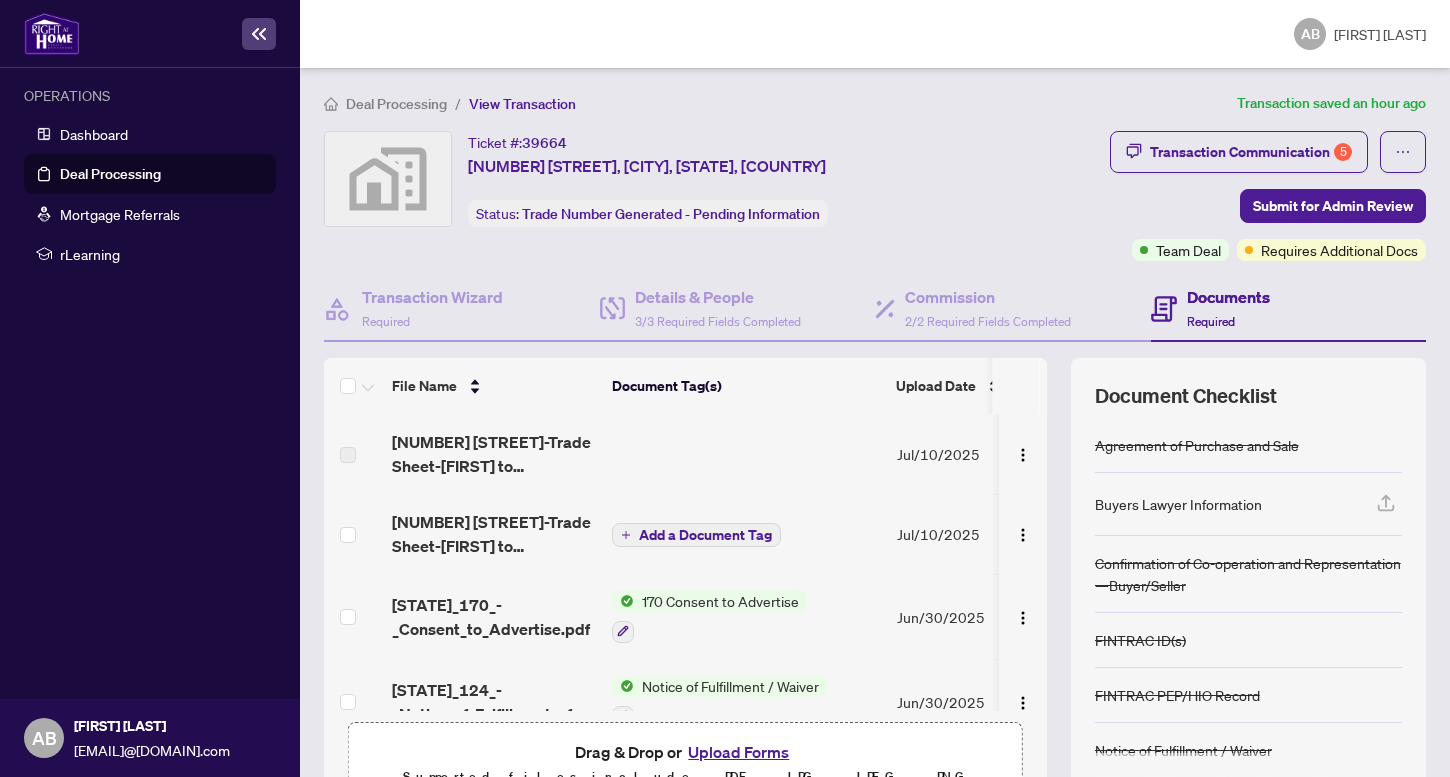 scroll, scrollTop: 36, scrollLeft: 0, axis: vertical 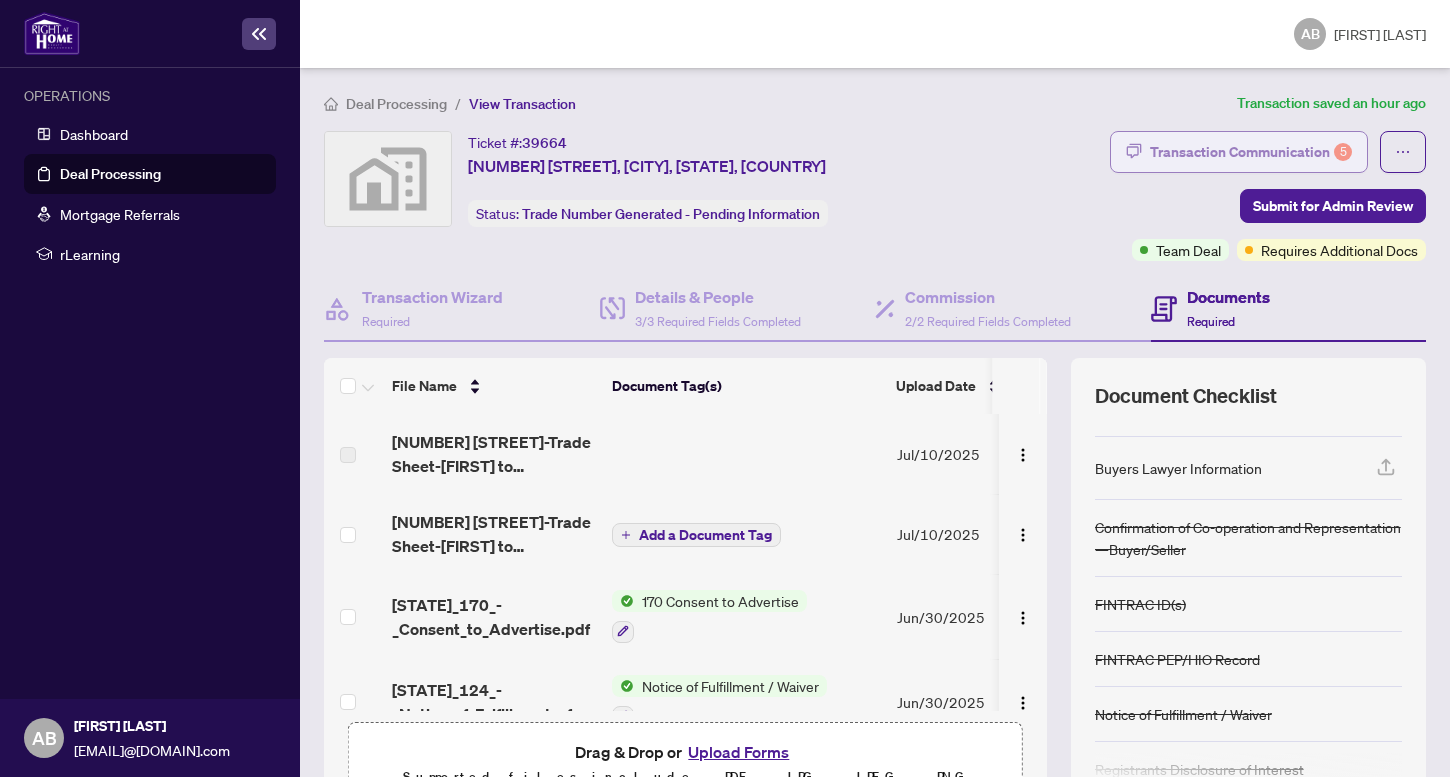 click on "Transaction Communication 5" at bounding box center [1251, 152] 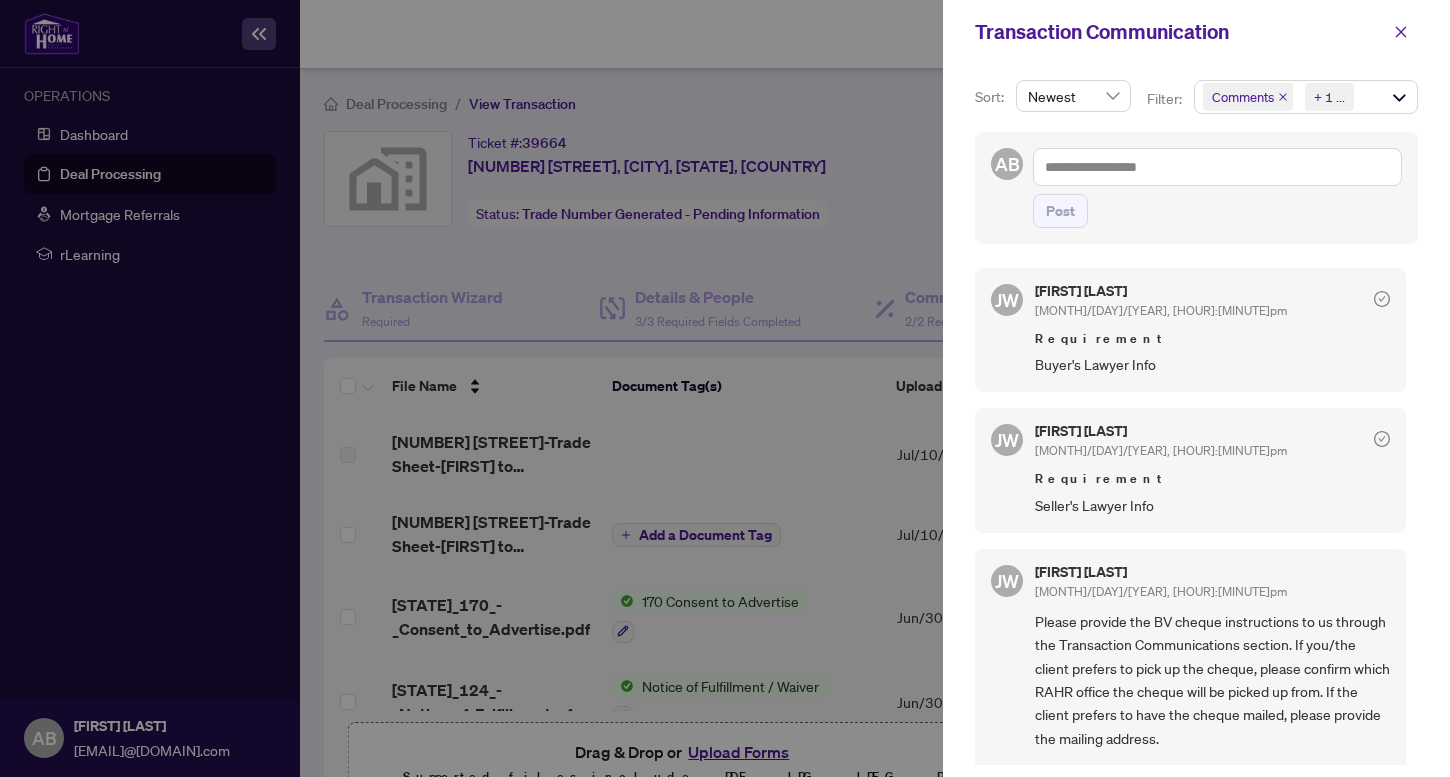 scroll, scrollTop: 21, scrollLeft: 0, axis: vertical 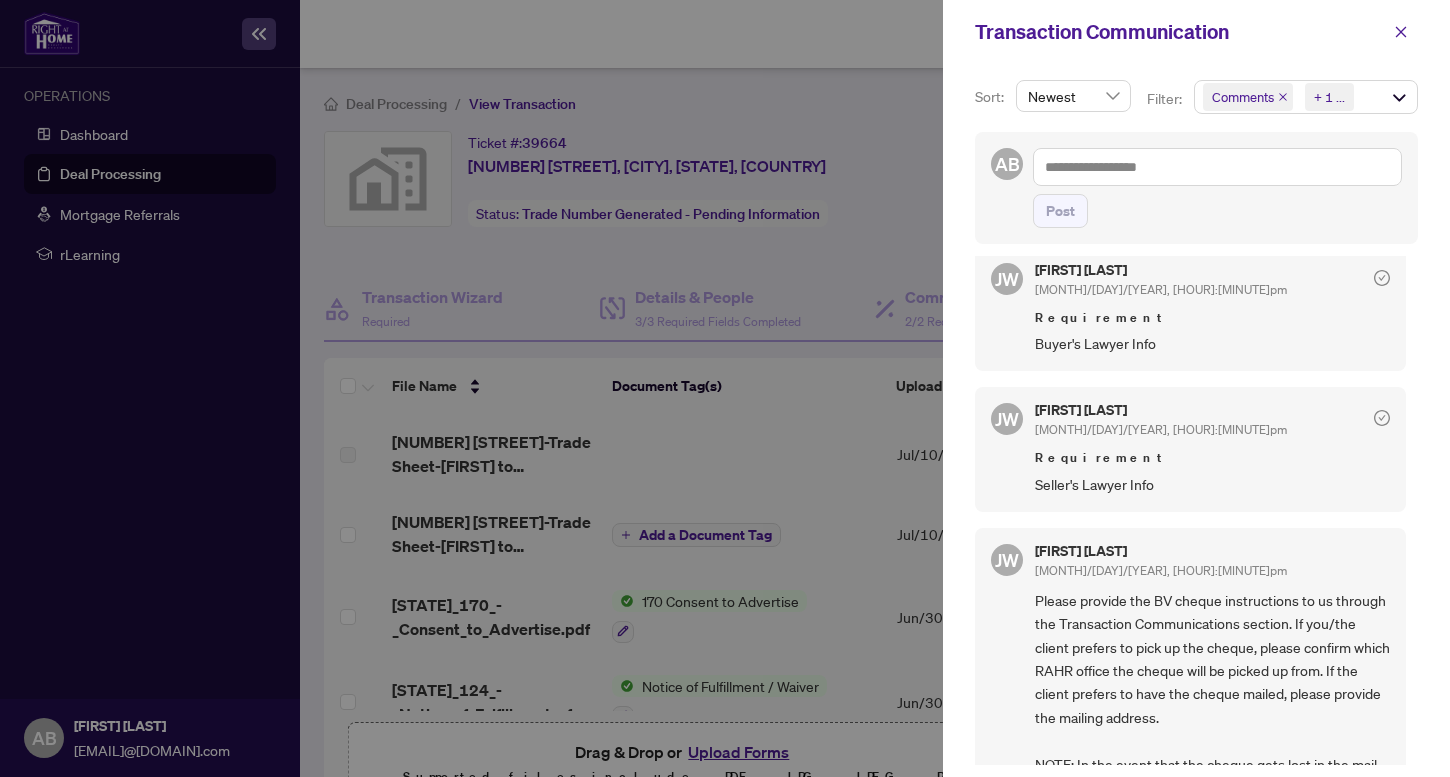 click 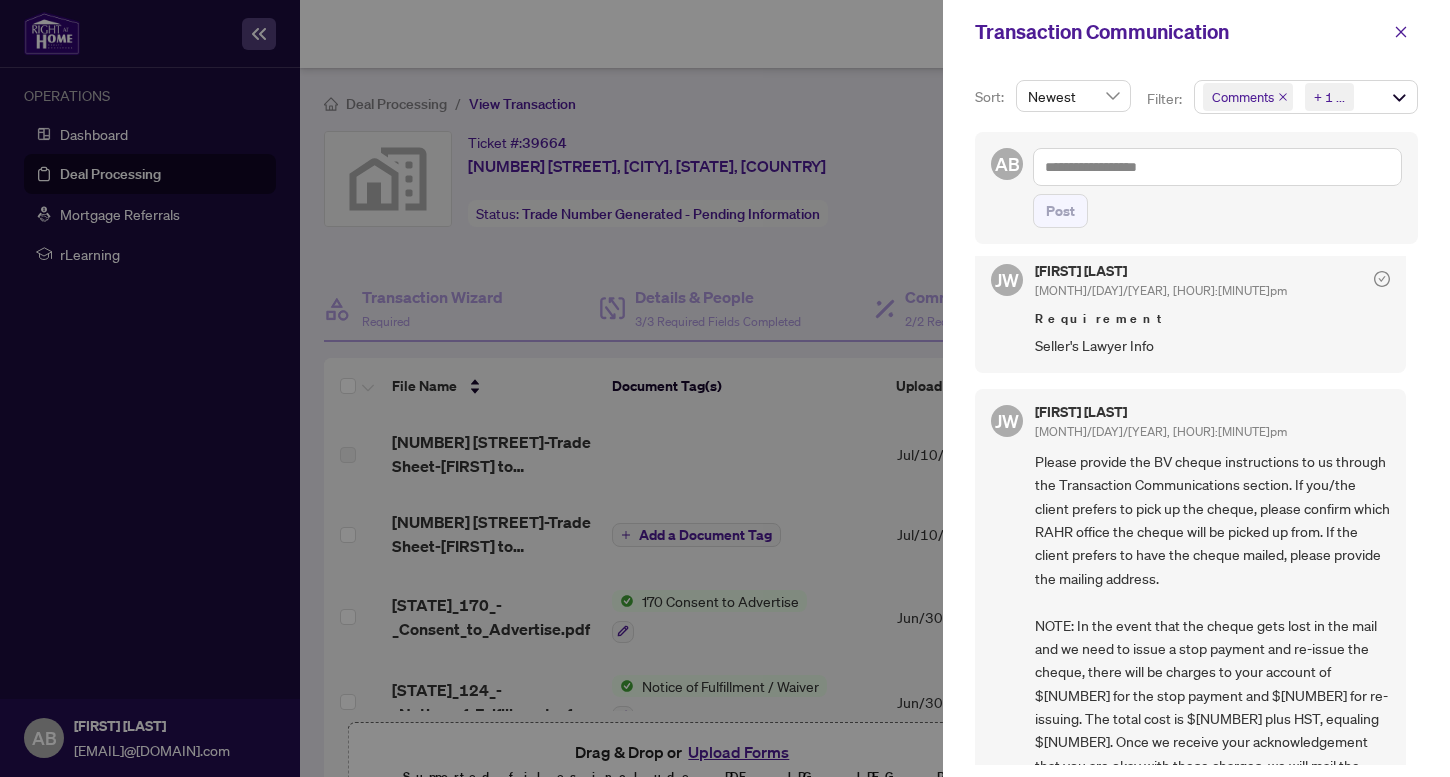 scroll, scrollTop: 196, scrollLeft: 0, axis: vertical 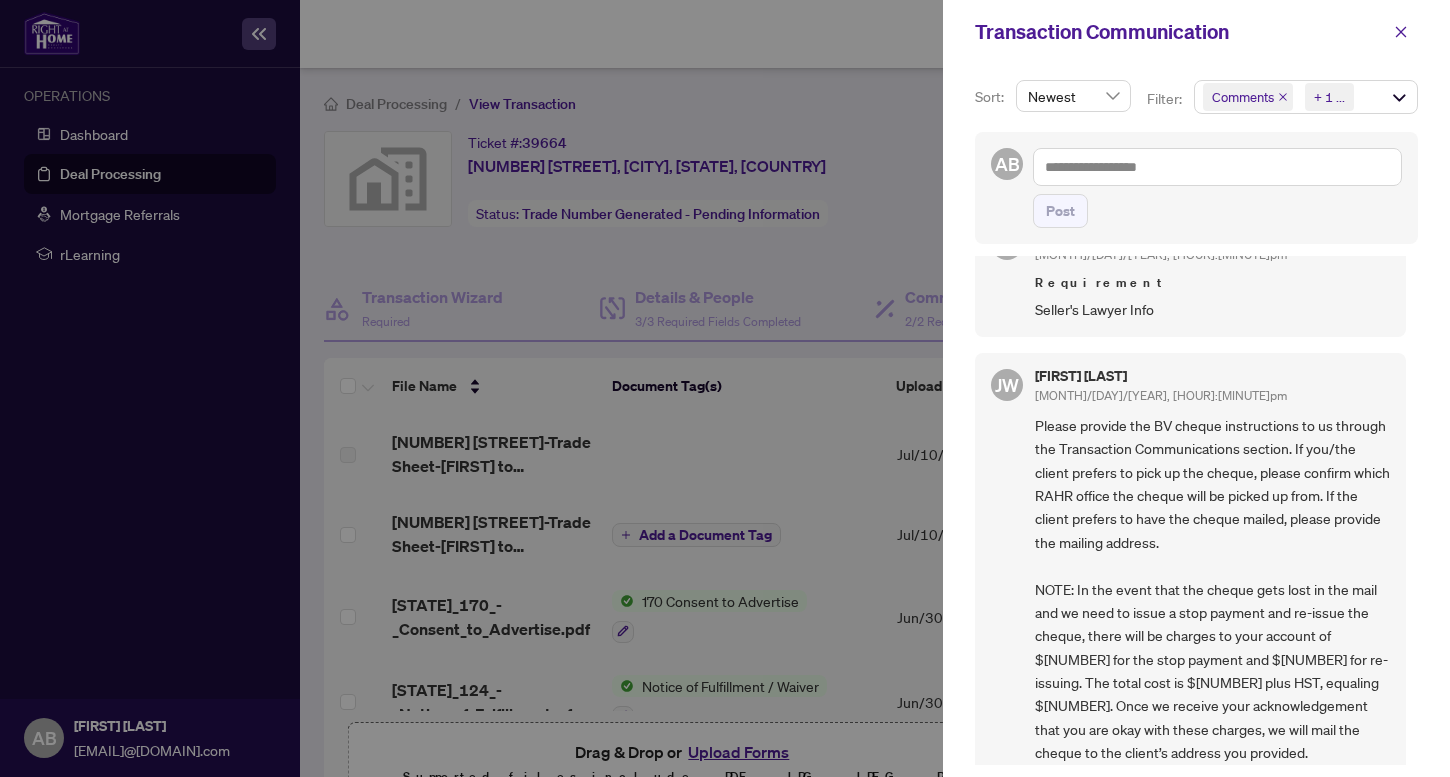 click at bounding box center [725, 388] 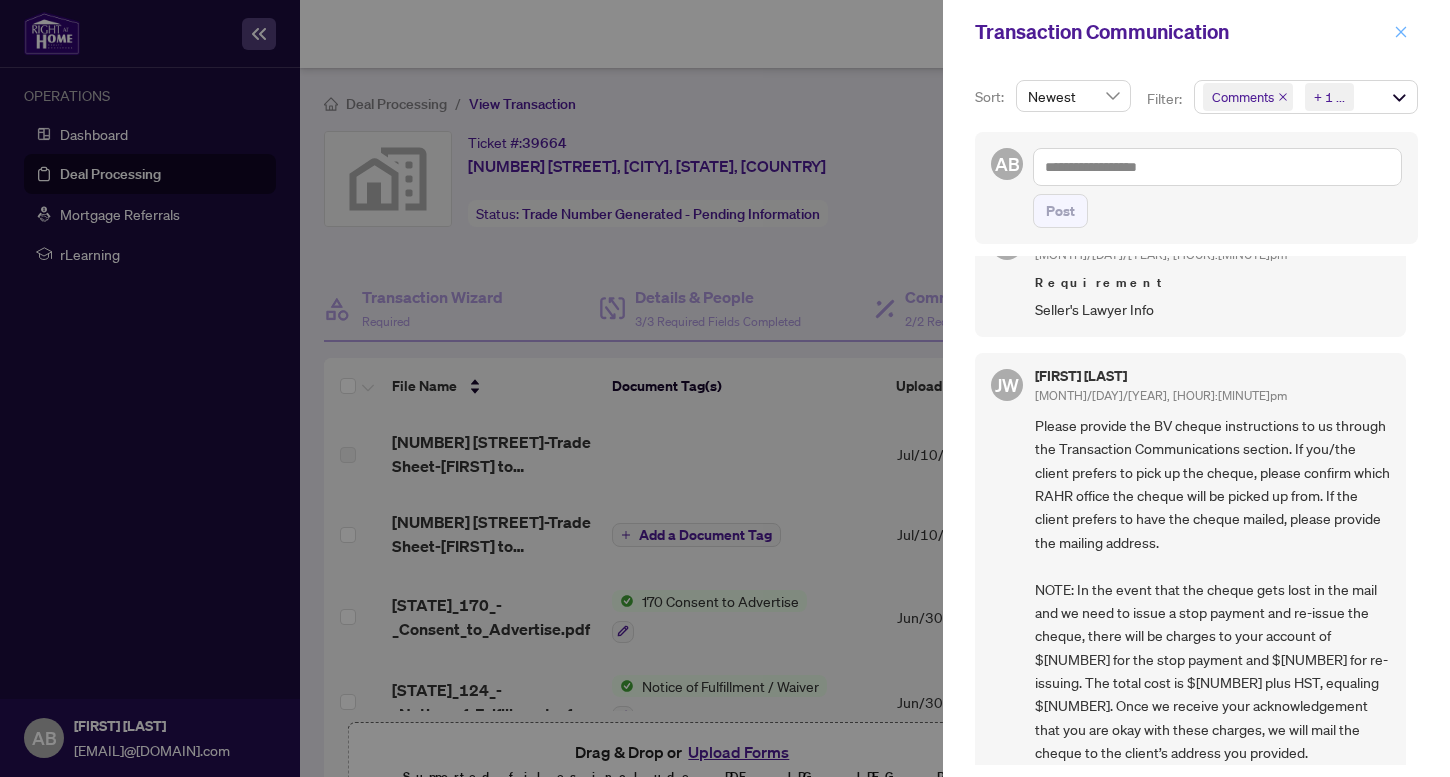 click 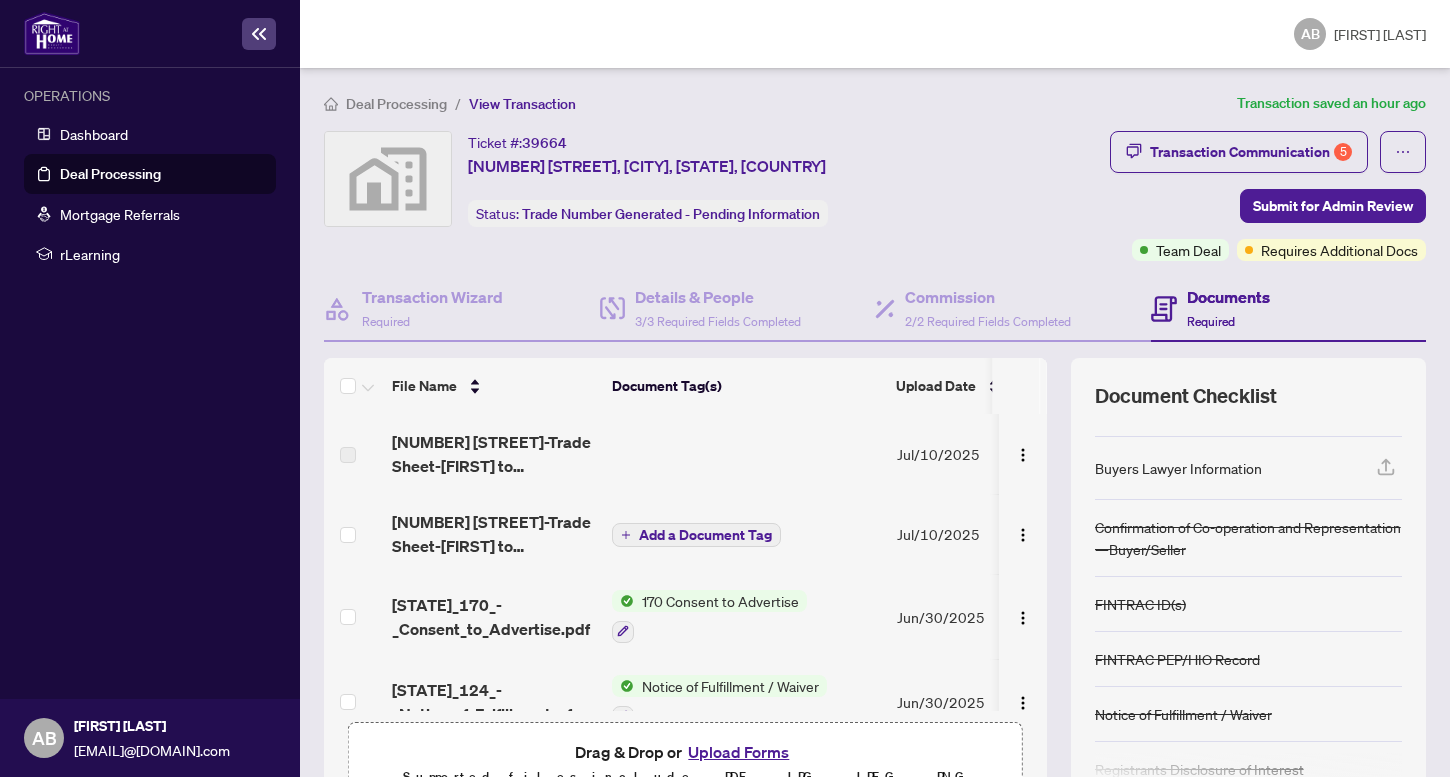 click on "Buyers Lawyer Information" at bounding box center (1248, 468) 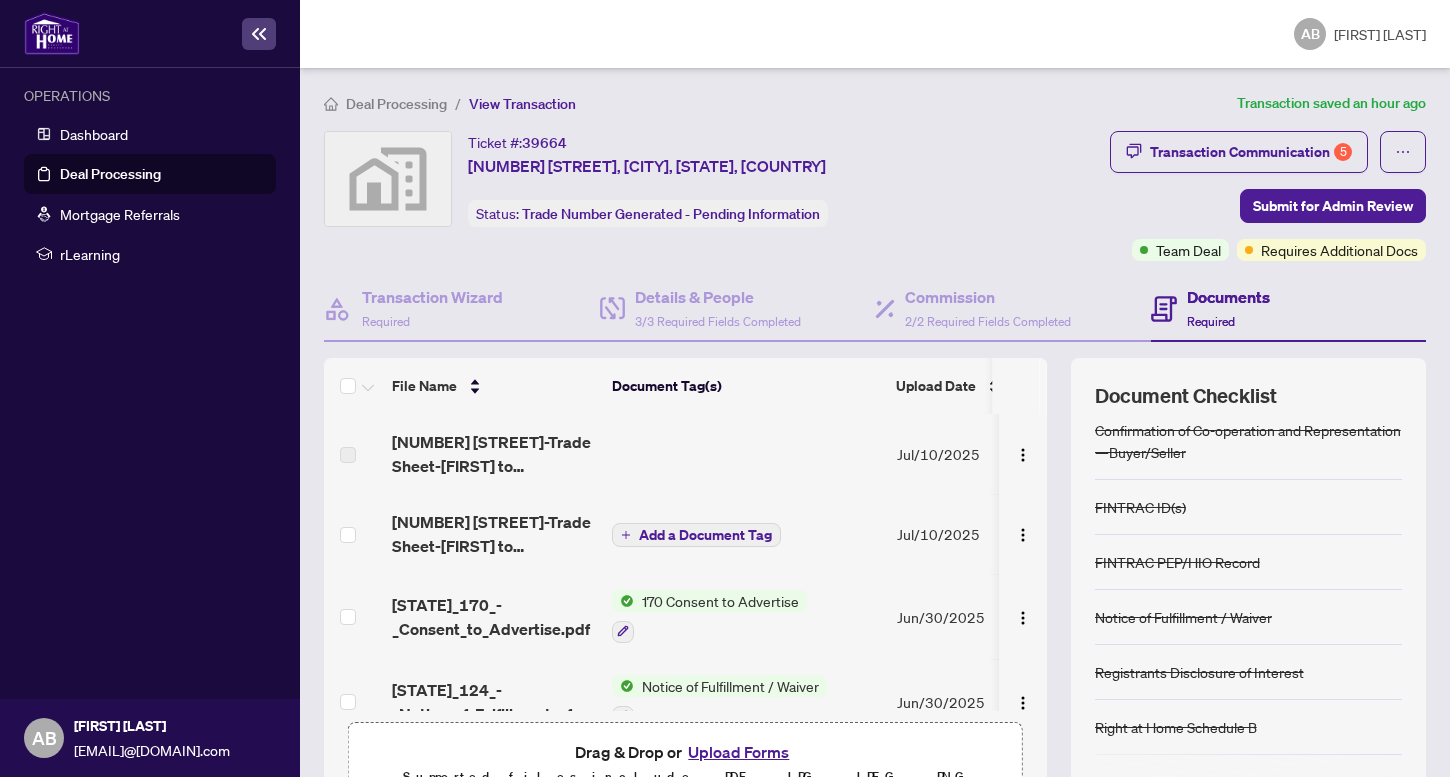 scroll, scrollTop: 235, scrollLeft: 0, axis: vertical 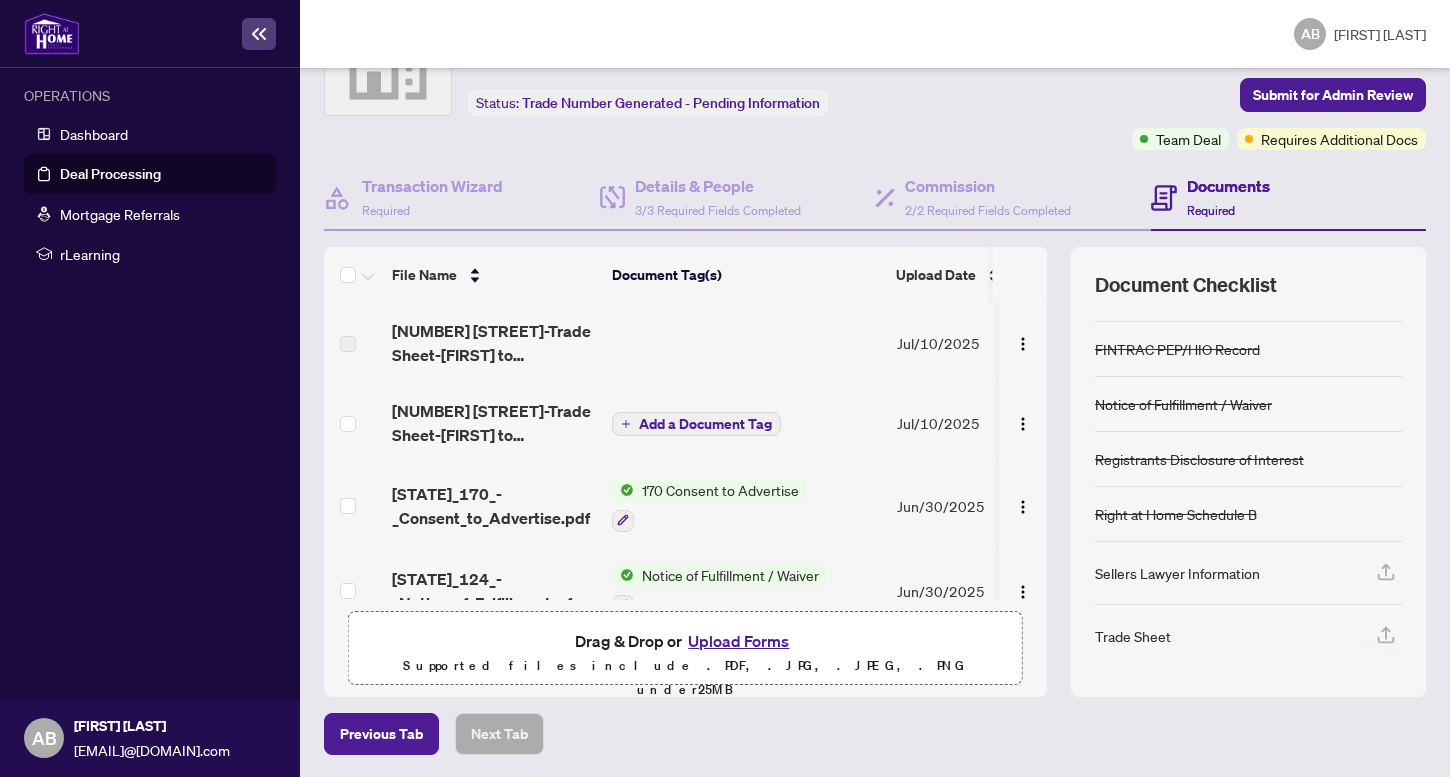 click 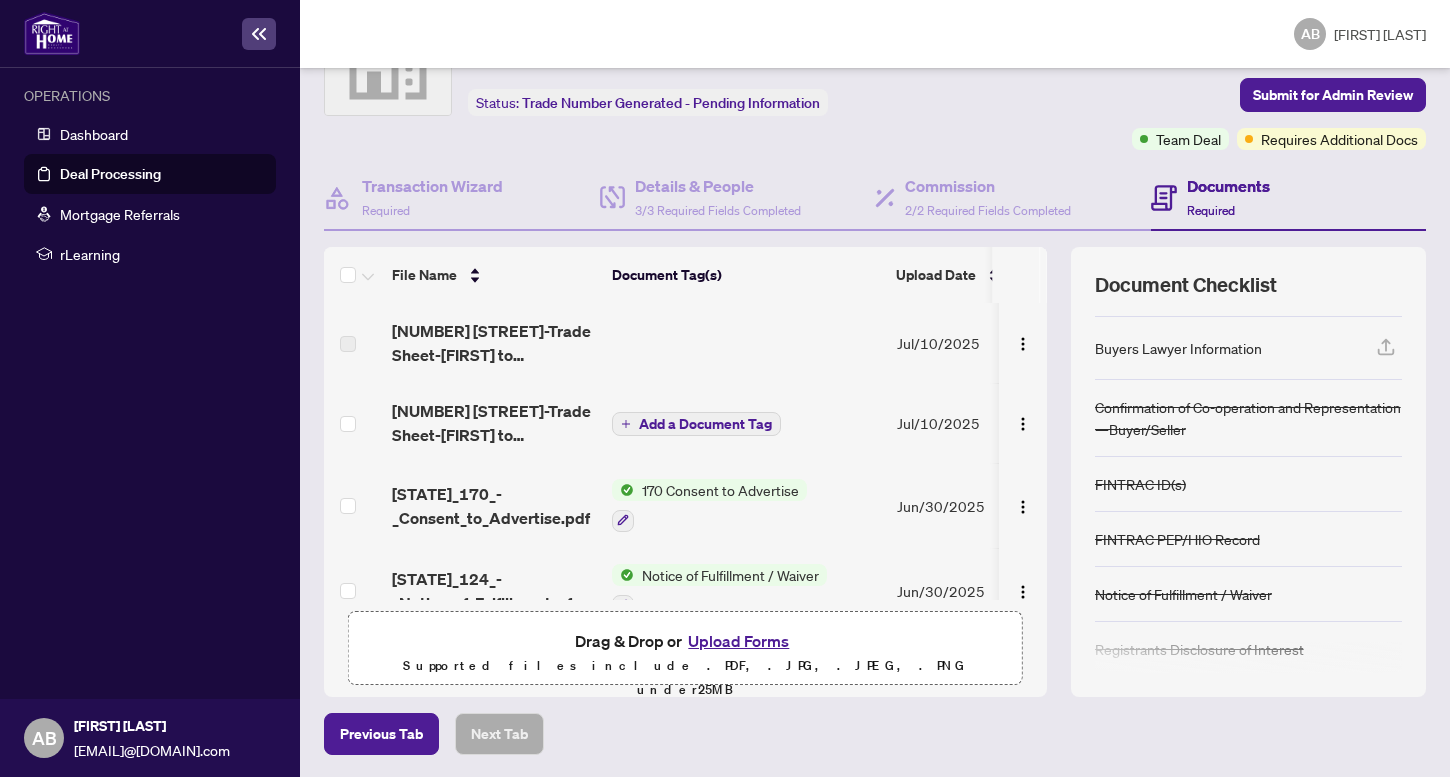 scroll, scrollTop: 0, scrollLeft: 0, axis: both 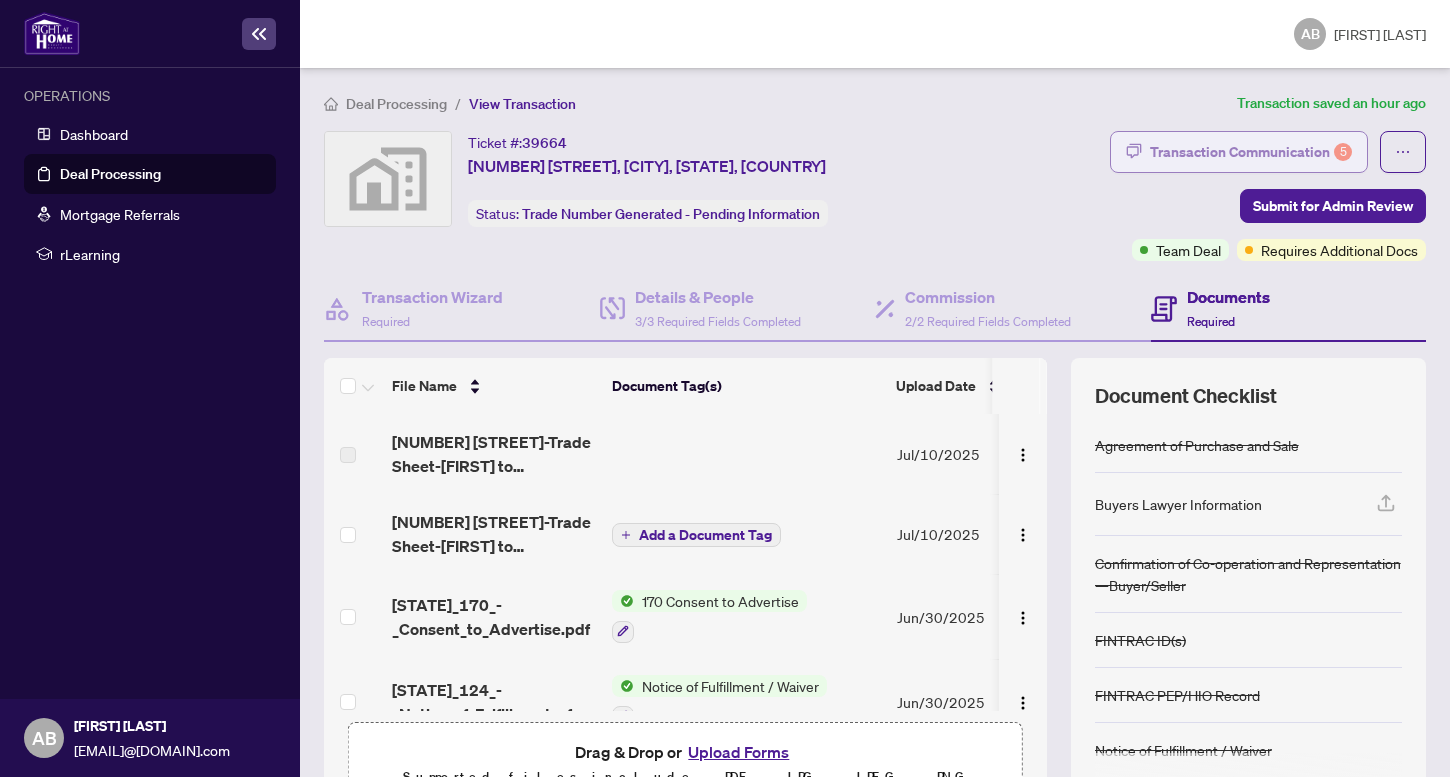 click on "Transaction Communication 5" at bounding box center (1251, 152) 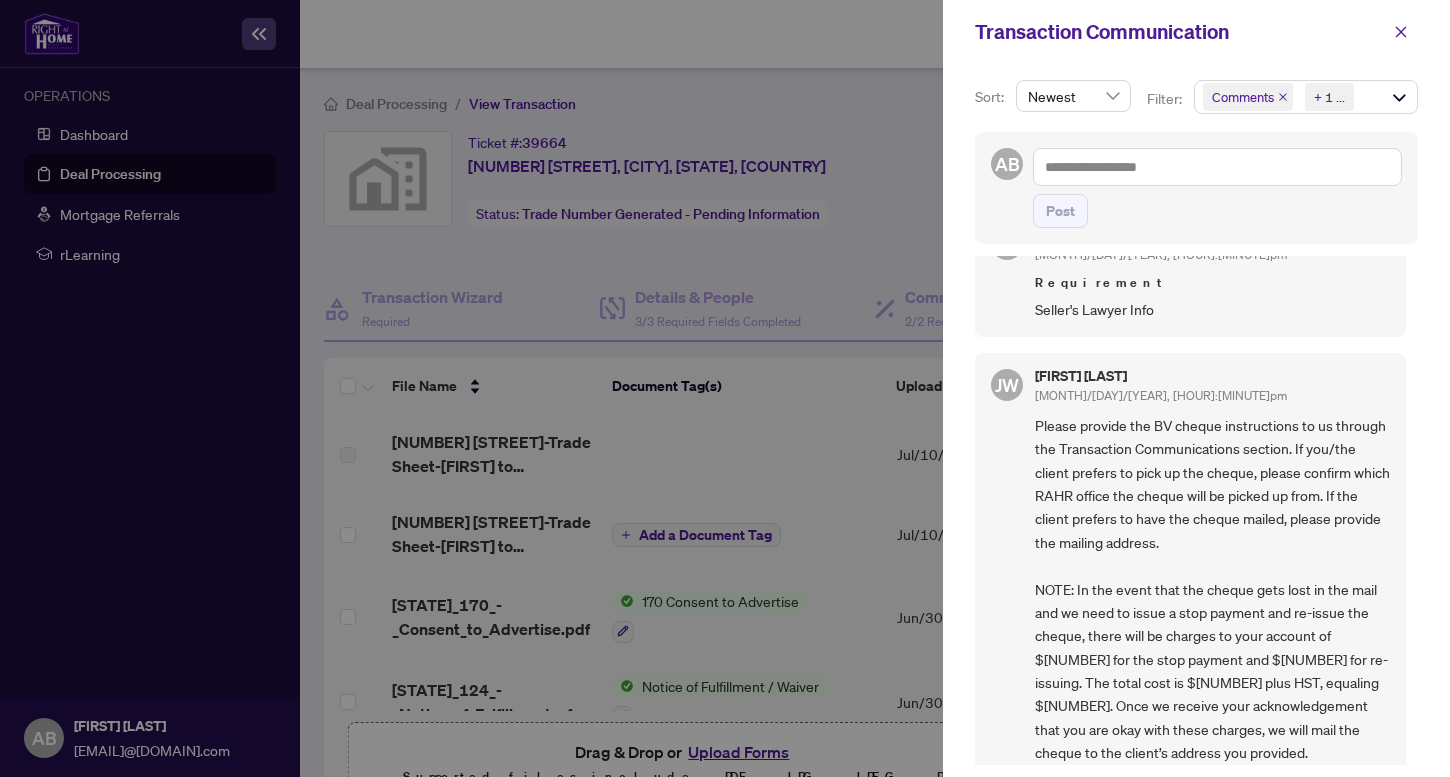 scroll, scrollTop: 0, scrollLeft: 0, axis: both 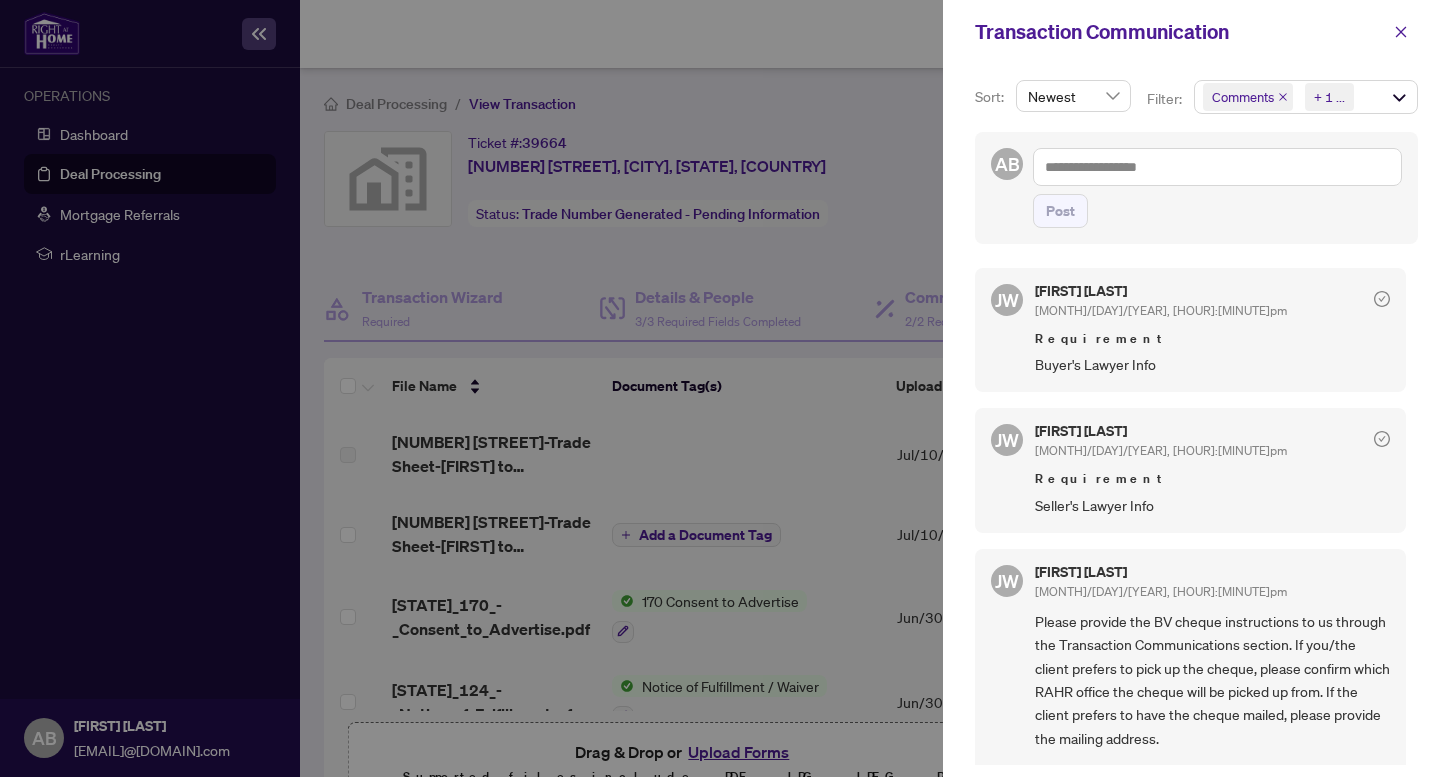 click at bounding box center [725, 388] 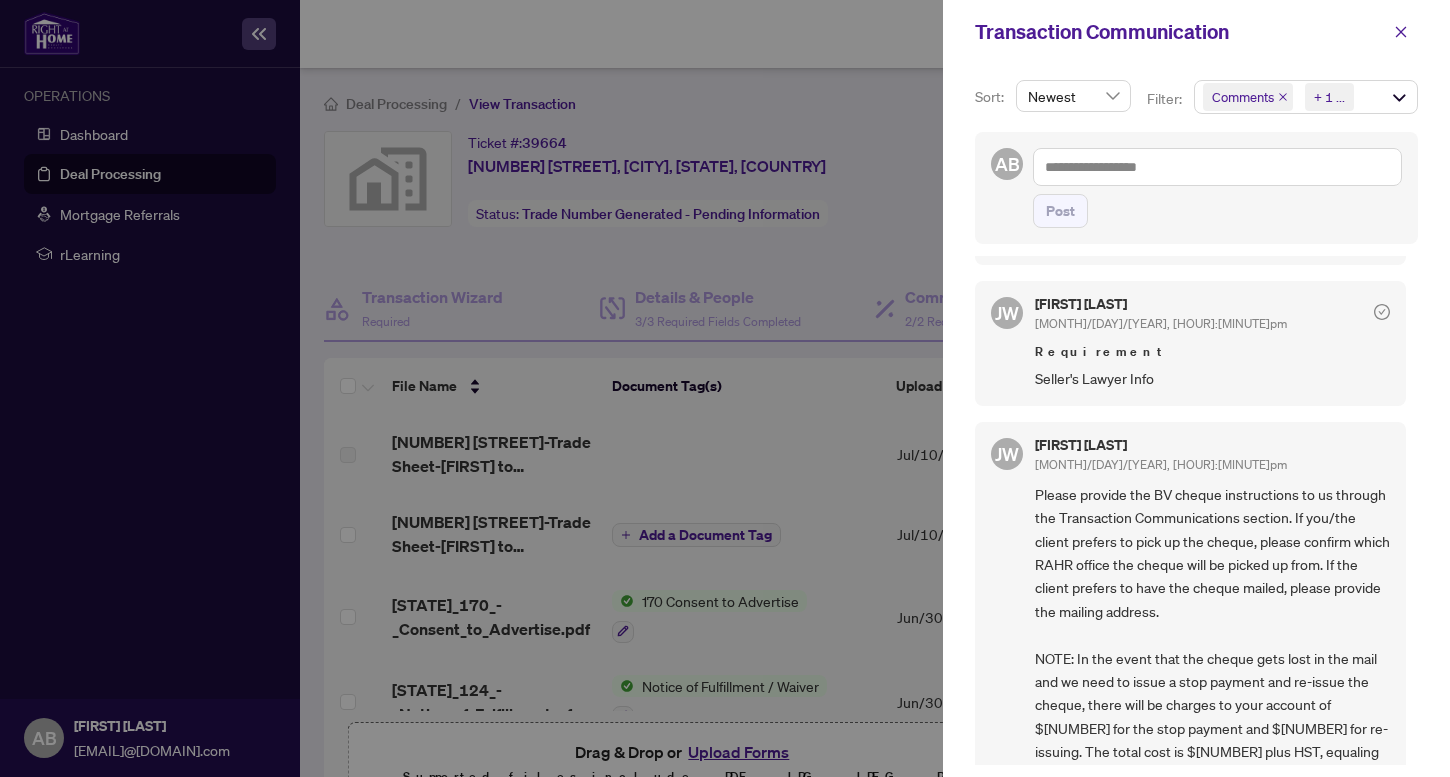 scroll, scrollTop: 118, scrollLeft: 0, axis: vertical 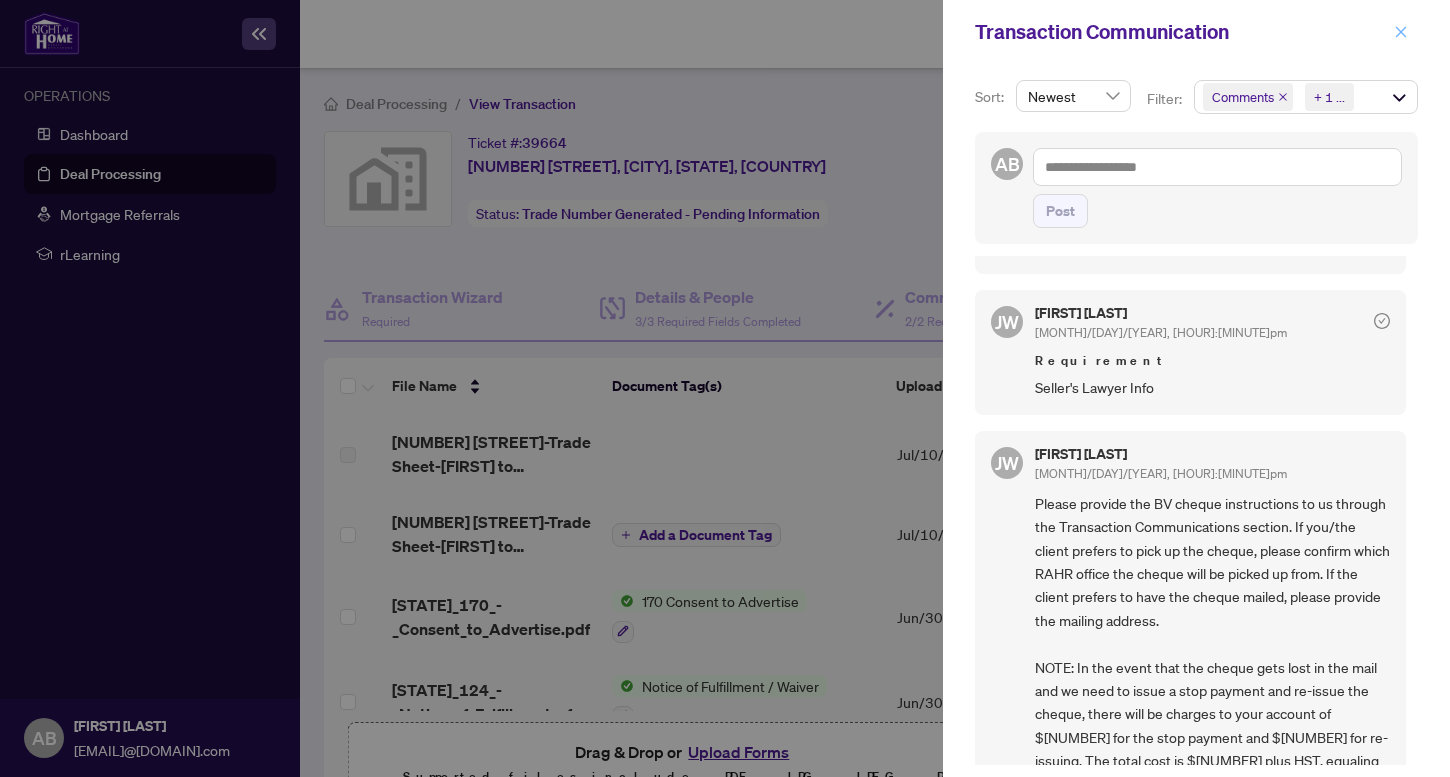 click 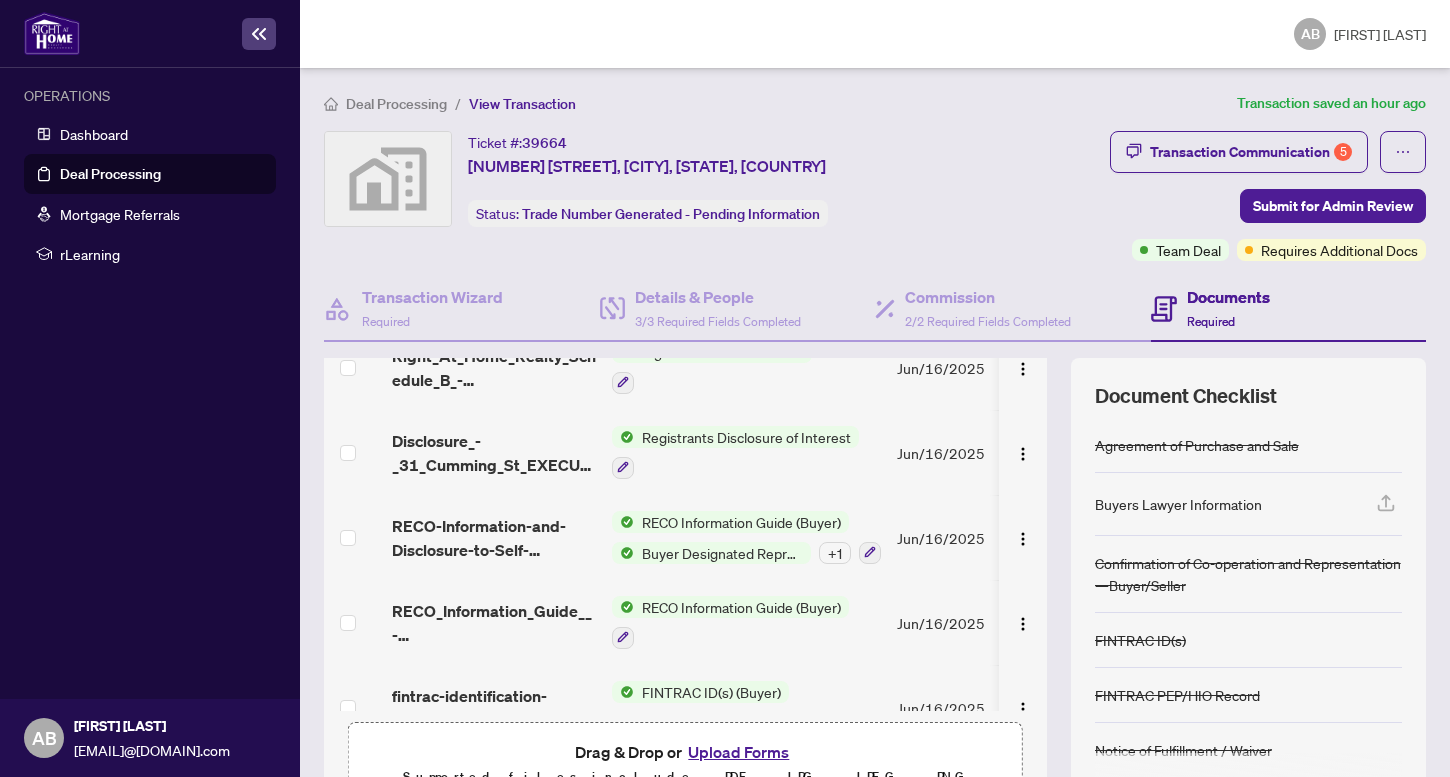scroll, scrollTop: 1213, scrollLeft: 0, axis: vertical 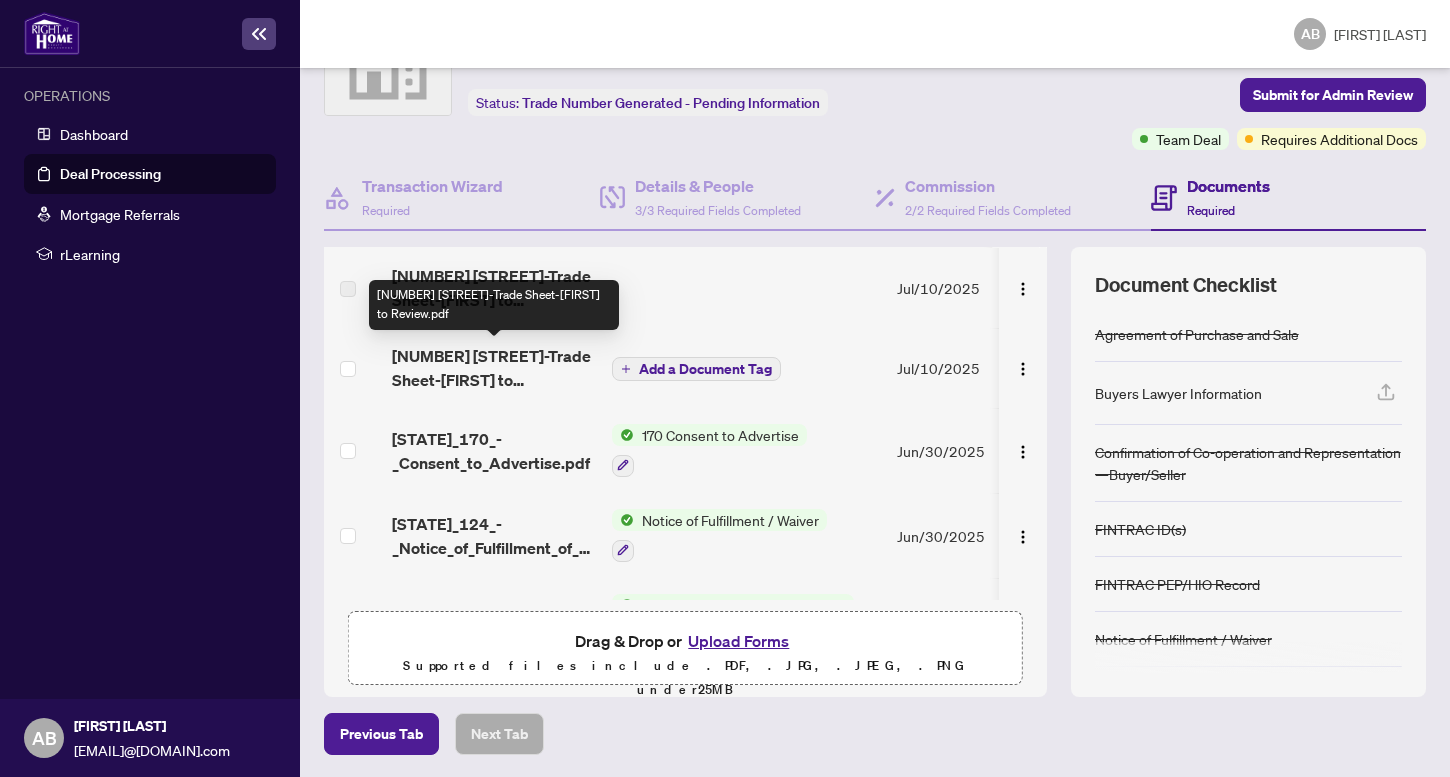 click on "[NUMBER] [STREET]-Trade Sheet-[FIRST] to Review.pdf" at bounding box center (494, 368) 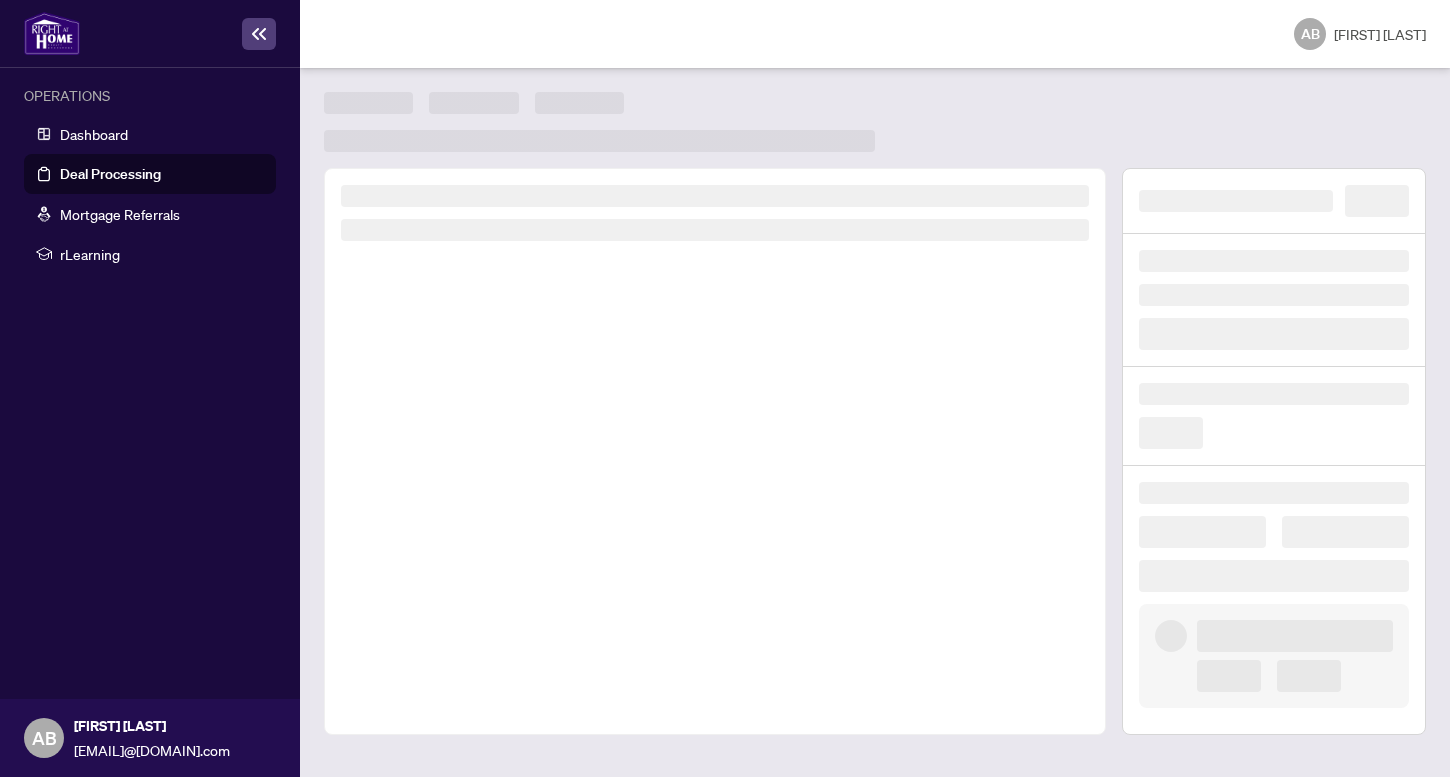 scroll, scrollTop: 0, scrollLeft: 0, axis: both 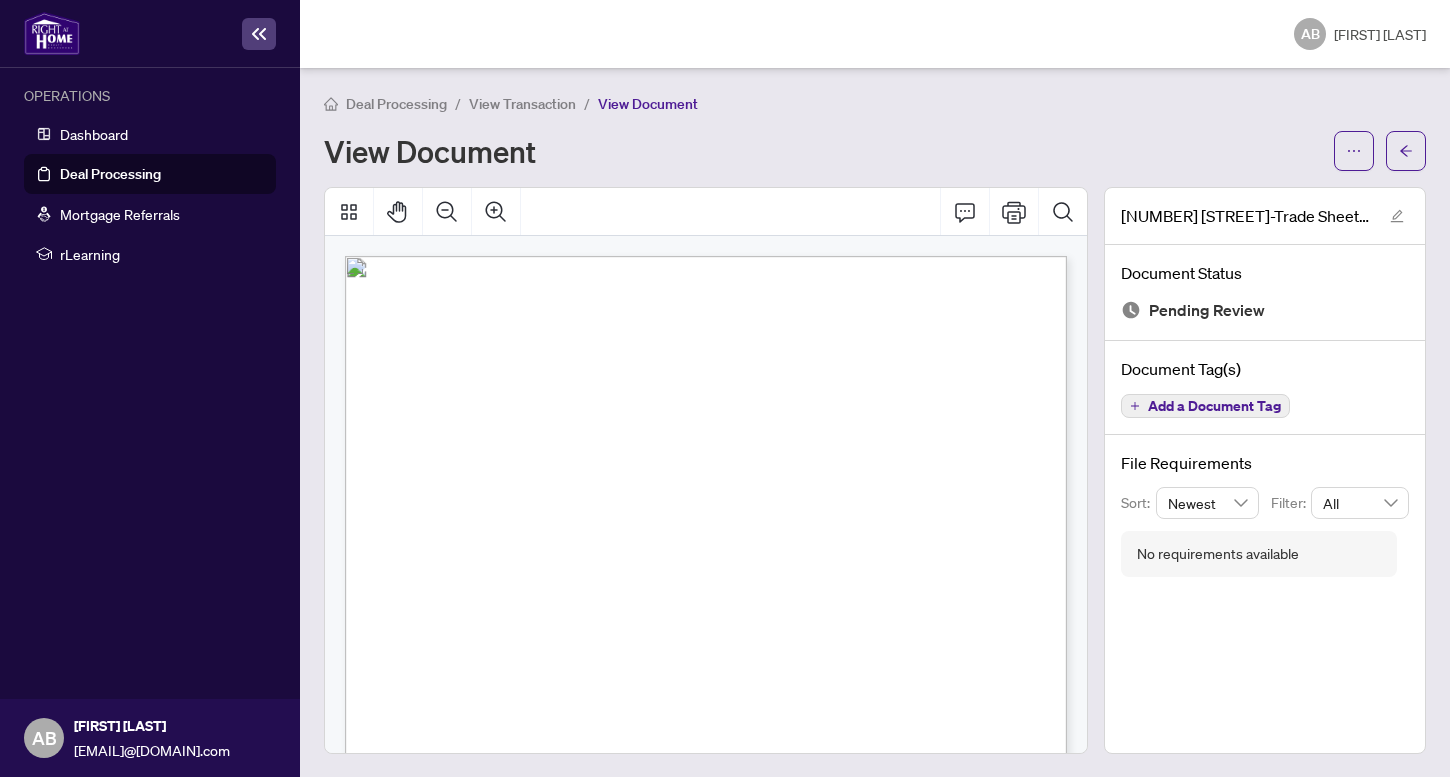 click on "Deal Processing" at bounding box center (110, 174) 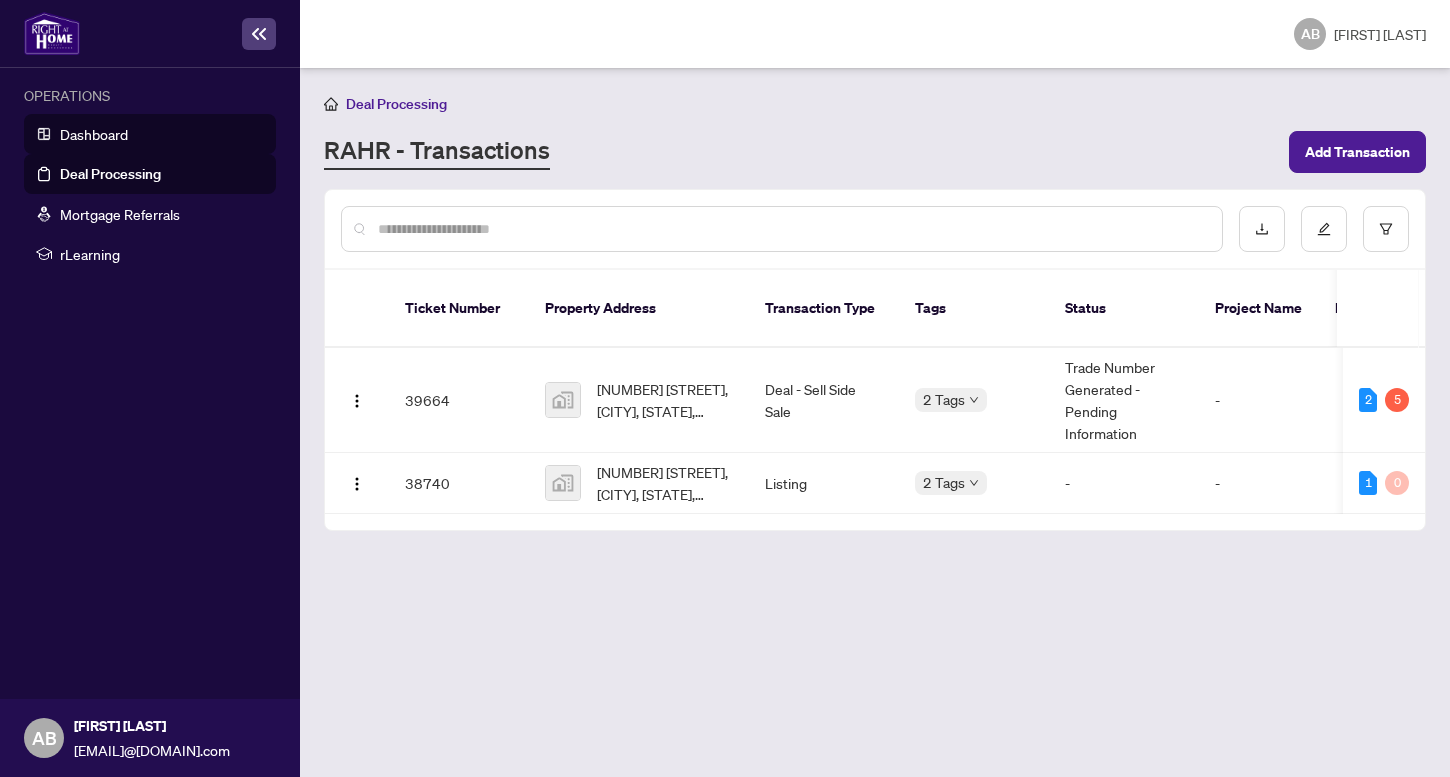 click on "Dashboard" at bounding box center [94, 134] 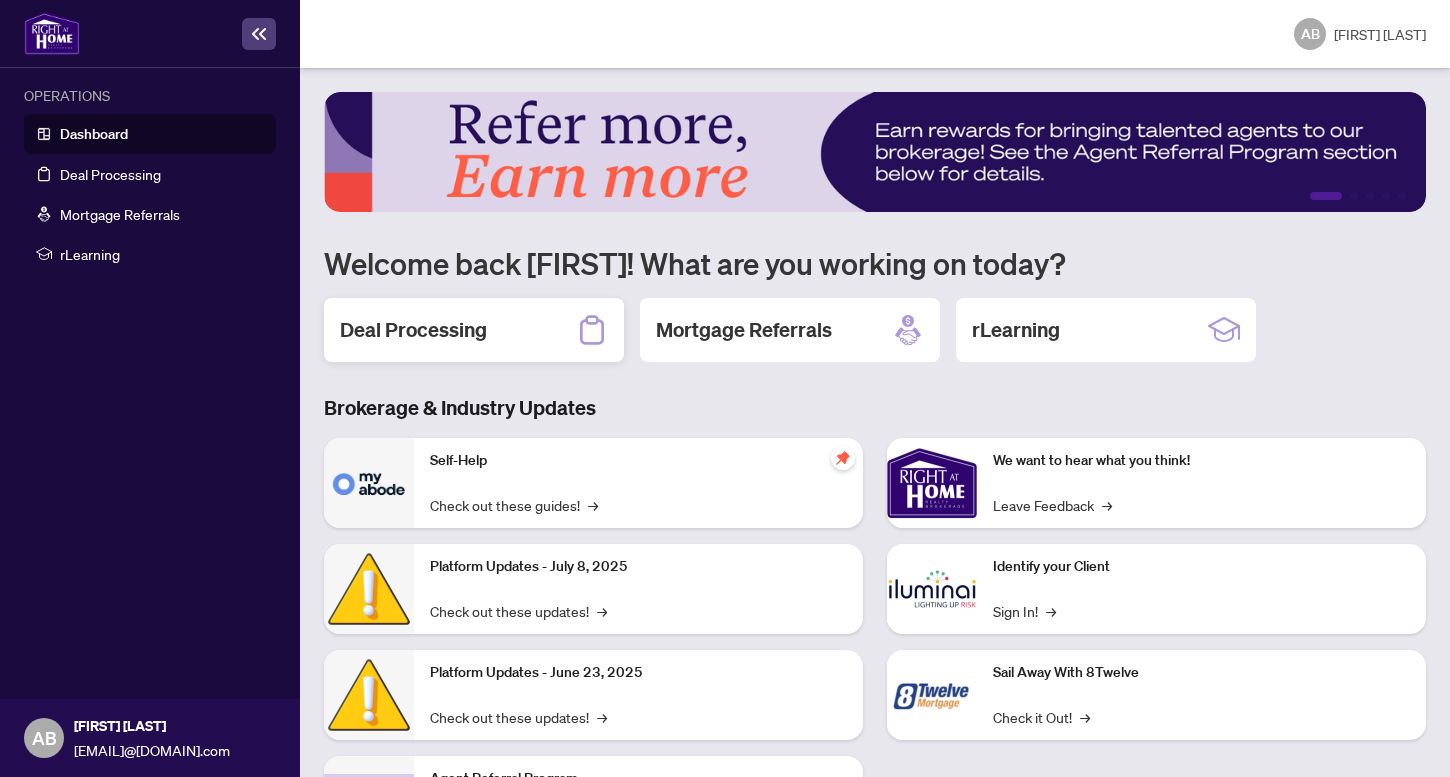 click on "Deal Processing" at bounding box center [413, 330] 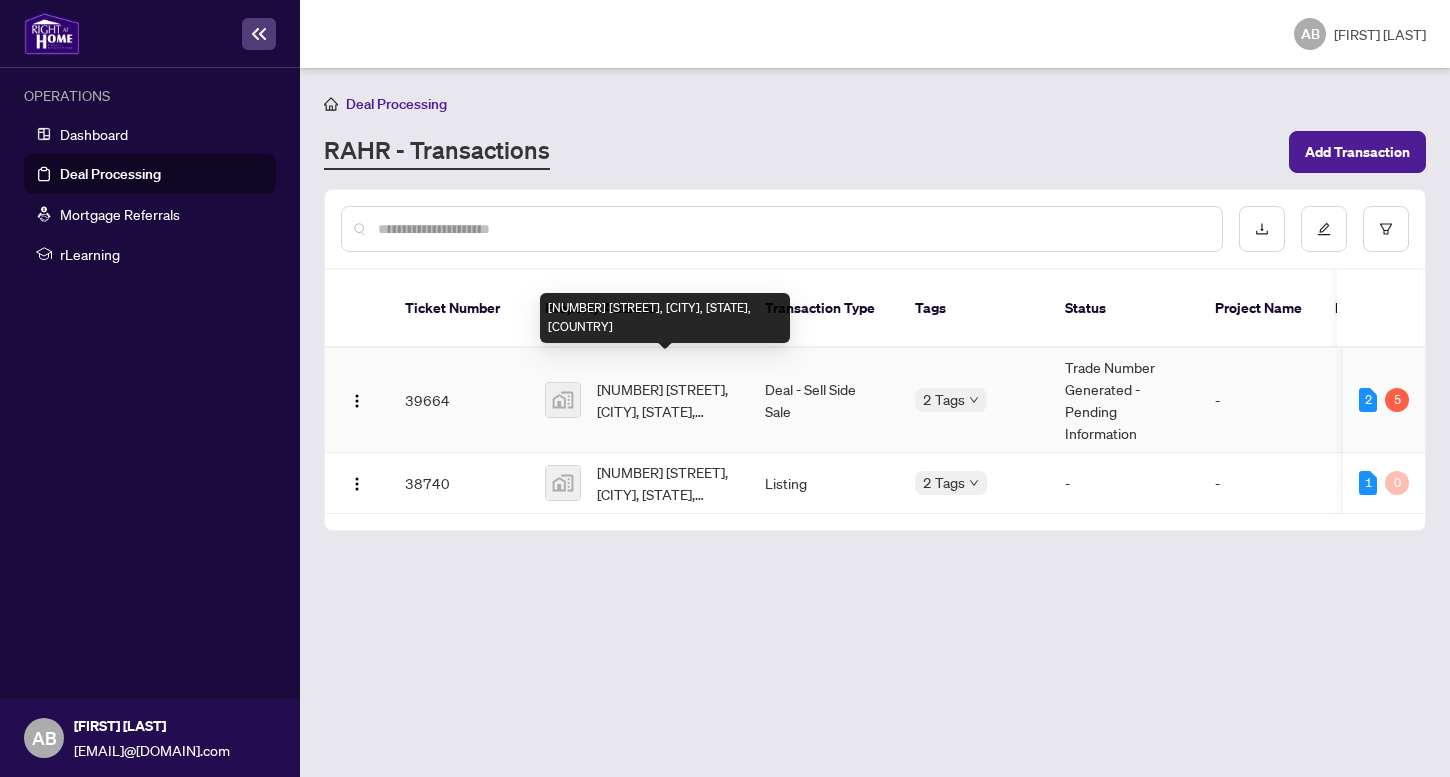 click on "[NUMBER] [STREET], [CITY], [PROVINCE], [COUNTRY]" at bounding box center [665, 400] 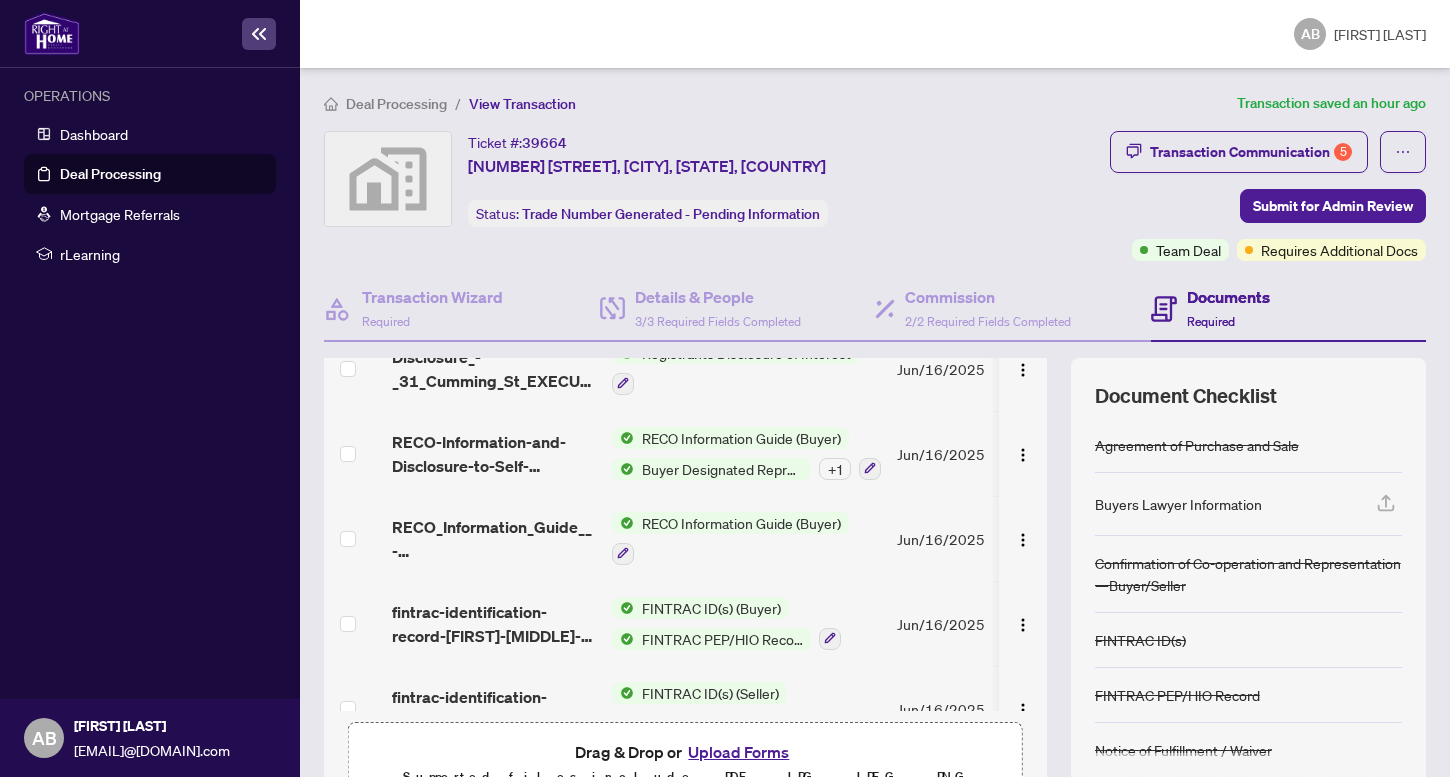 scroll, scrollTop: 1213, scrollLeft: 0, axis: vertical 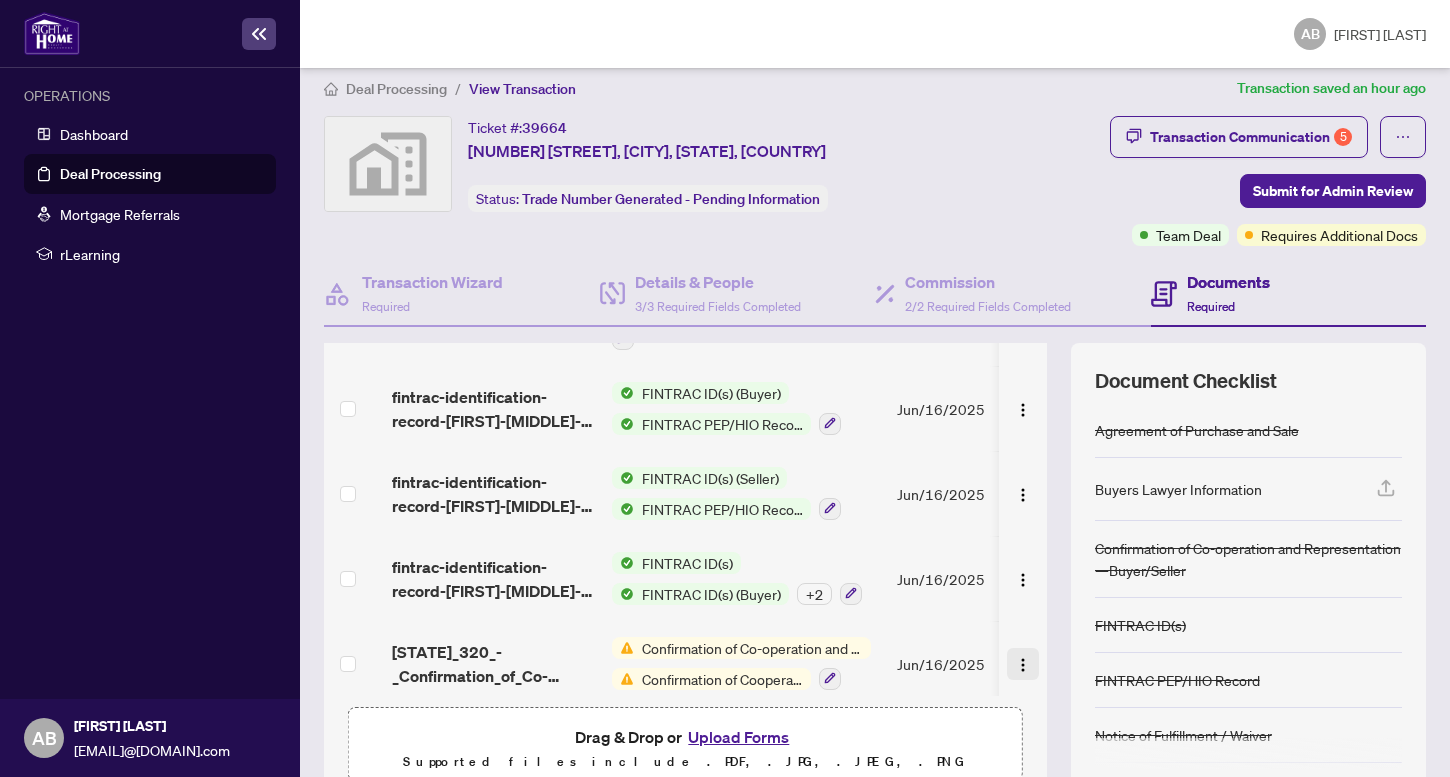 click at bounding box center [1023, 665] 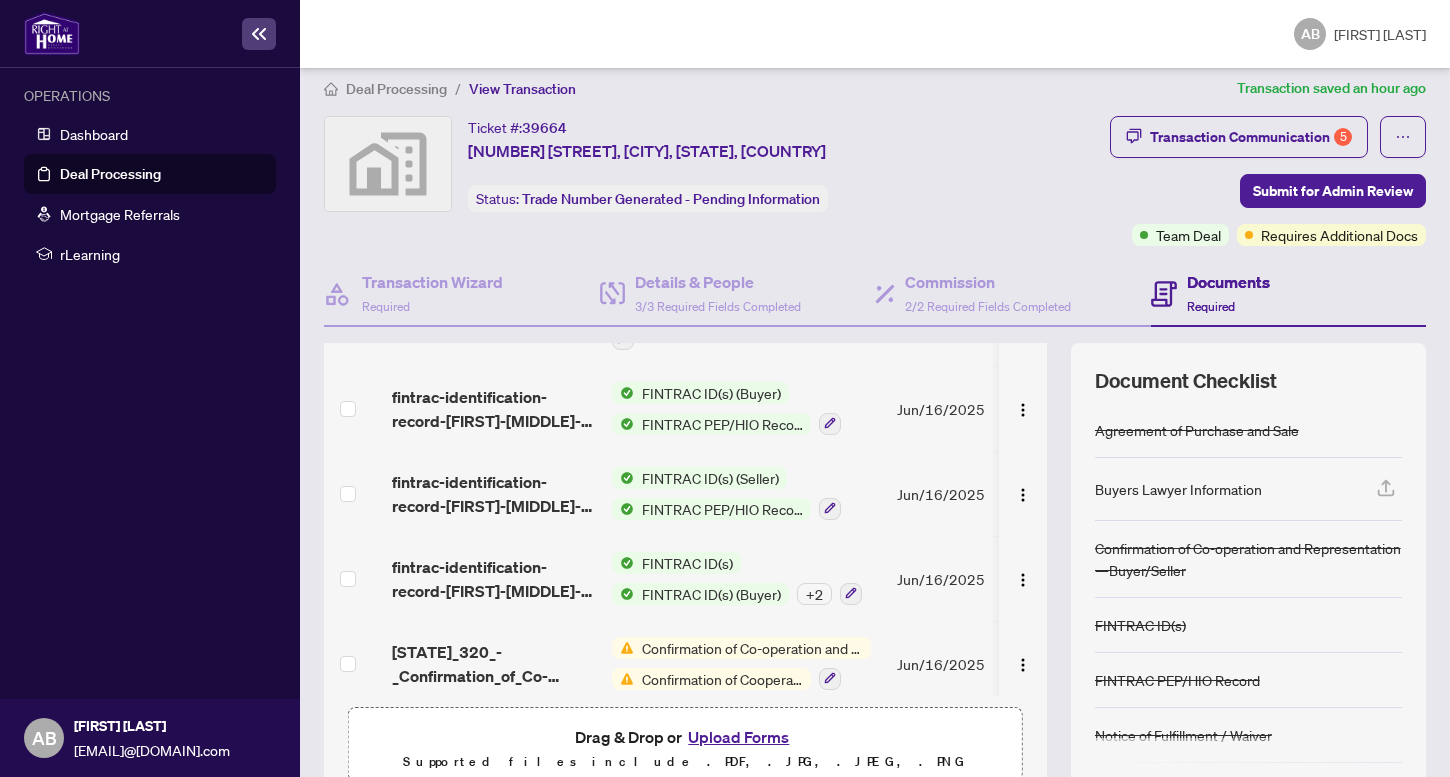 click on "Confirmation of Co-operation and Representation—Buyer/Seller Confirmation of Cooperation" at bounding box center (741, 663) 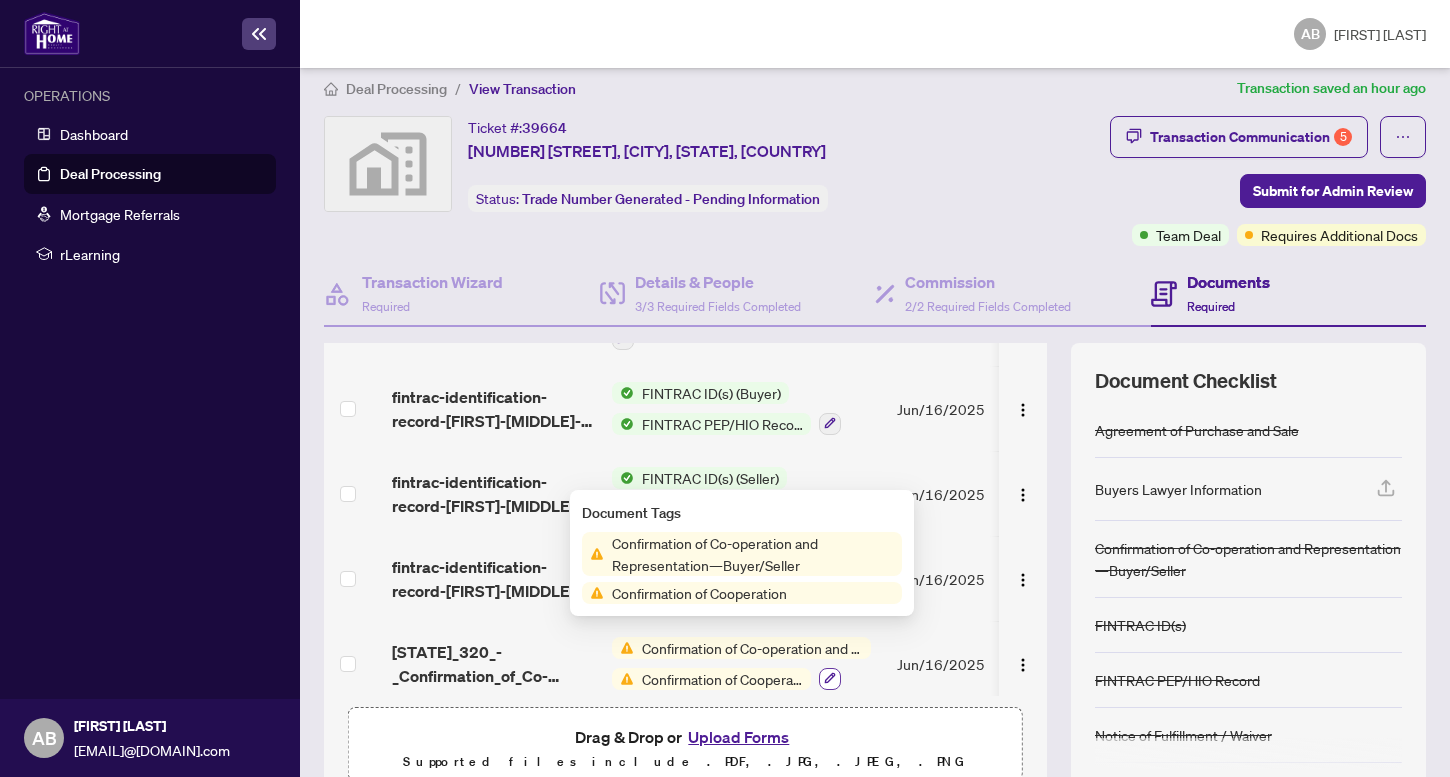 click at bounding box center [830, 679] 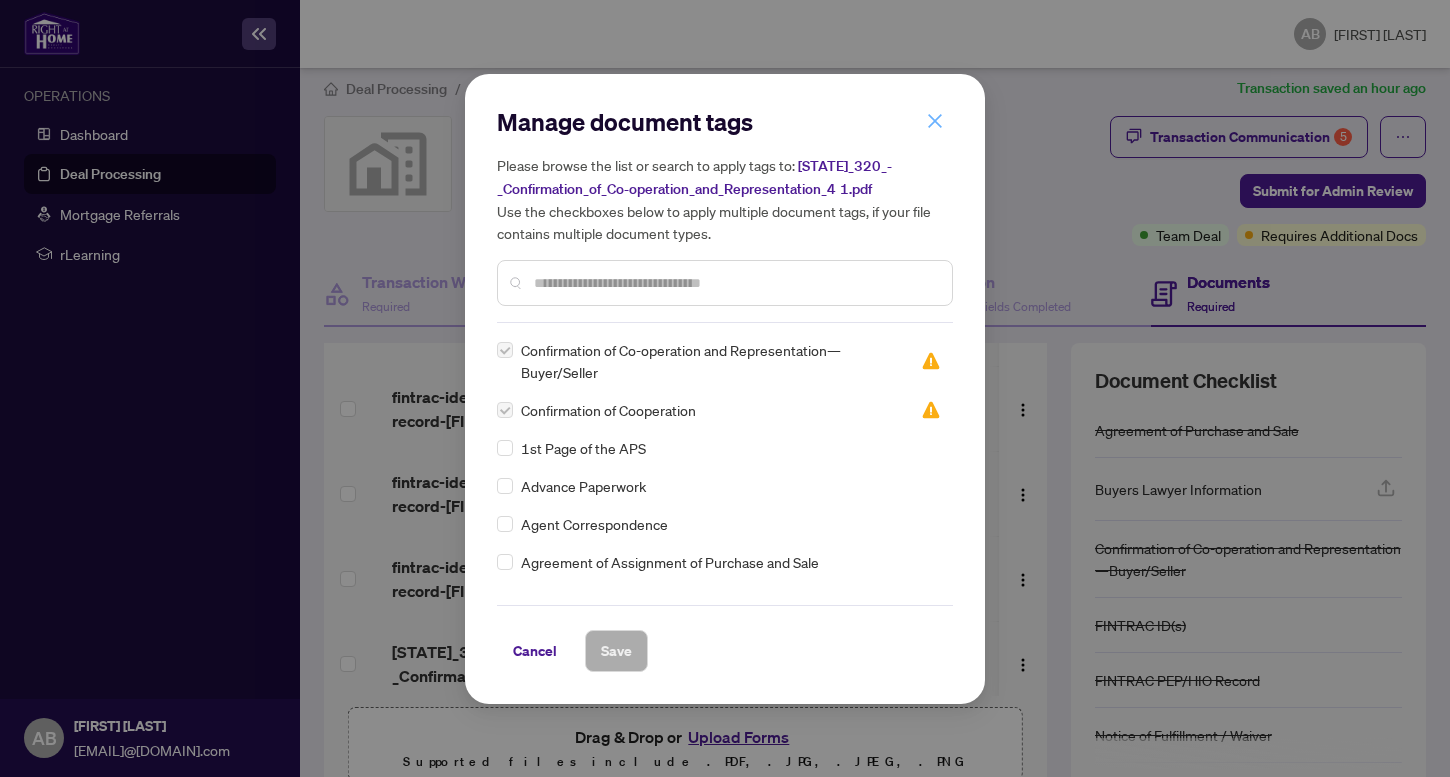 click 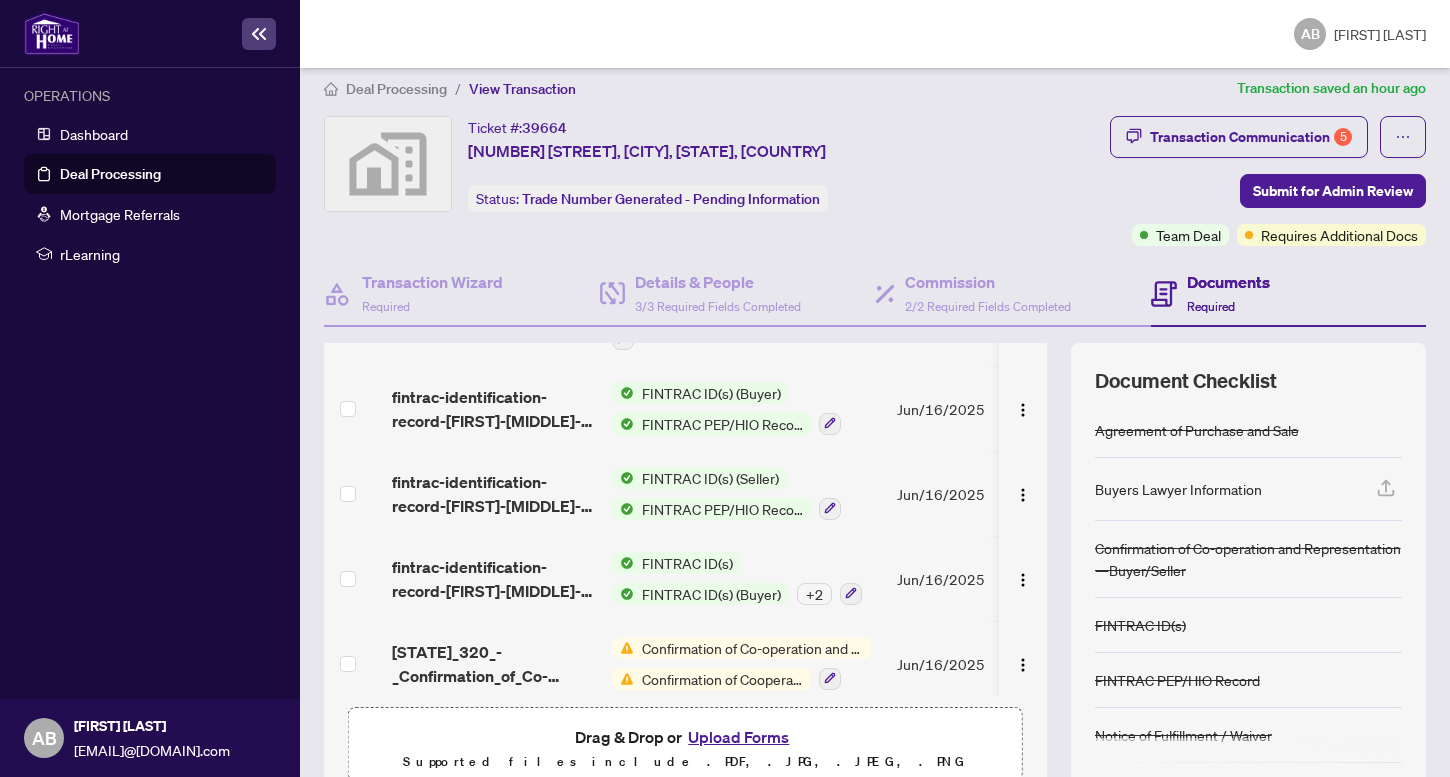 click on "Confirmation of Co-operation and Representation—Buyer/Seller Confirmation of Cooperation" at bounding box center [741, 663] 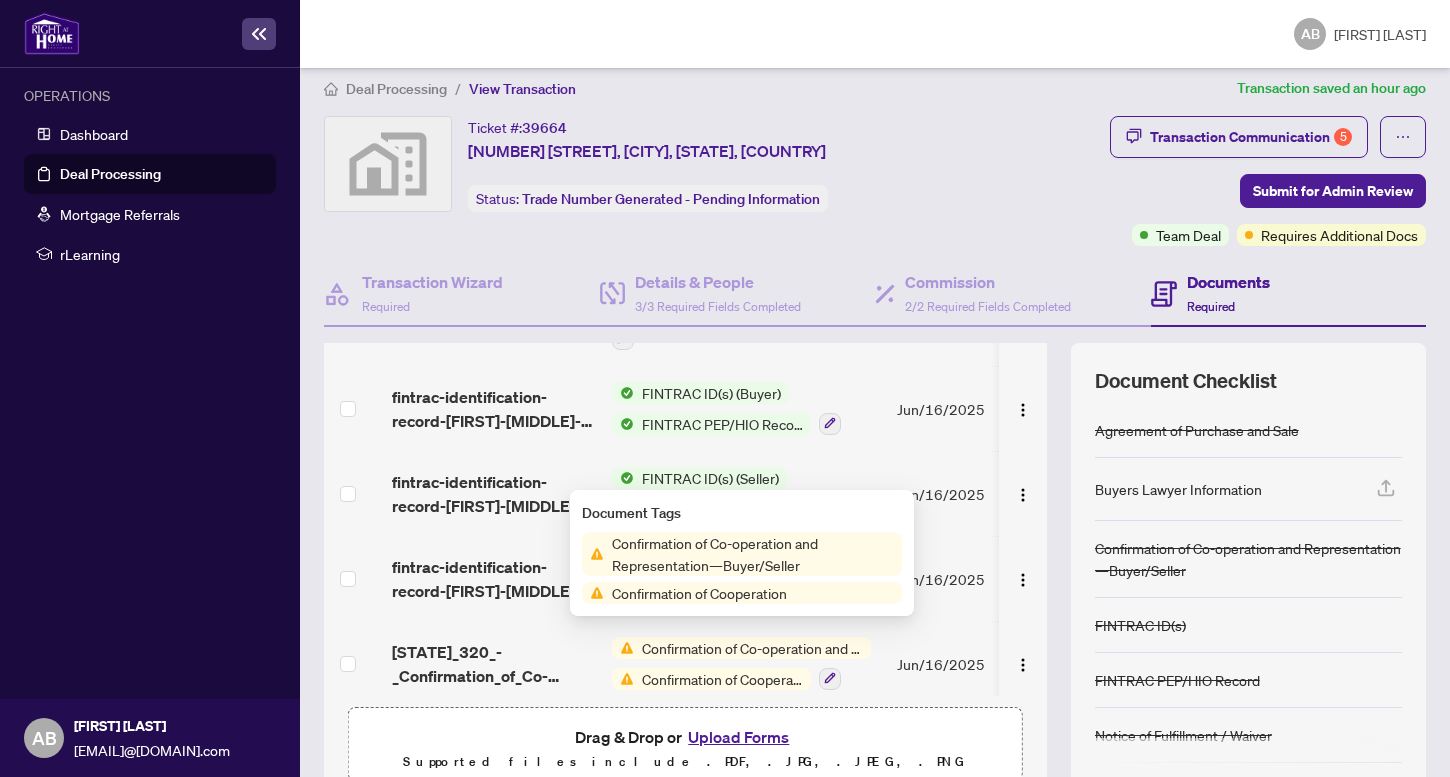 click on "Confirmation of Co-operation and Representation—Buyer/Seller" at bounding box center [753, 554] 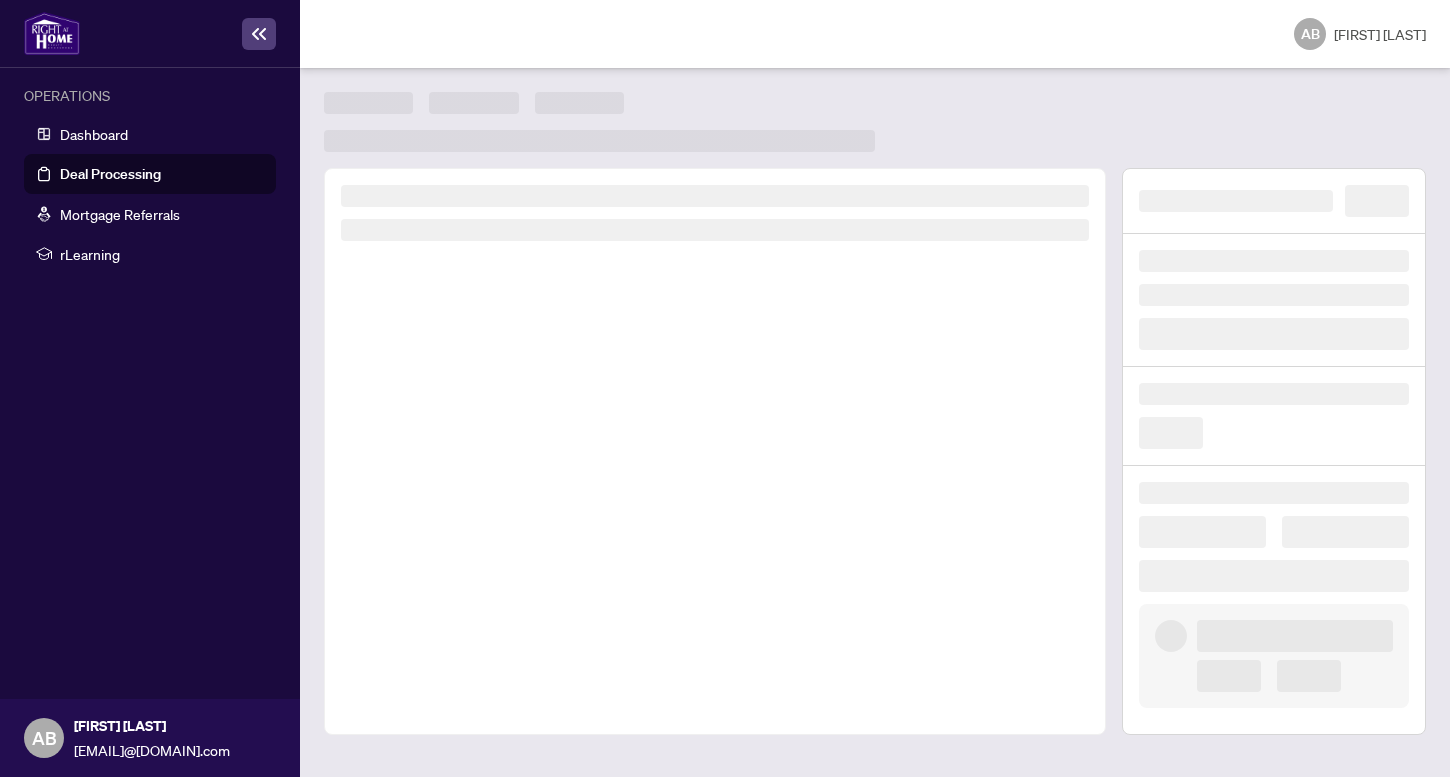 scroll, scrollTop: 0, scrollLeft: 0, axis: both 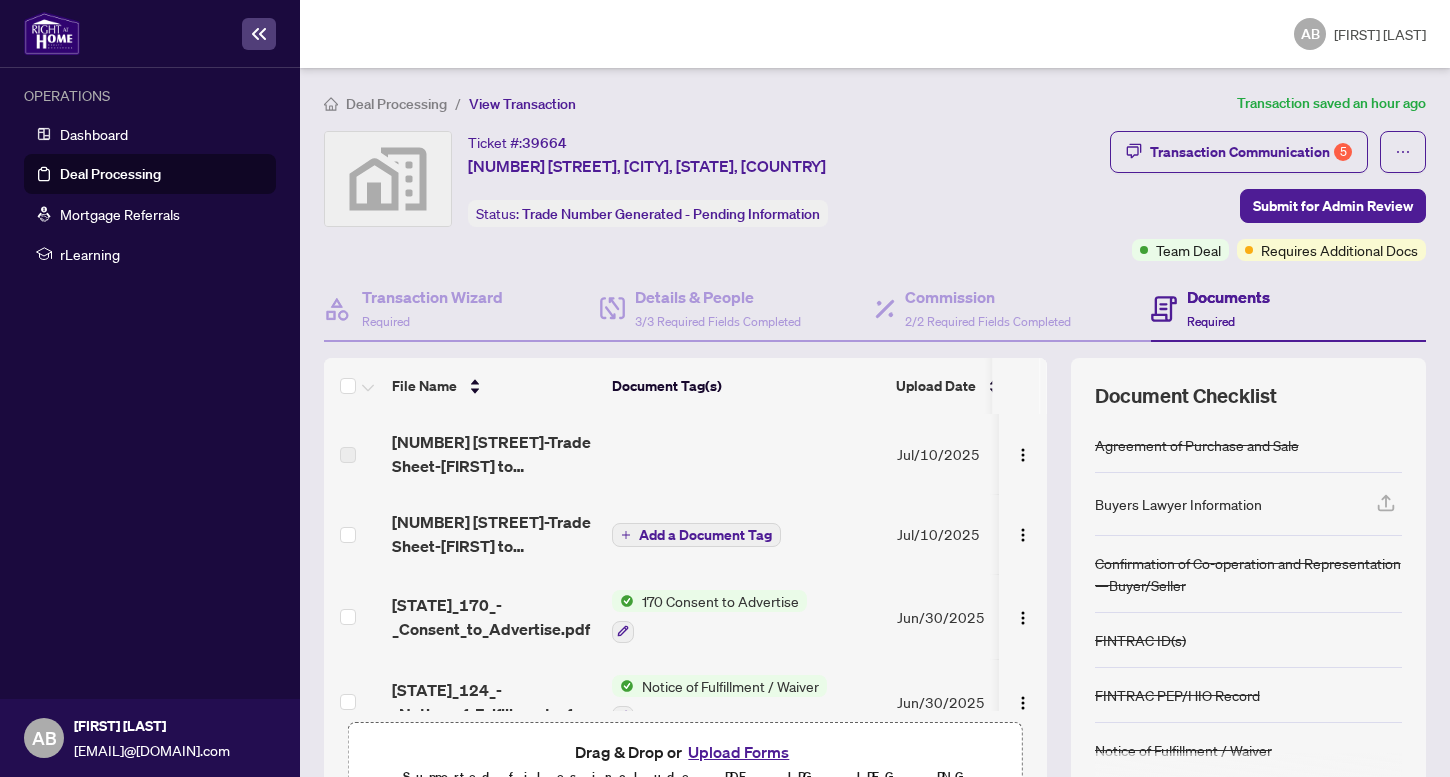 click on "Buyers Lawyer Information" at bounding box center (1178, 504) 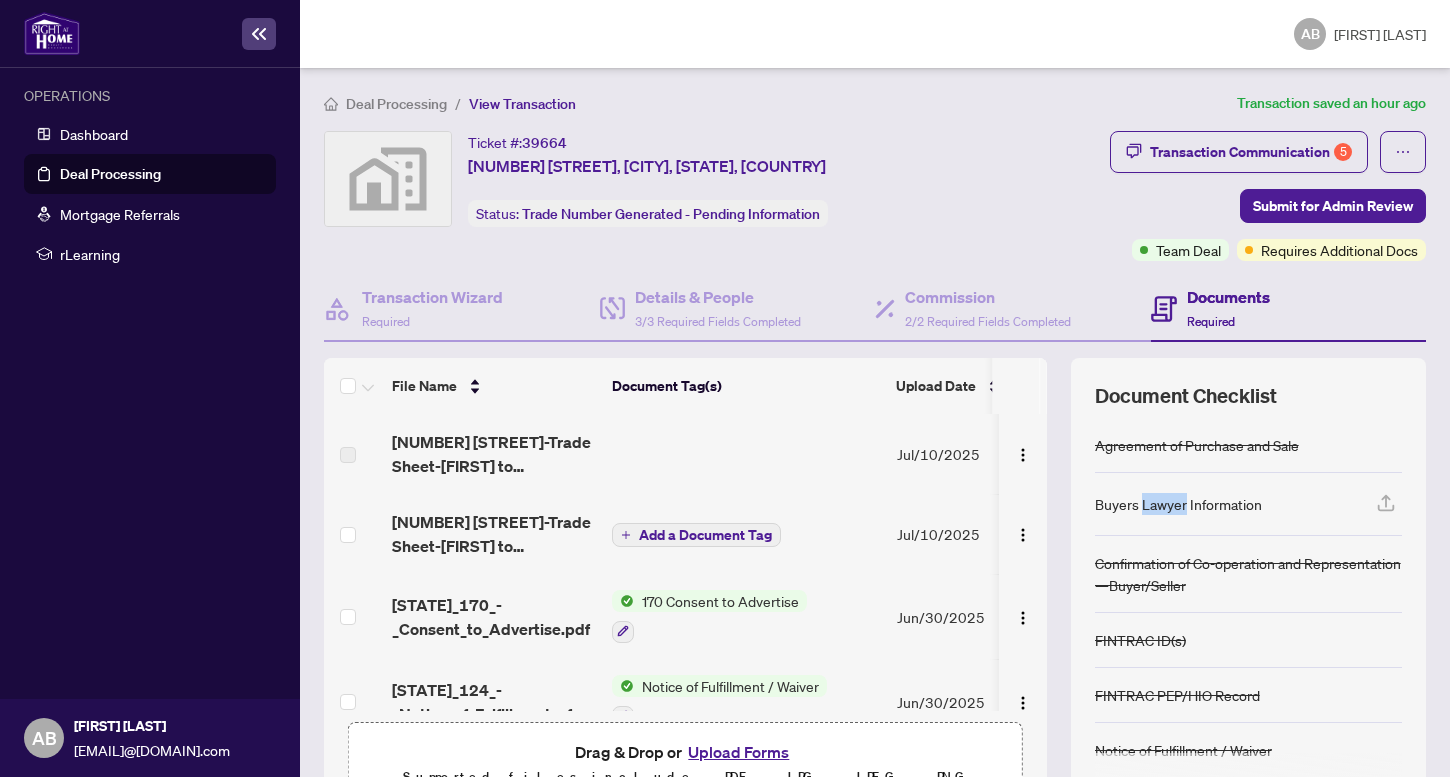 click on "Buyers Lawyer Information" at bounding box center (1178, 504) 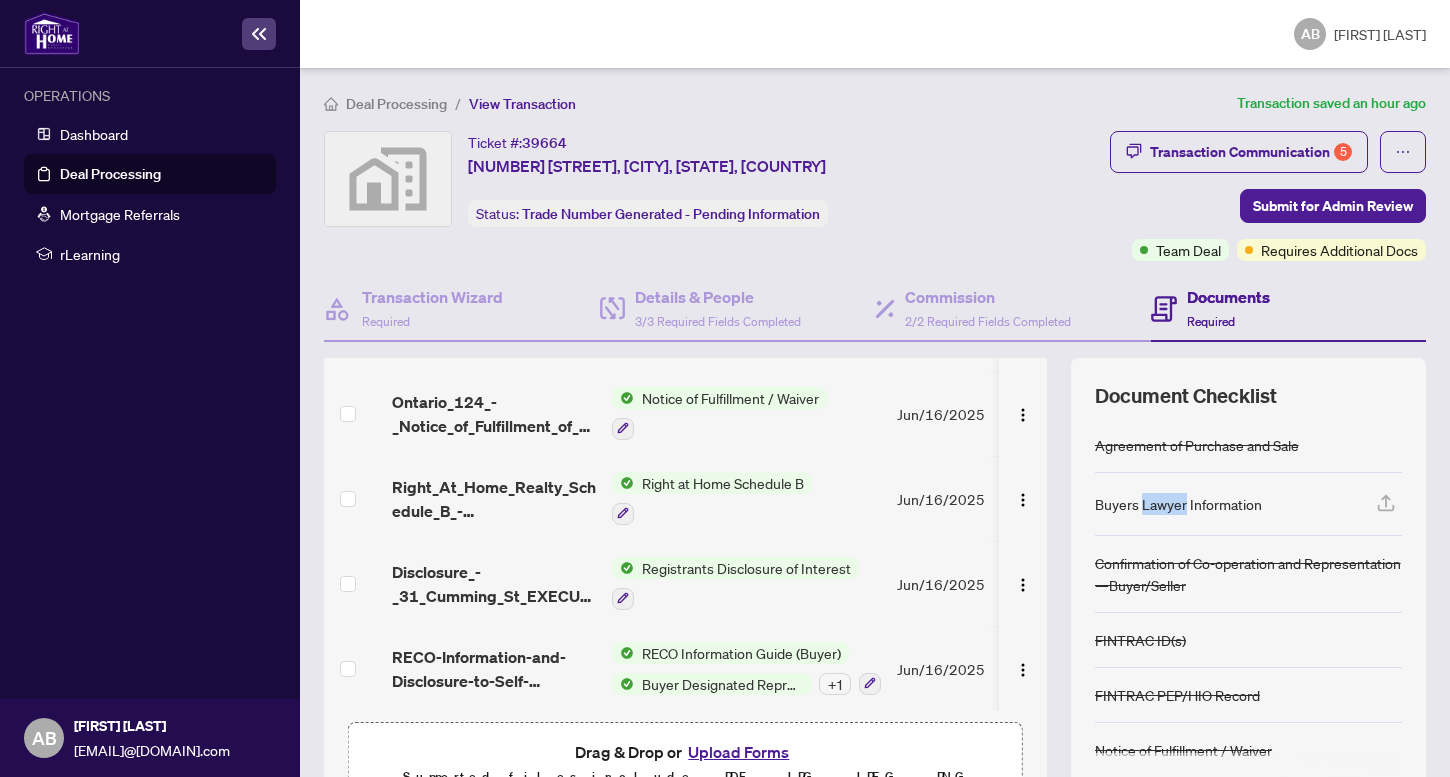 scroll, scrollTop: 999, scrollLeft: 0, axis: vertical 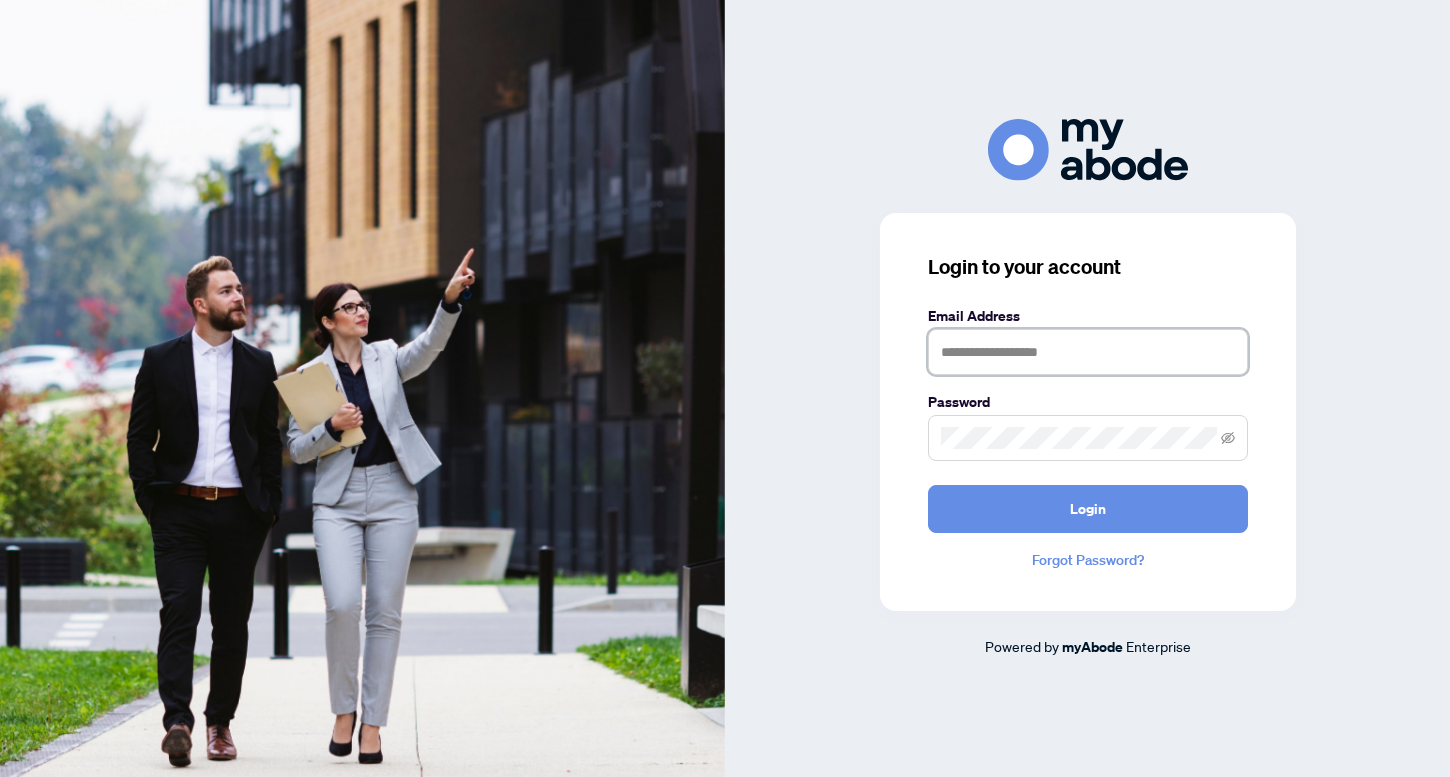 click at bounding box center (1088, 352) 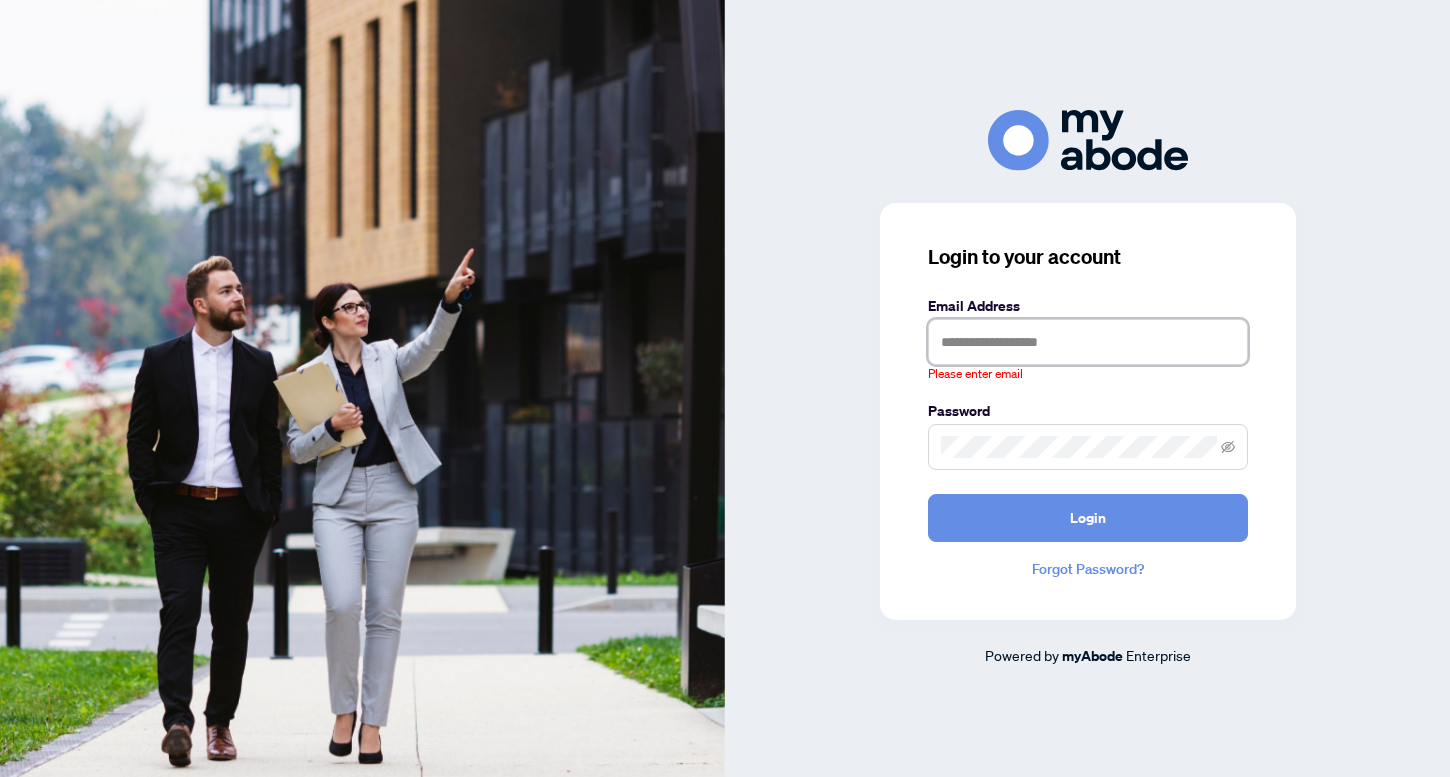 click at bounding box center [1088, 342] 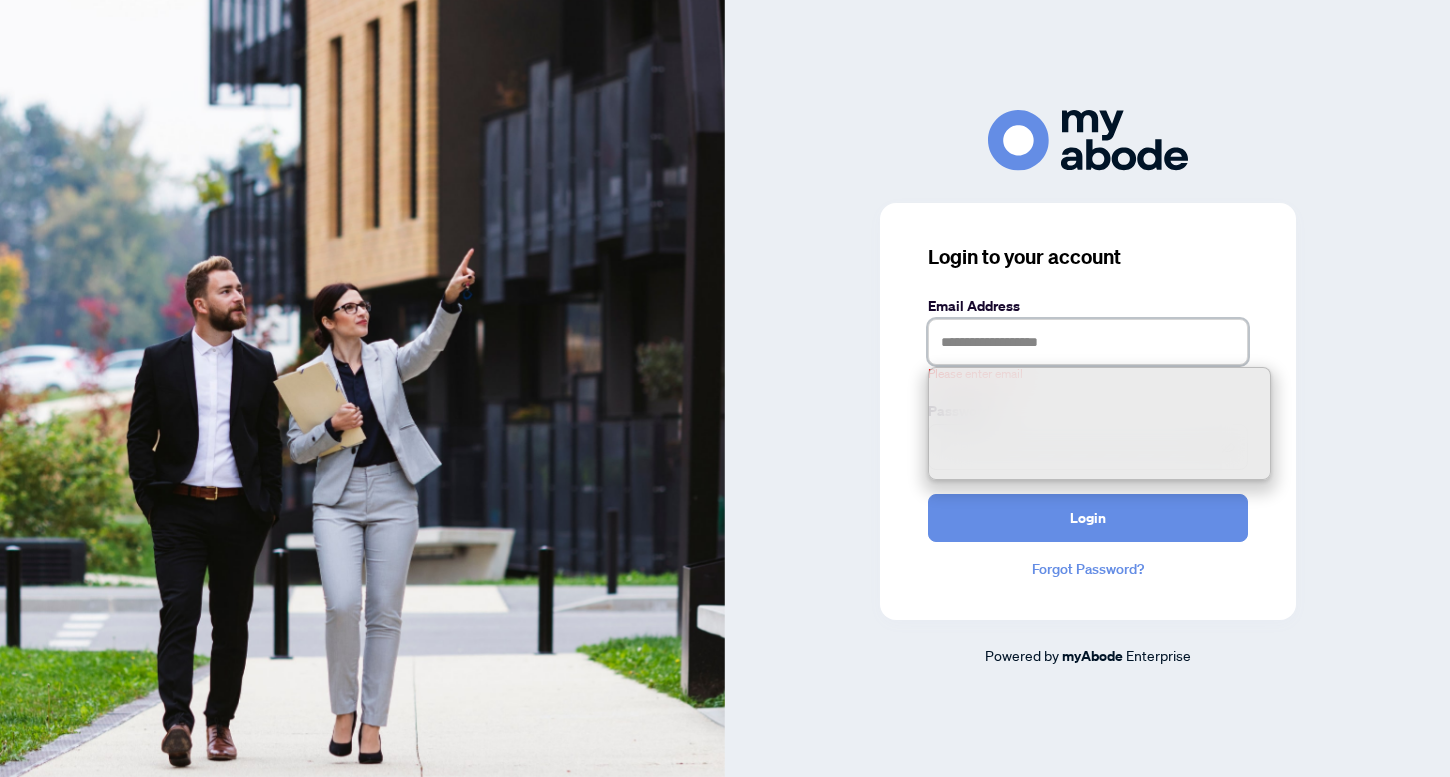 type on "**********" 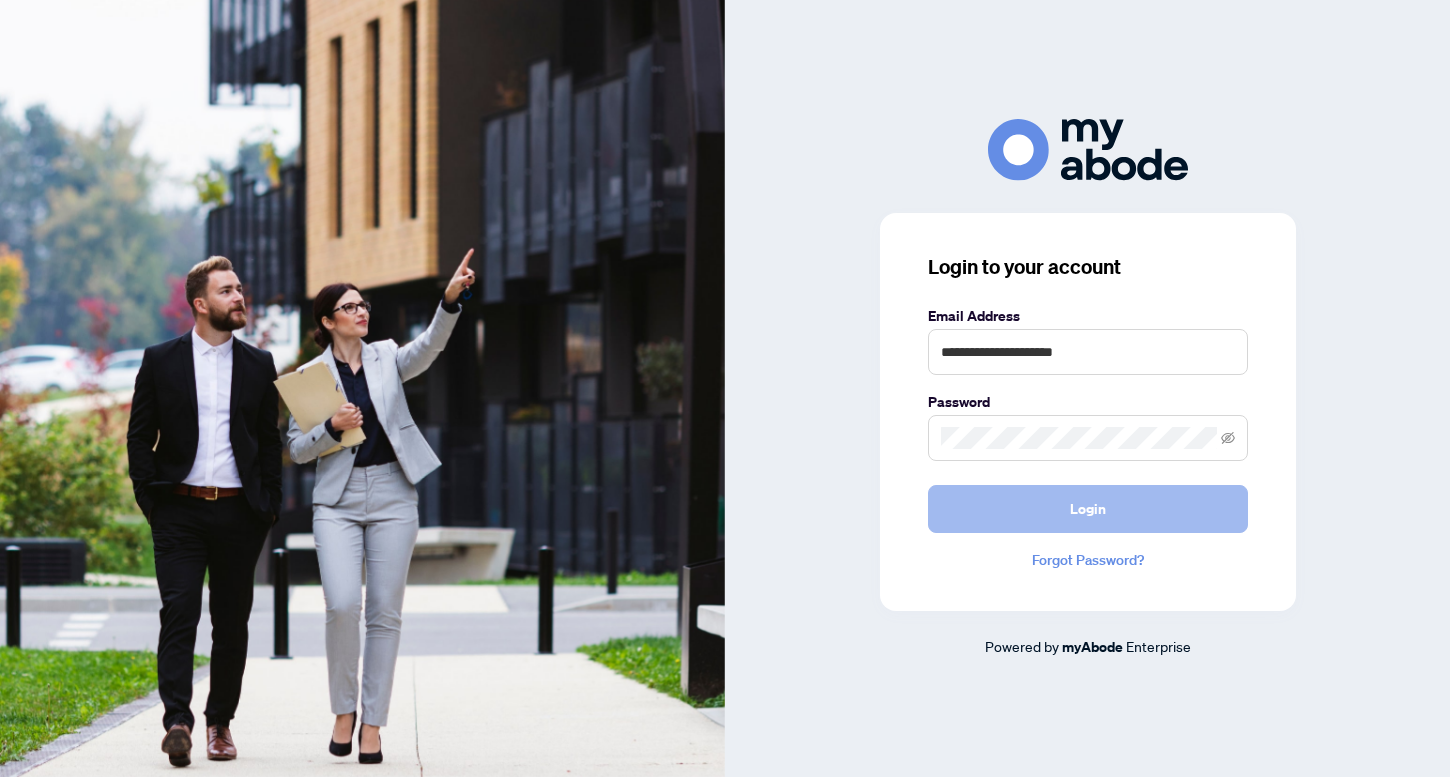 click on "Login" at bounding box center [1088, 509] 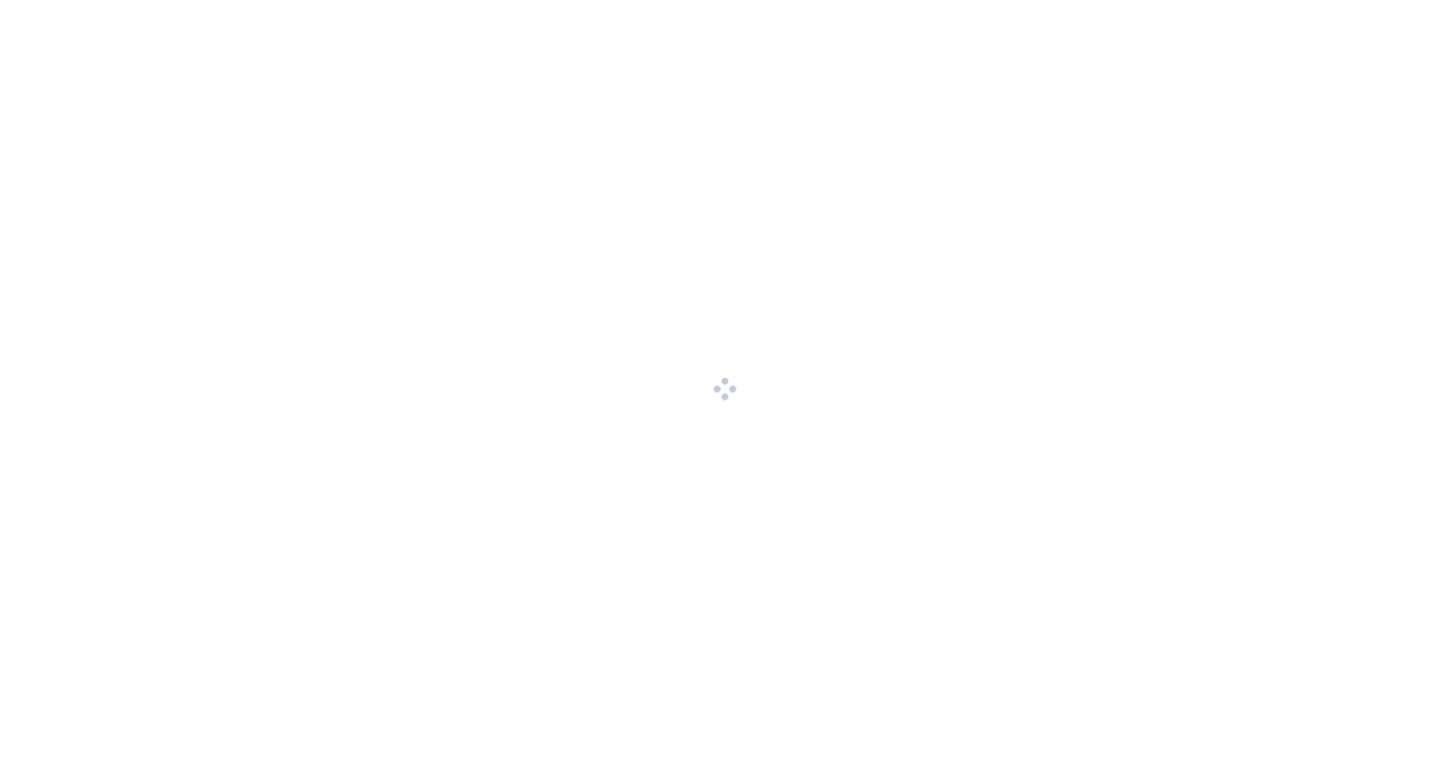 scroll, scrollTop: 0, scrollLeft: 0, axis: both 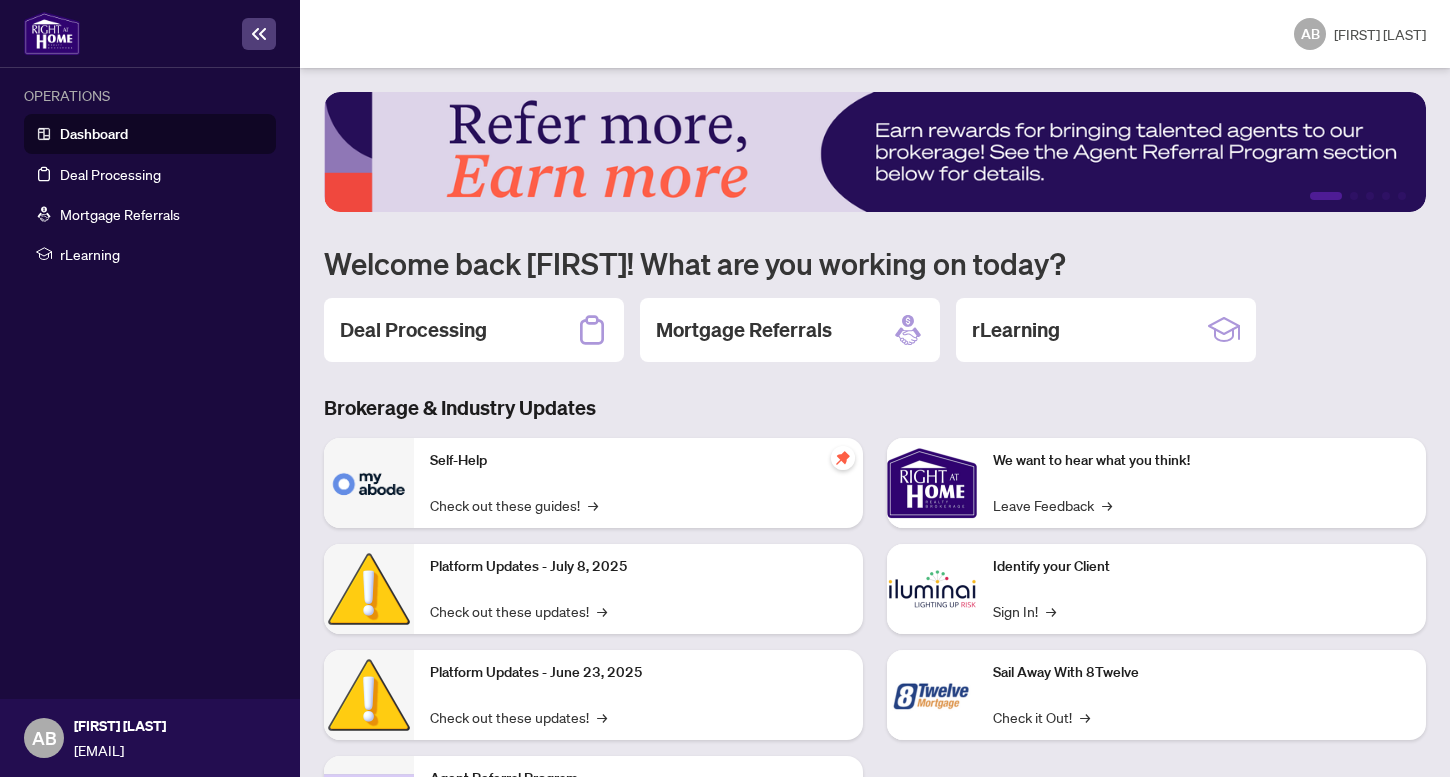 click on "Dashboard" at bounding box center [94, 134] 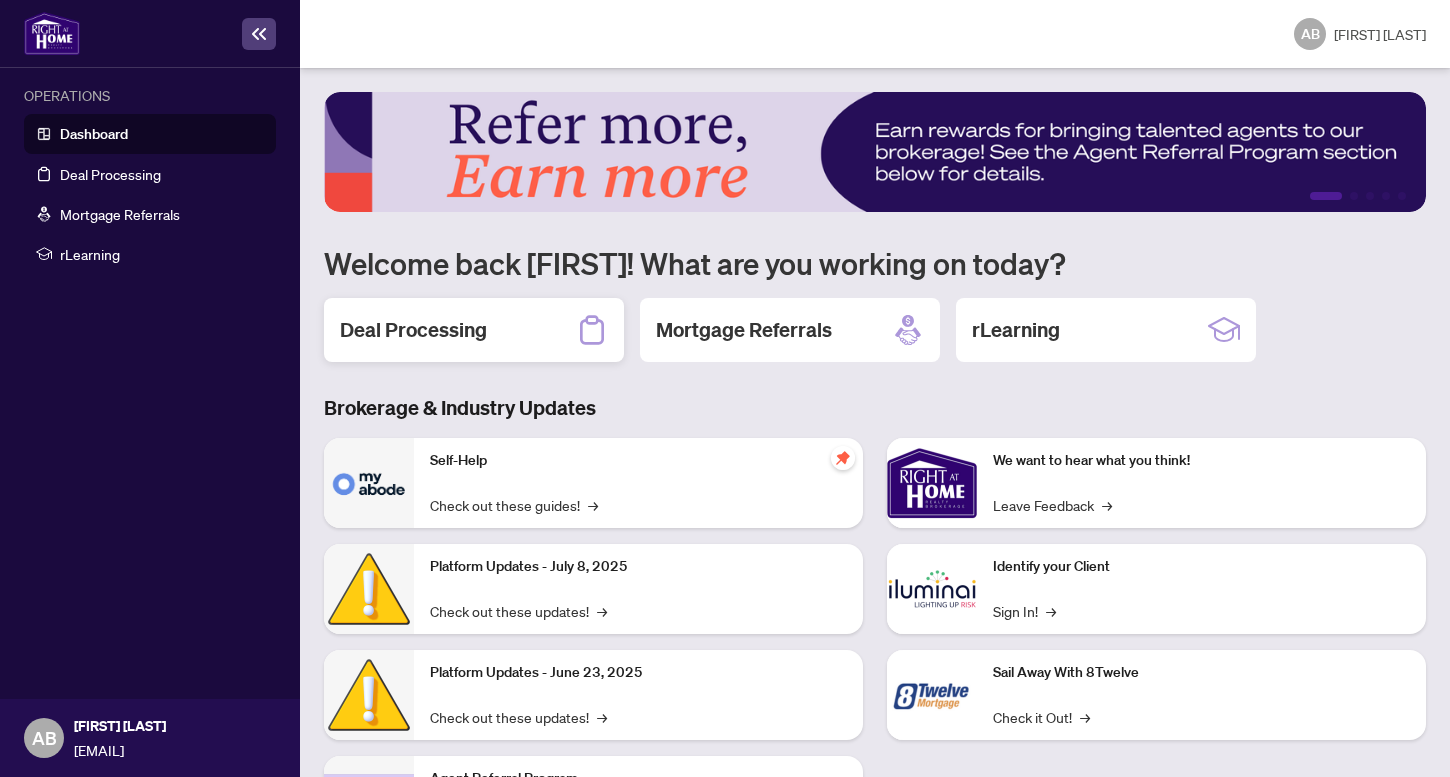 click on "Deal Processing" at bounding box center (413, 330) 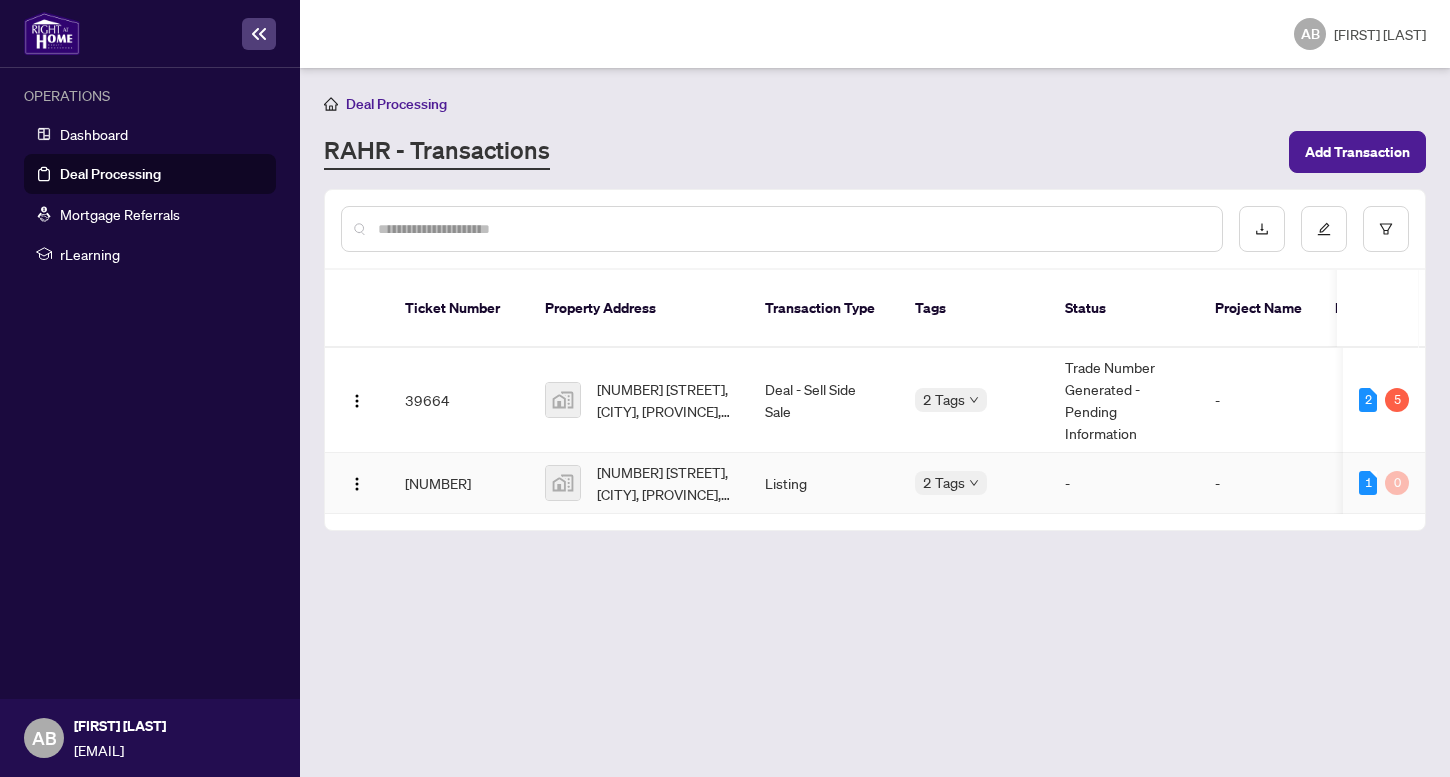 click on "[NUMBER] [STREET], [CITY], [PROVINCE], [COUNTRY]" at bounding box center [665, 483] 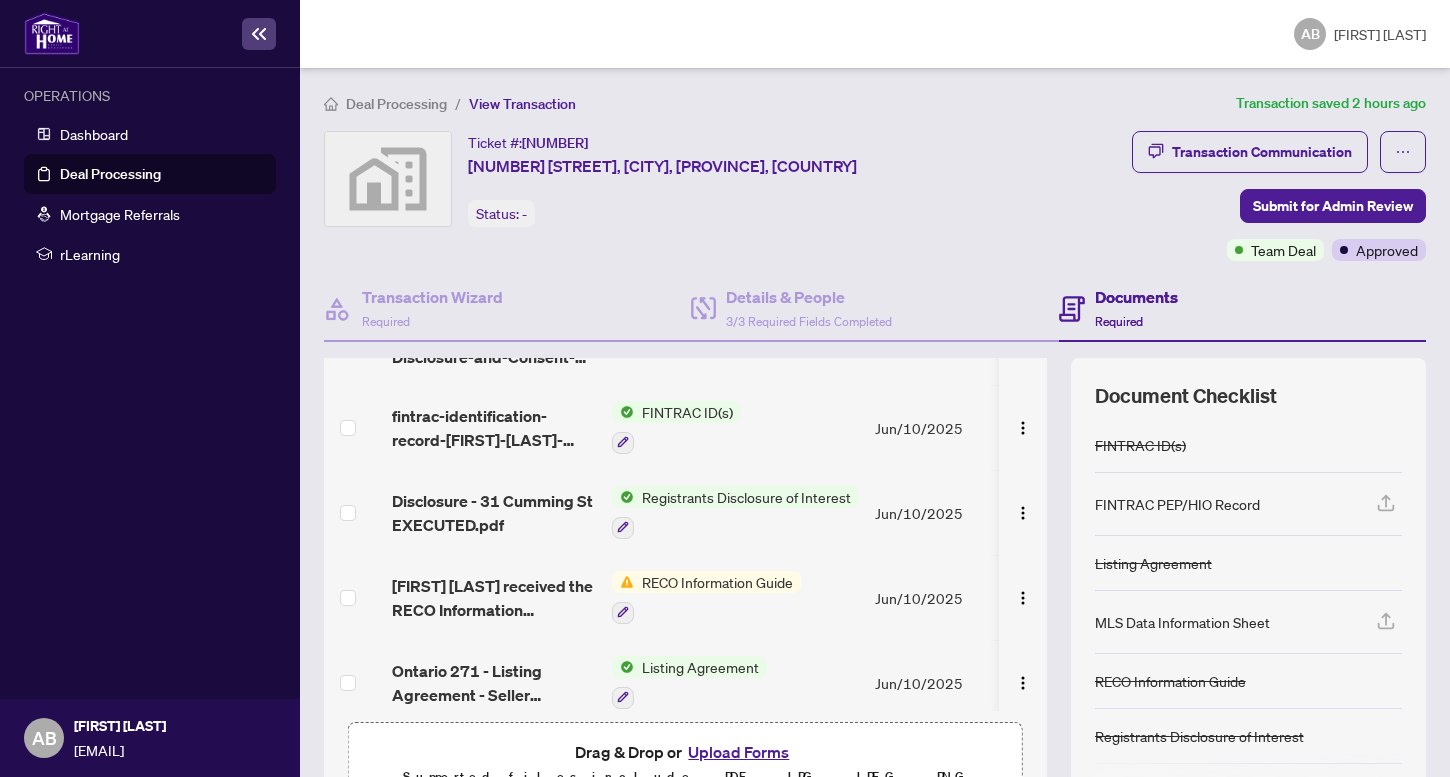 scroll, scrollTop: 209, scrollLeft: 0, axis: vertical 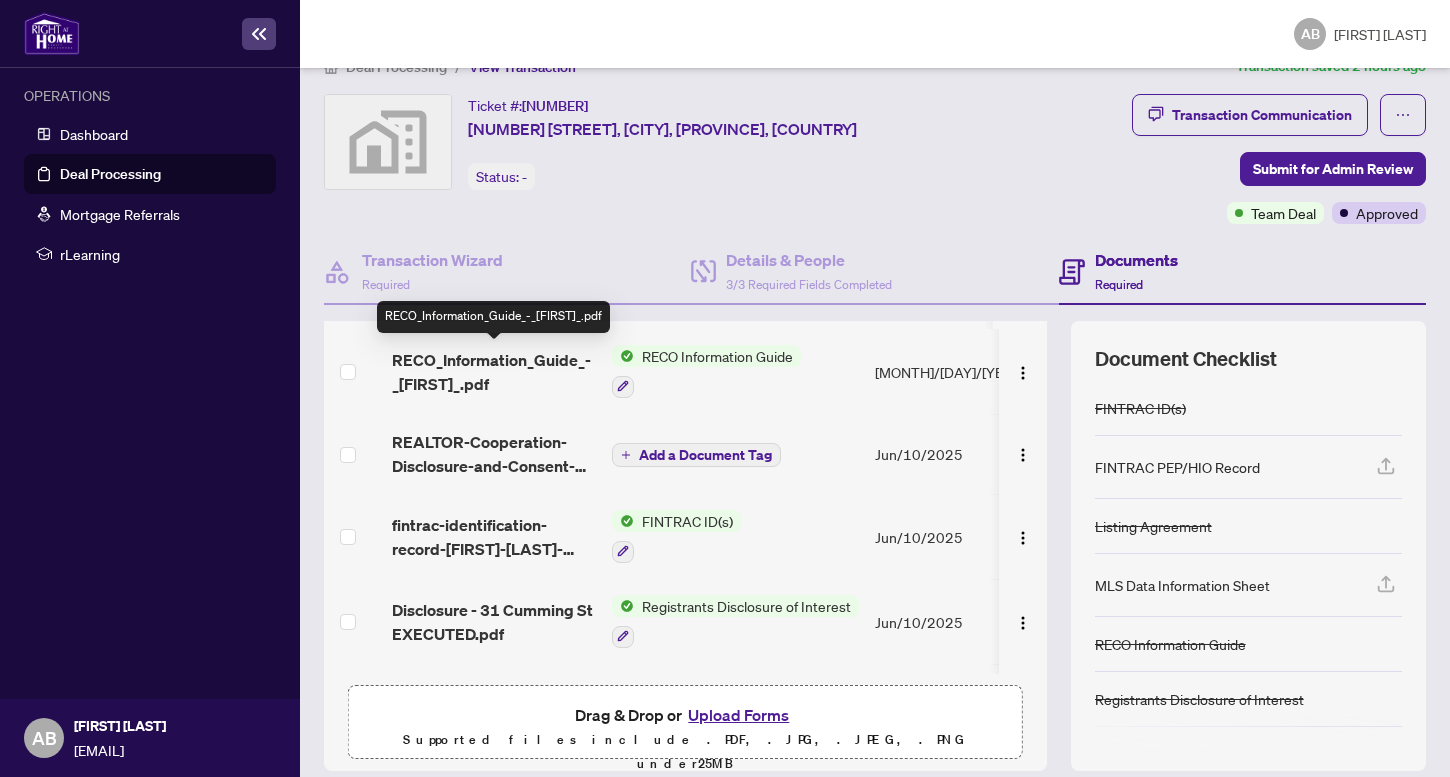 click on "RECO_Information_Guide_-_[FIRST]_.pdf" at bounding box center (494, 372) 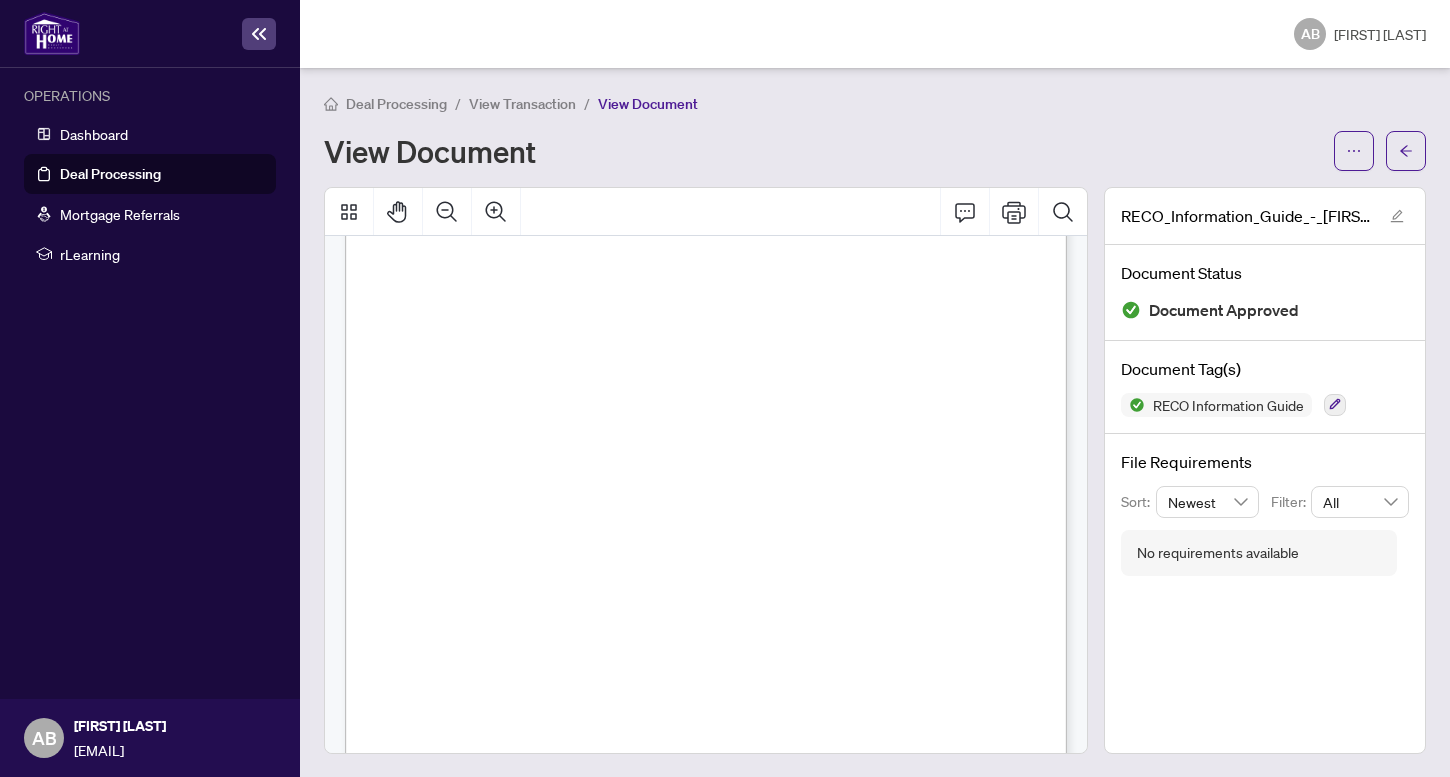 scroll, scrollTop: 1281, scrollLeft: 0, axis: vertical 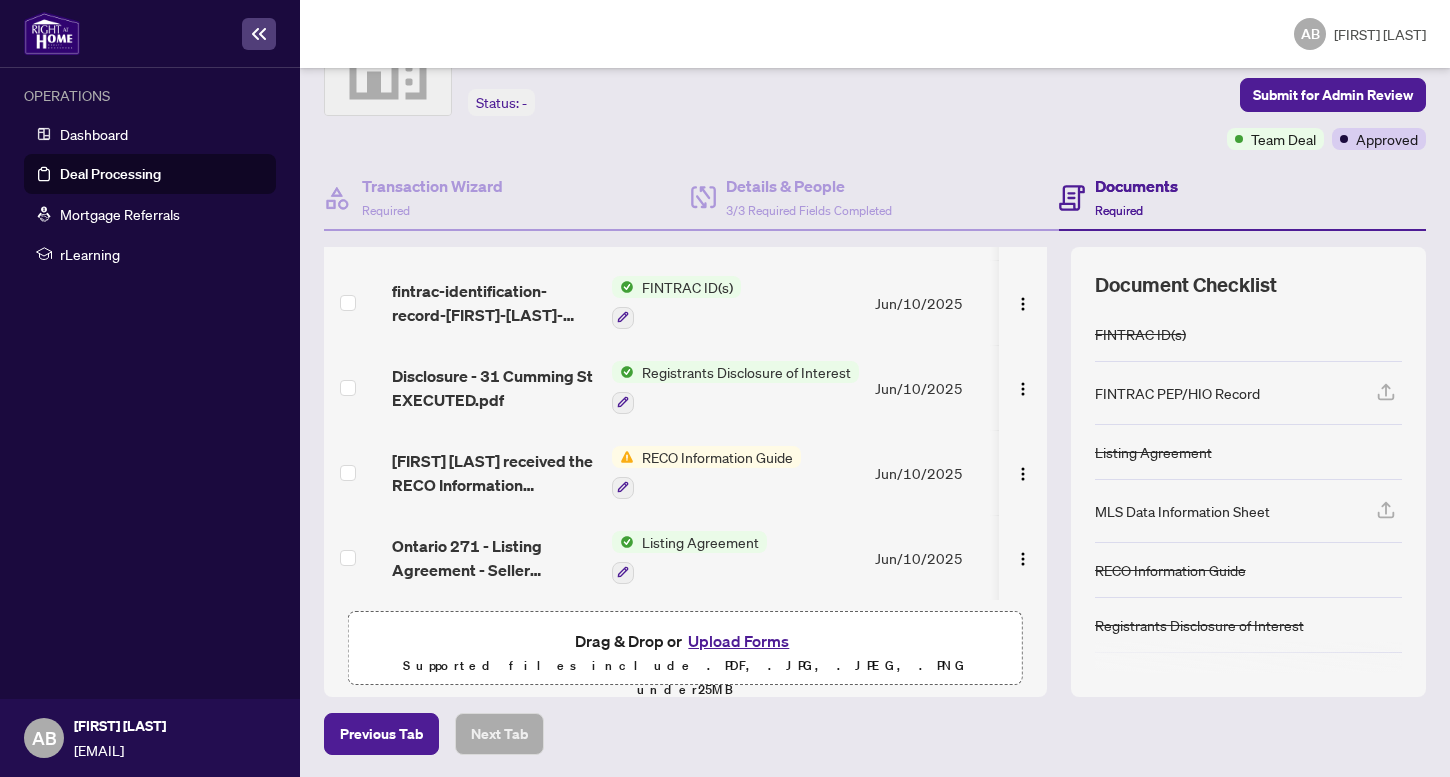 click on "Listing Agreement" at bounding box center (700, 542) 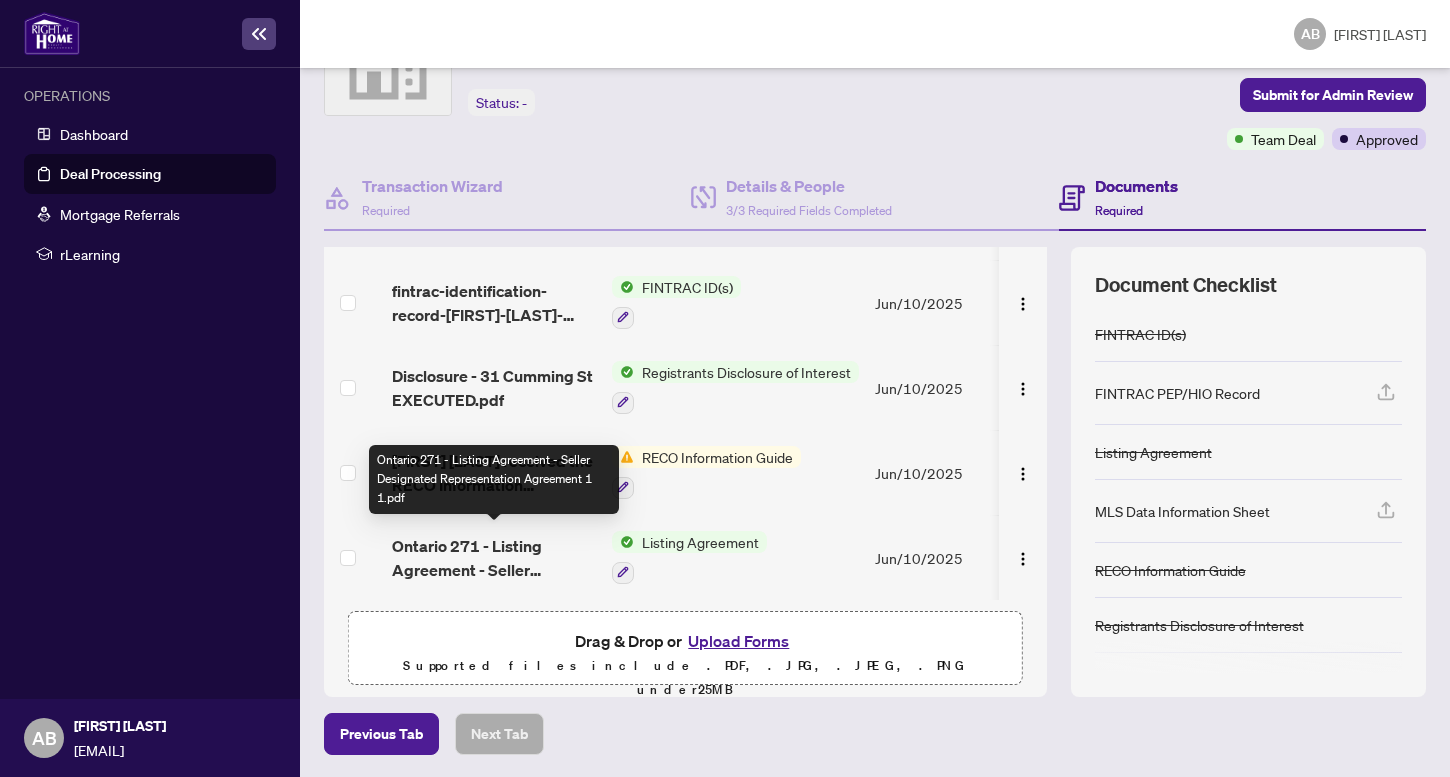 click on "Ontario 271 - Listing Agreement - Seller Designated Representation Agreement  1 1.pdf" at bounding box center (494, 558) 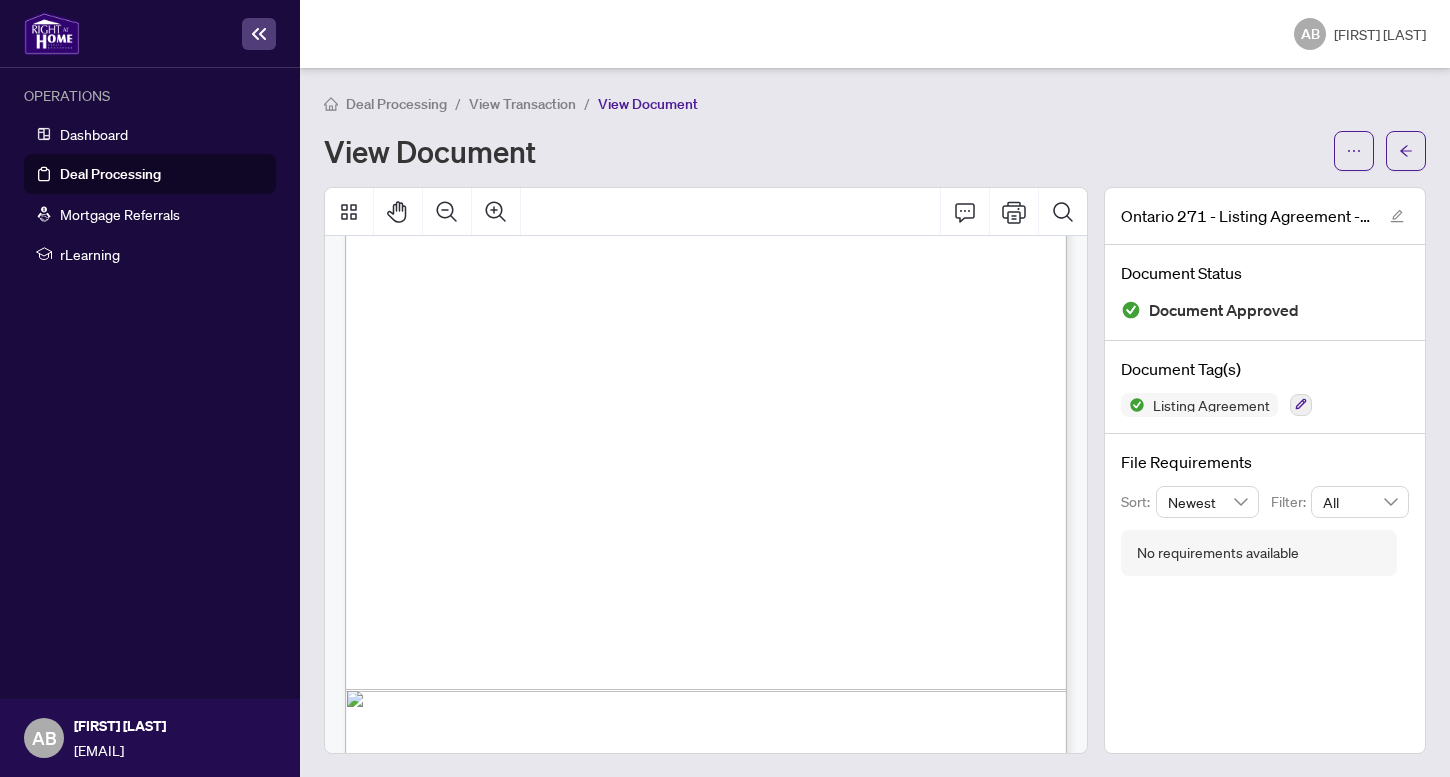 scroll, scrollTop: 2200, scrollLeft: 0, axis: vertical 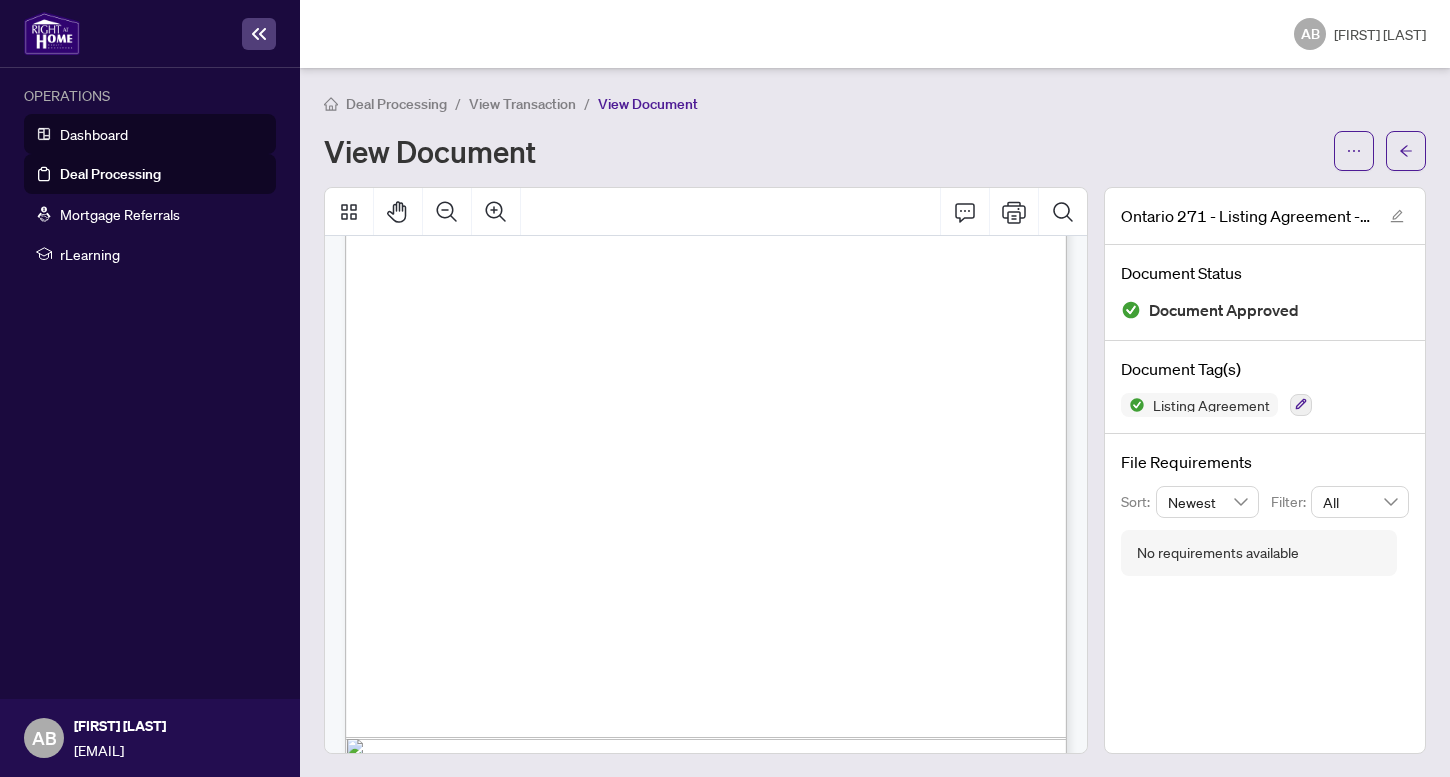 click on "Dashboard" at bounding box center [94, 134] 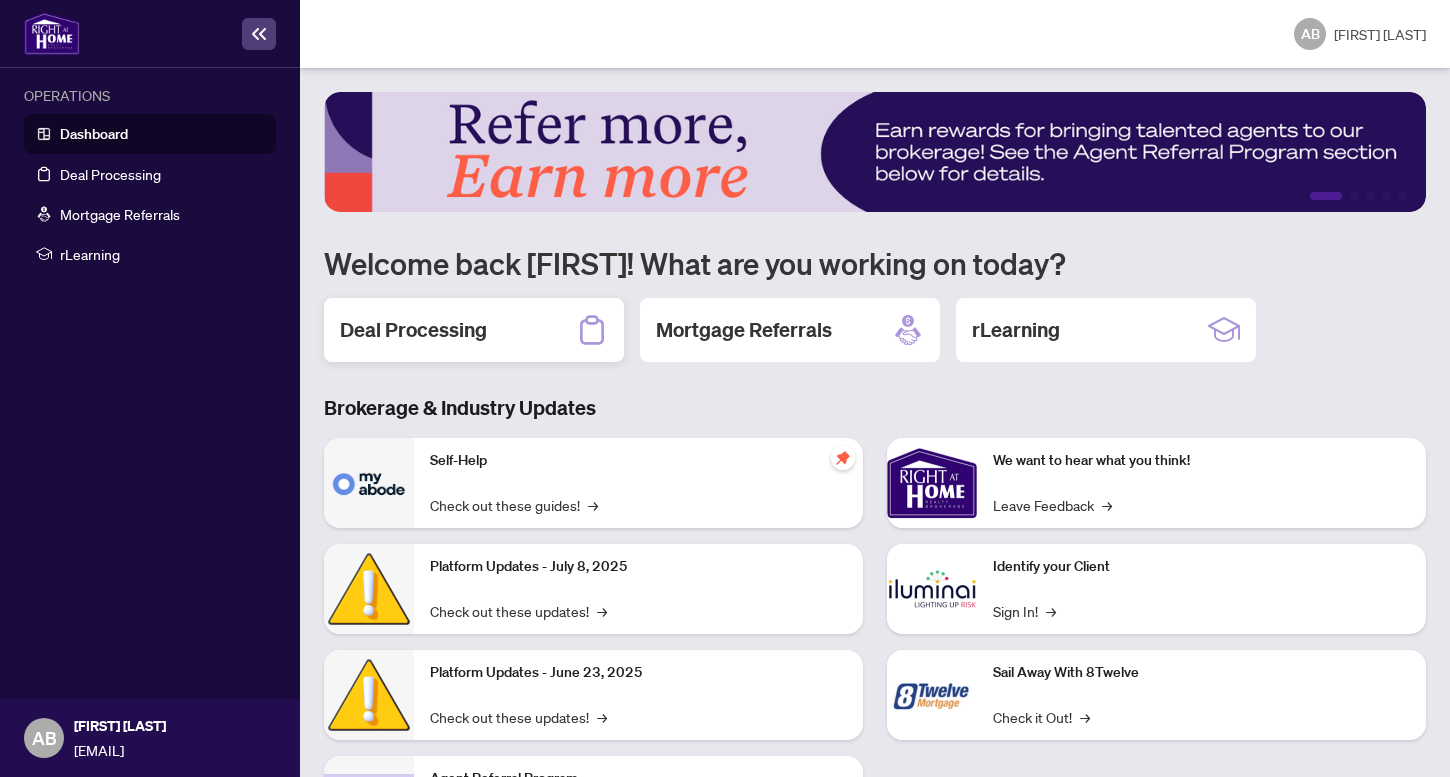 click on "Deal Processing" at bounding box center [474, 330] 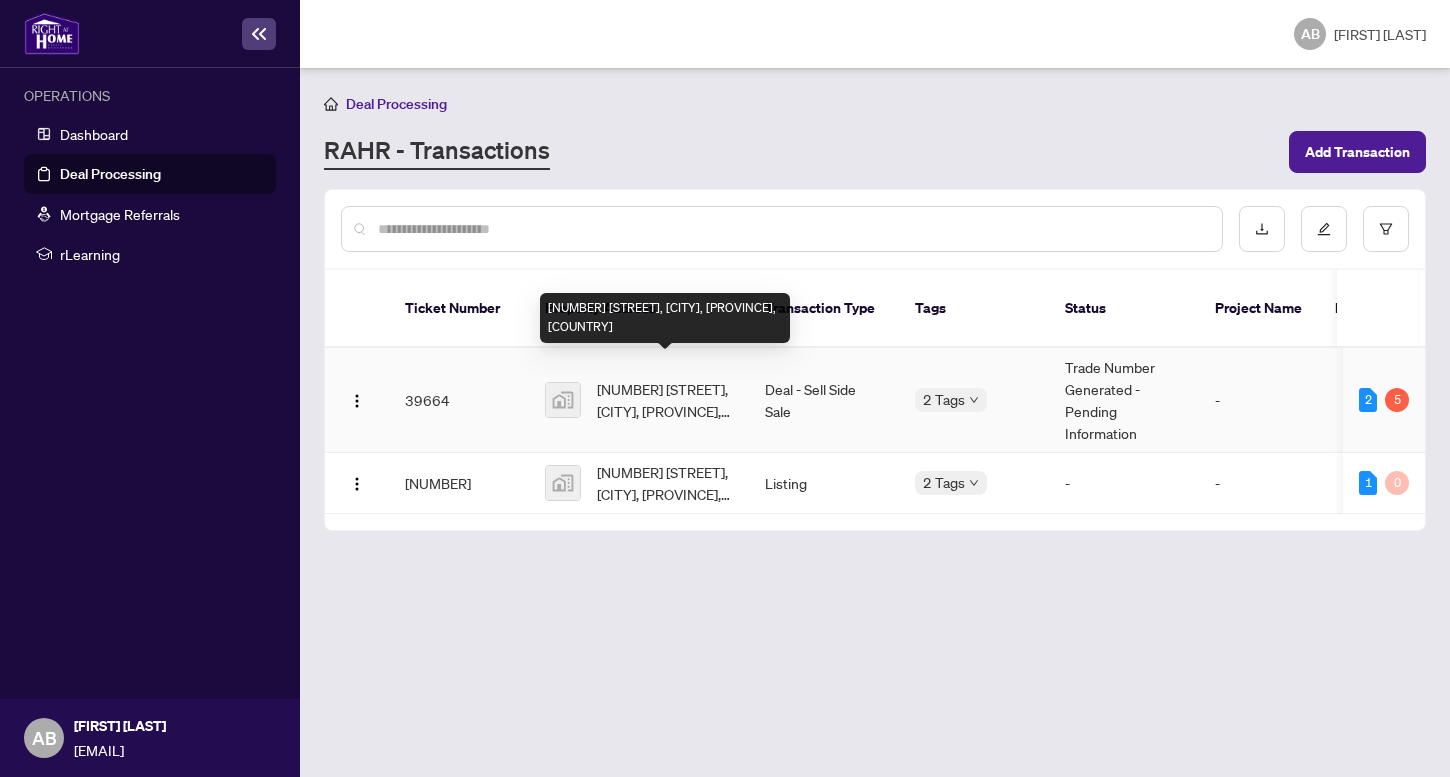 click on "[NUMBER] [STREET], [CITY], [PROVINCE], [COUNTRY]" at bounding box center [665, 400] 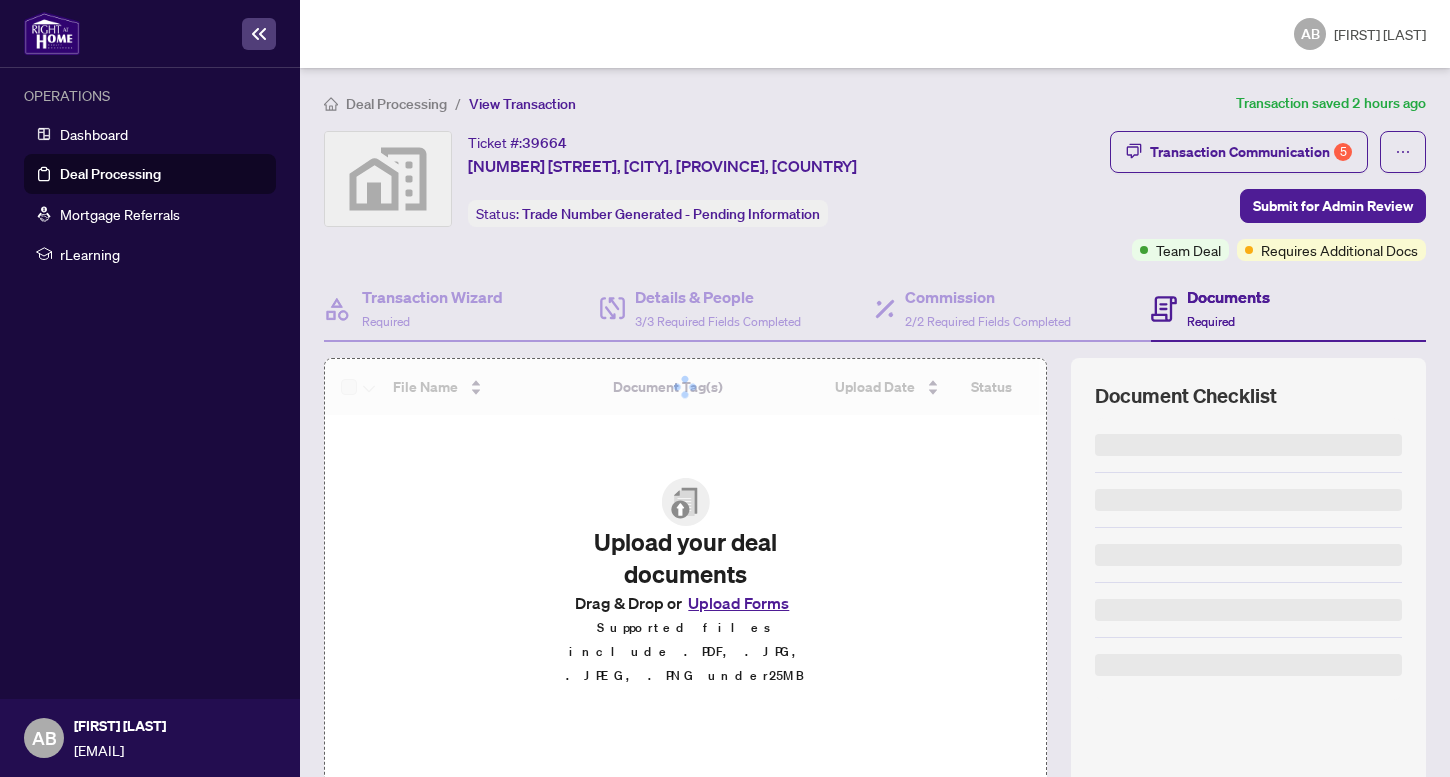 scroll, scrollTop: 111, scrollLeft: 0, axis: vertical 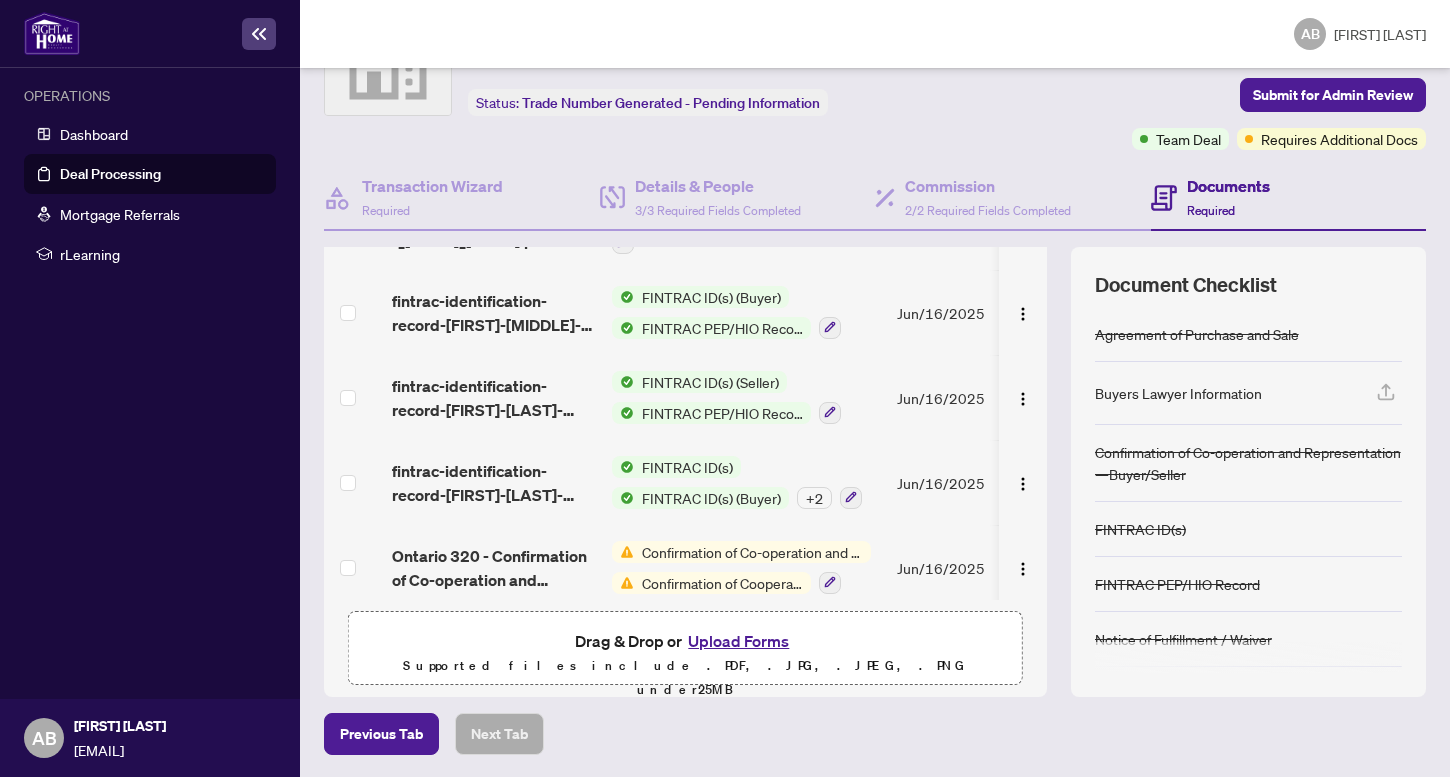 click on "Confirmation of Cooperation" at bounding box center [722, 583] 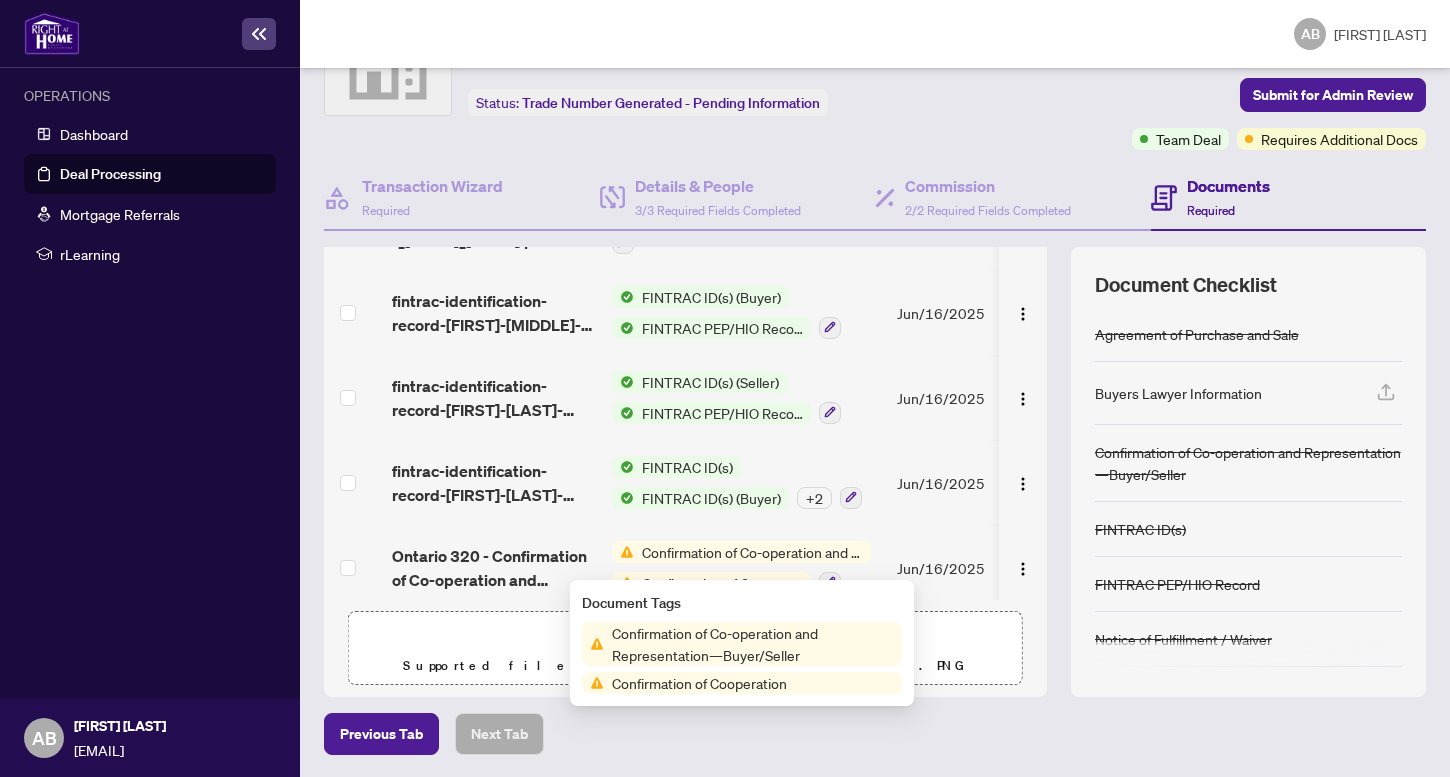 click on "Confirmation of Co-operation and Representation—Buyer/Seller" at bounding box center (753, 644) 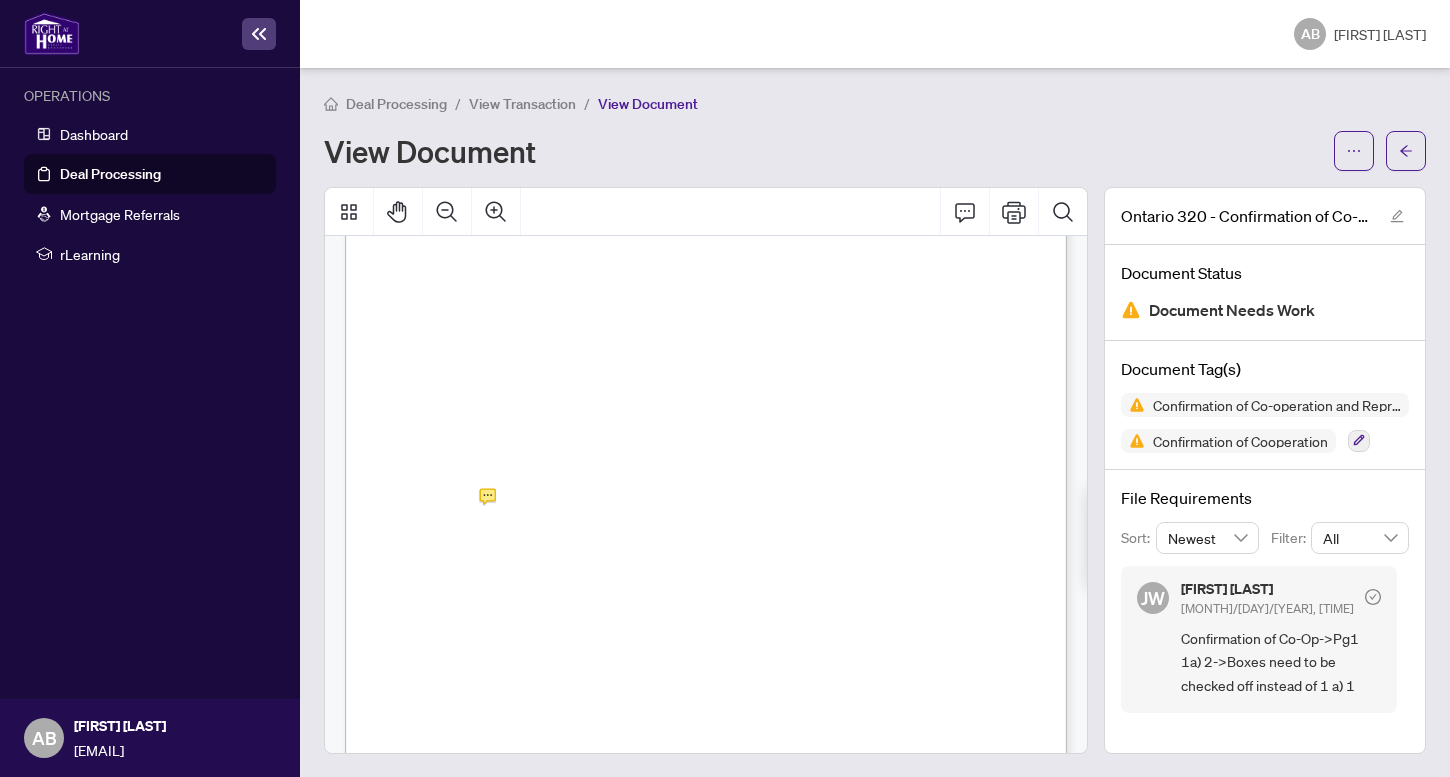scroll, scrollTop: 146, scrollLeft: 0, axis: vertical 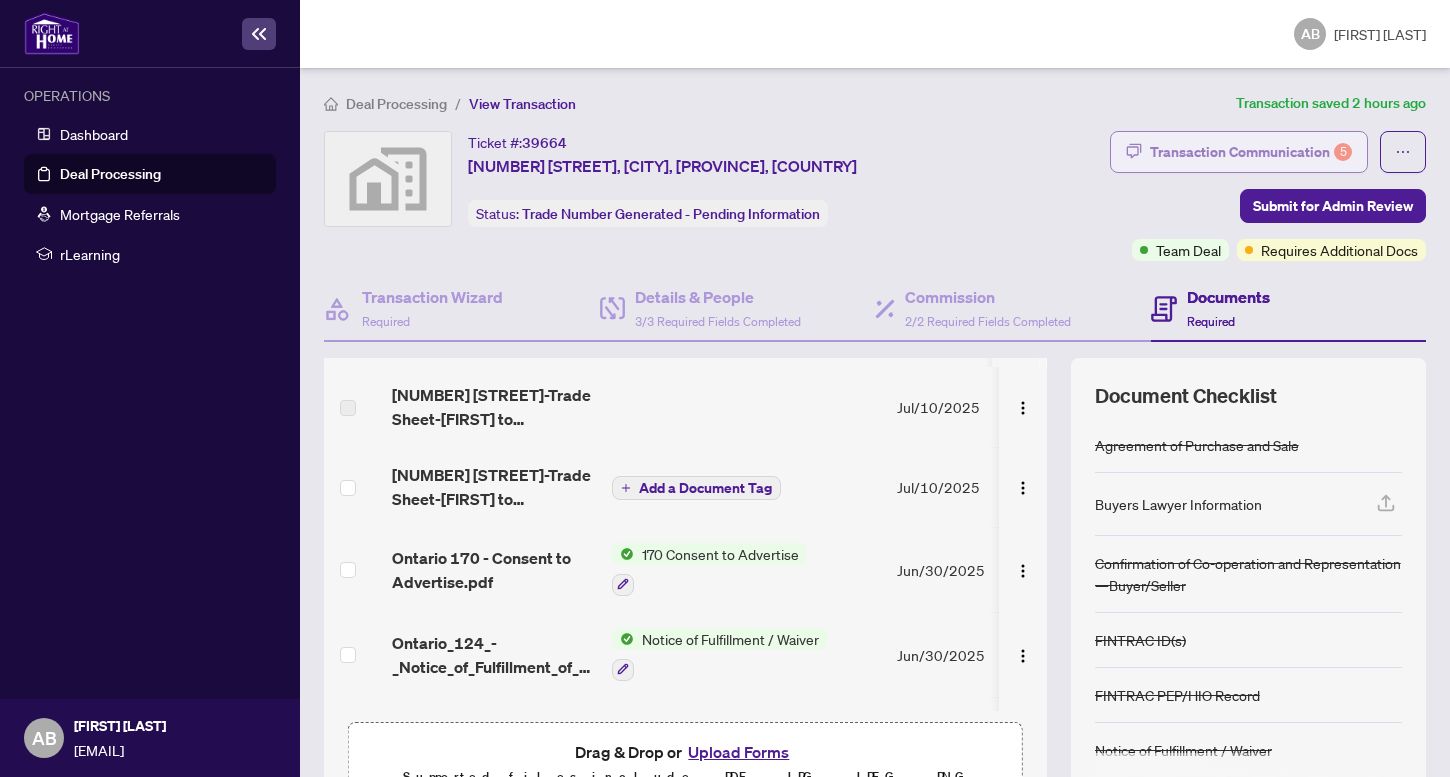 click on "Transaction Communication 5" at bounding box center [1251, 152] 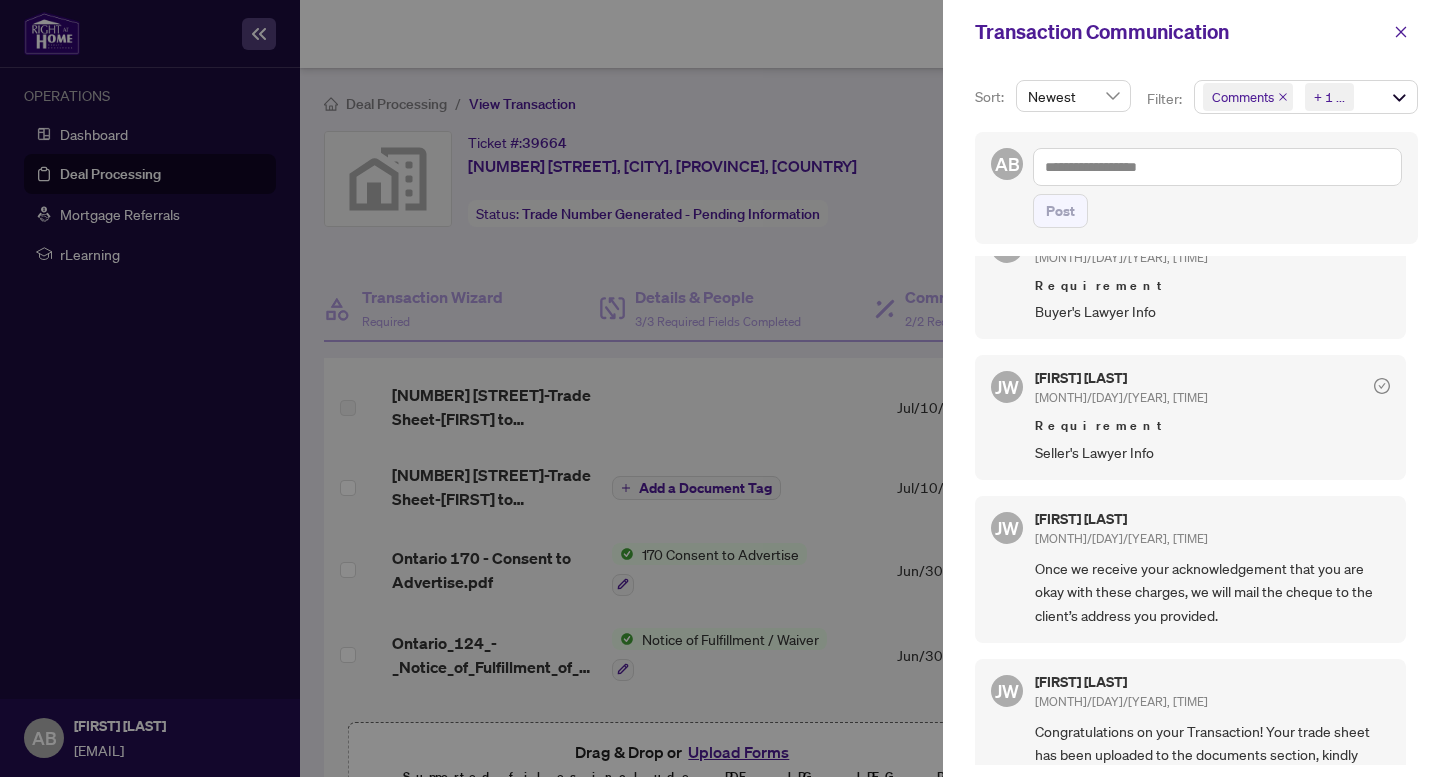 scroll, scrollTop: 0, scrollLeft: 0, axis: both 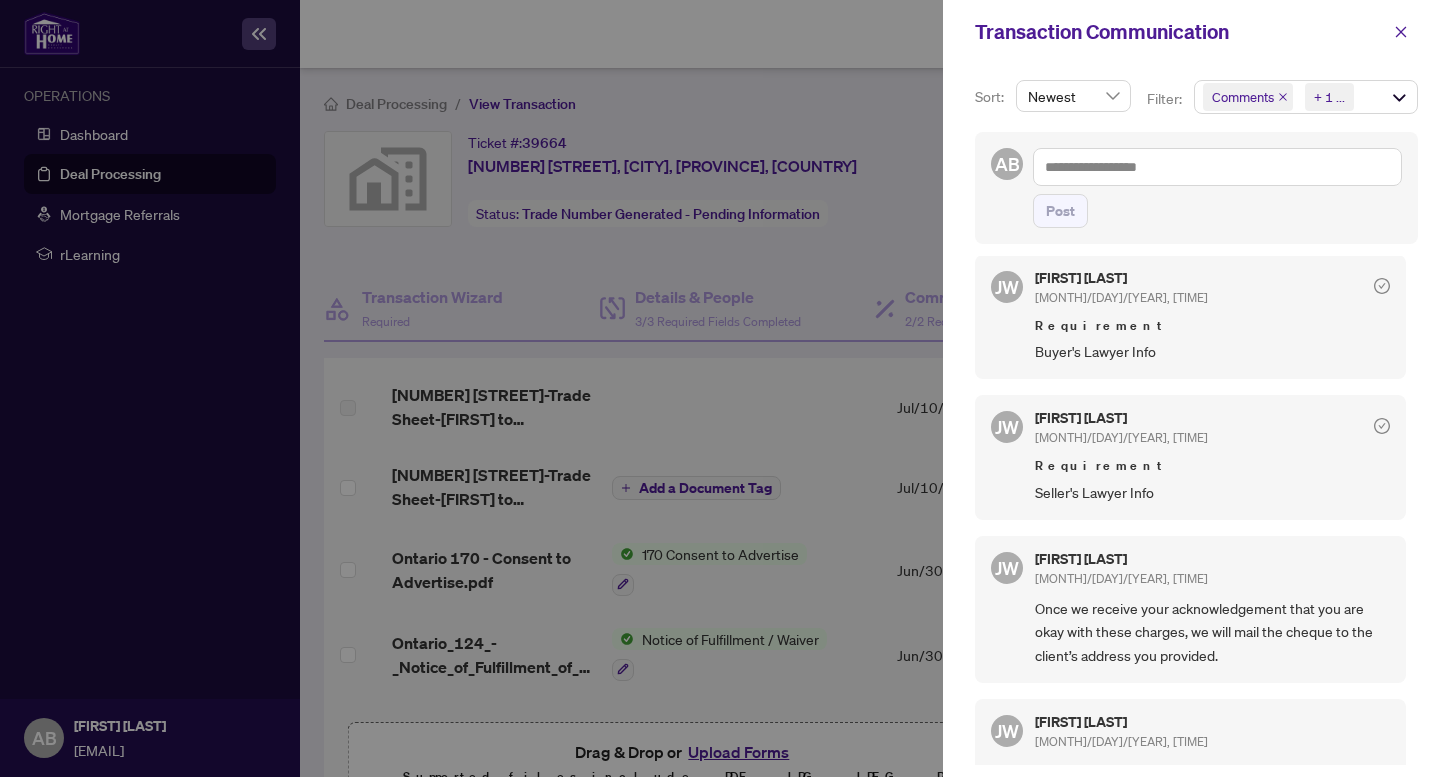 click on "Requirement" at bounding box center [1212, 466] 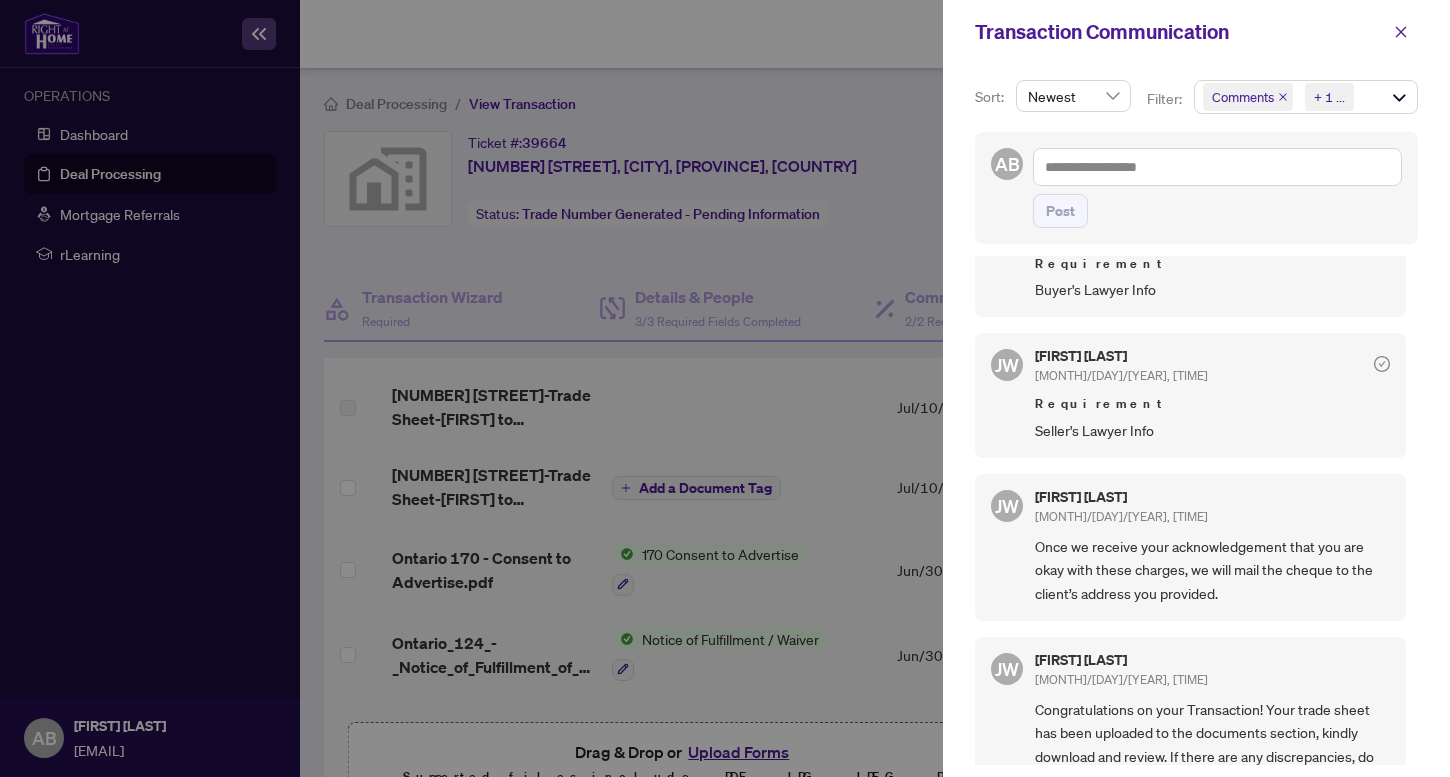scroll, scrollTop: 0, scrollLeft: 0, axis: both 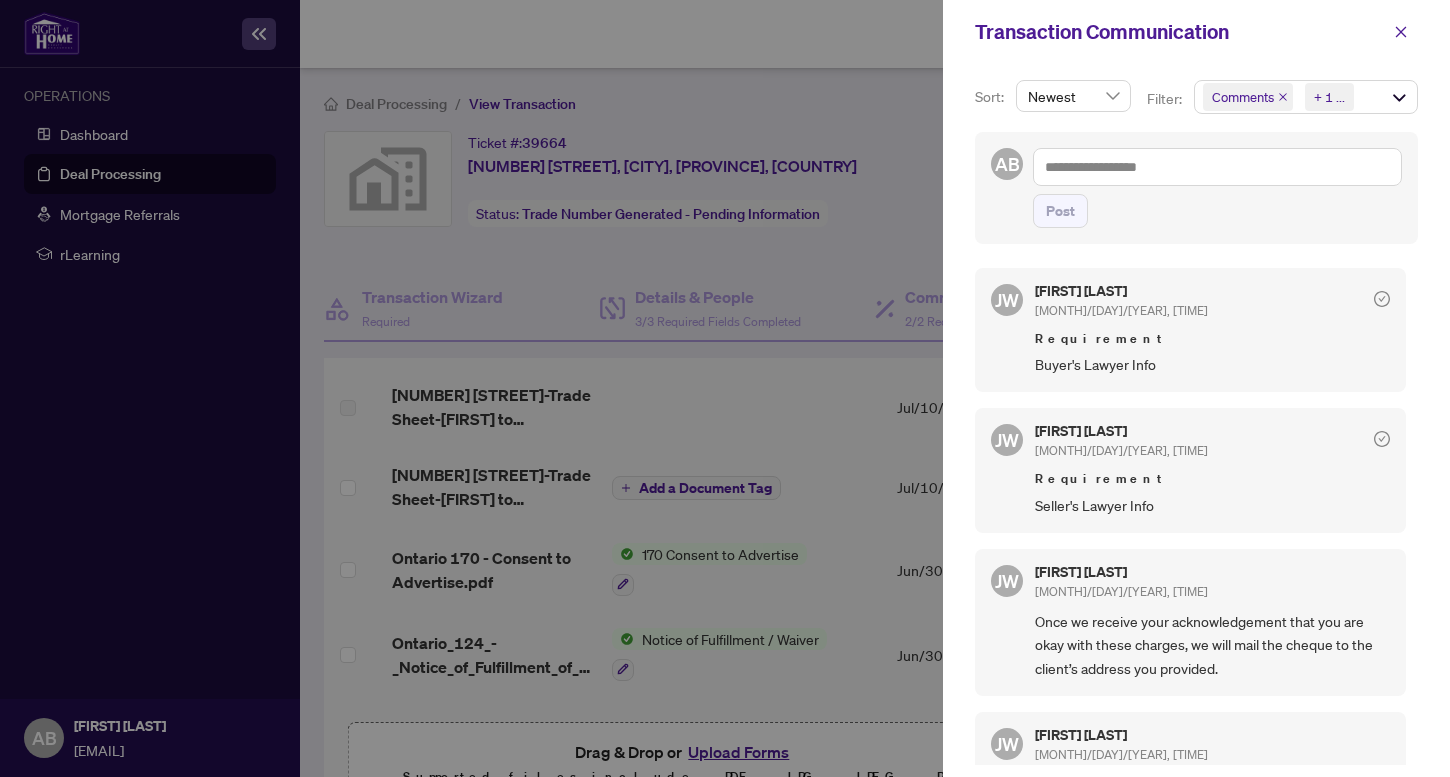 click at bounding box center (725, 388) 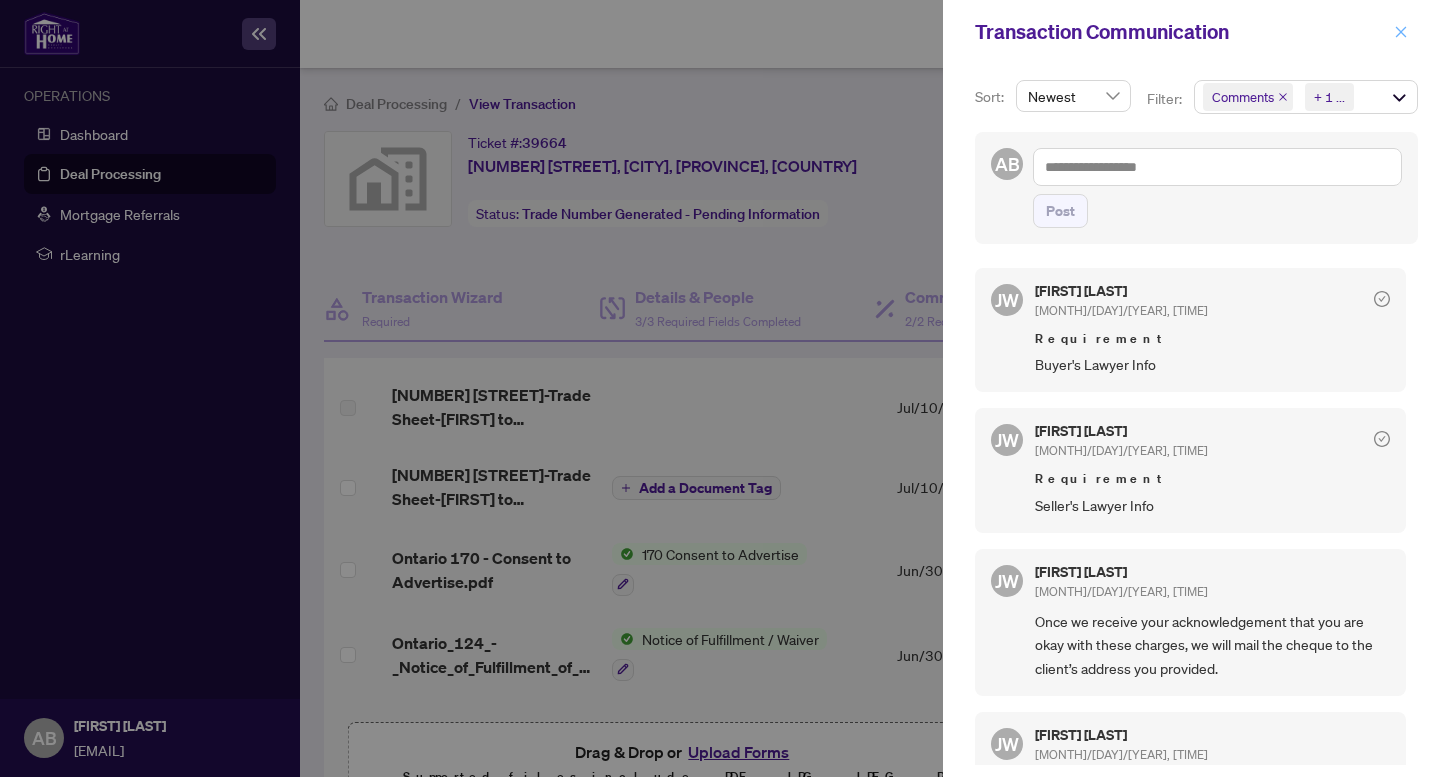 click 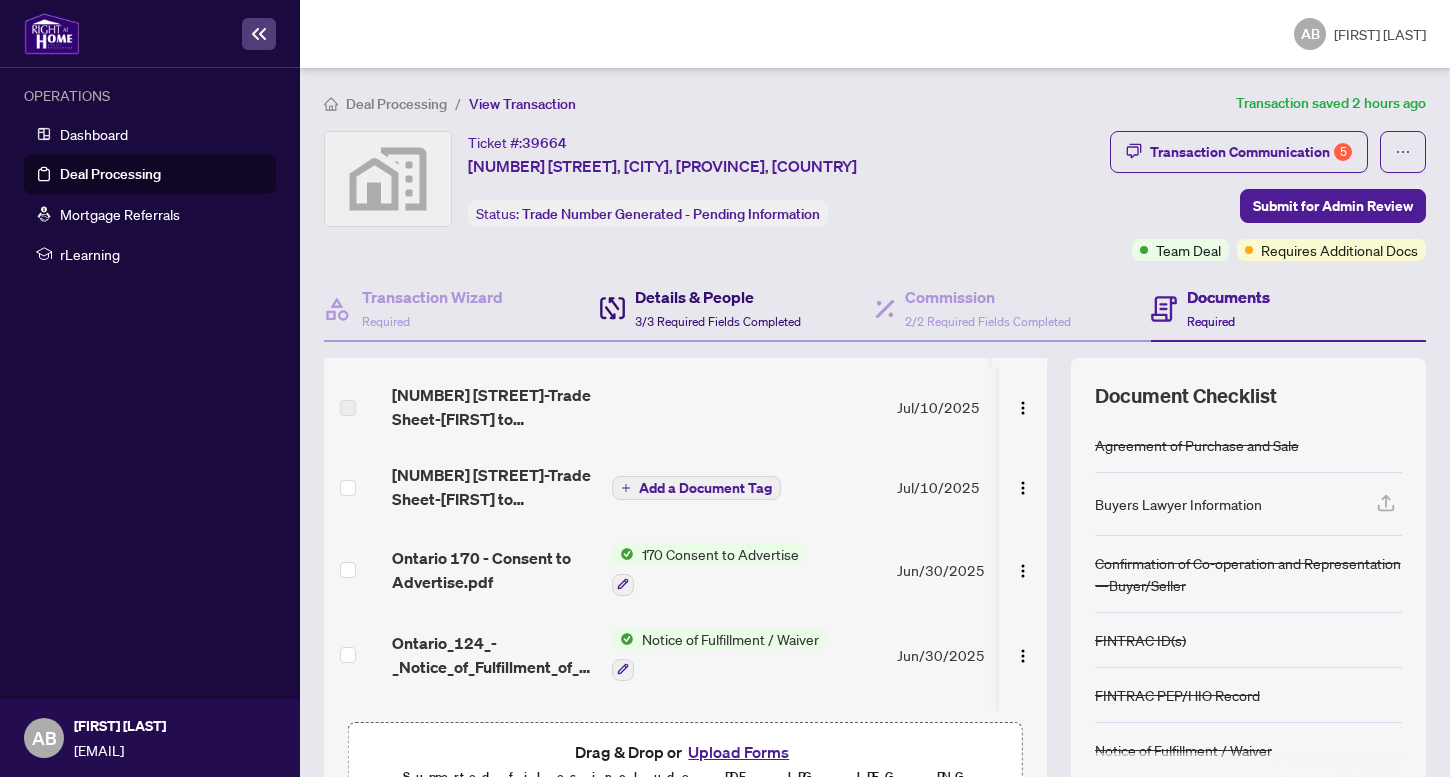click on "Details & People 3/3 Required Fields Completed" at bounding box center (718, 308) 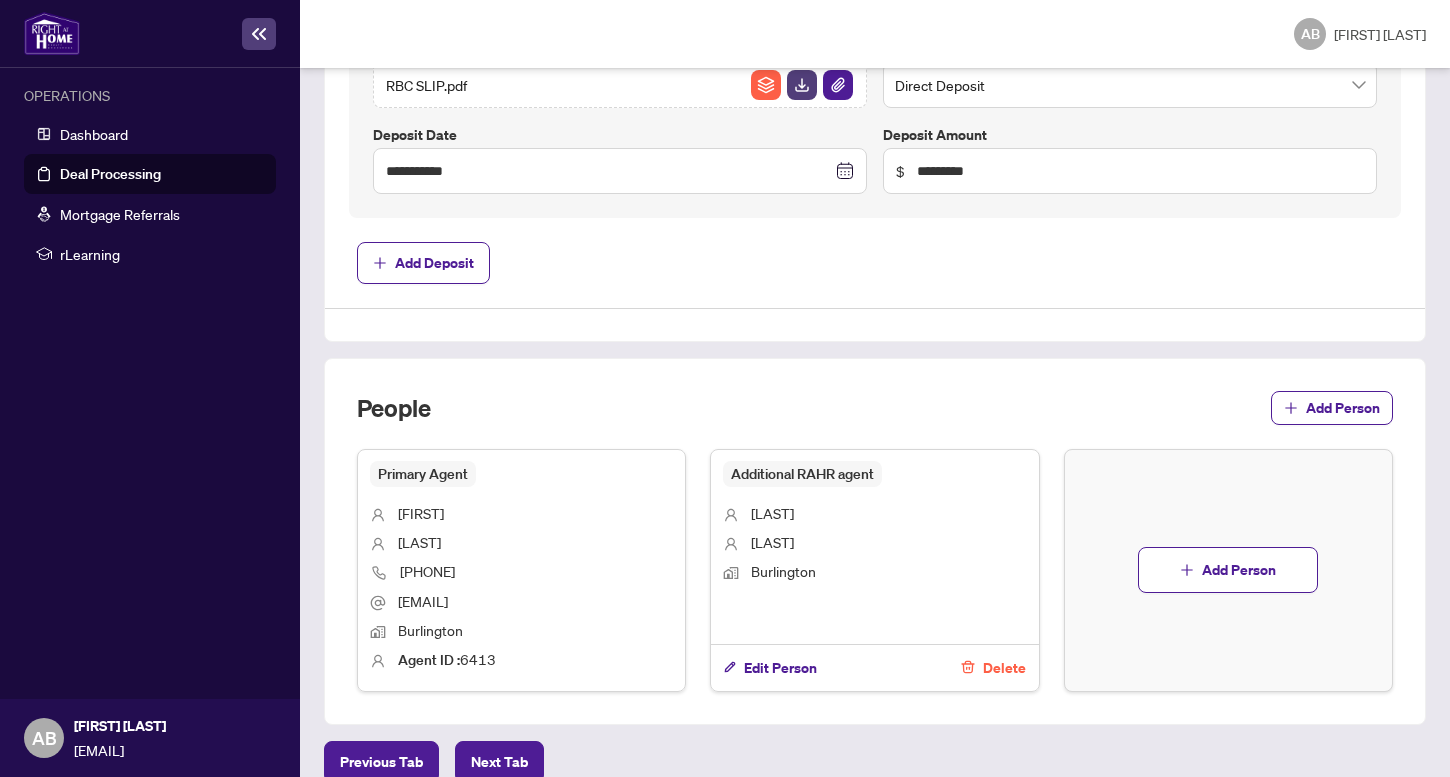 scroll, scrollTop: 1029, scrollLeft: 0, axis: vertical 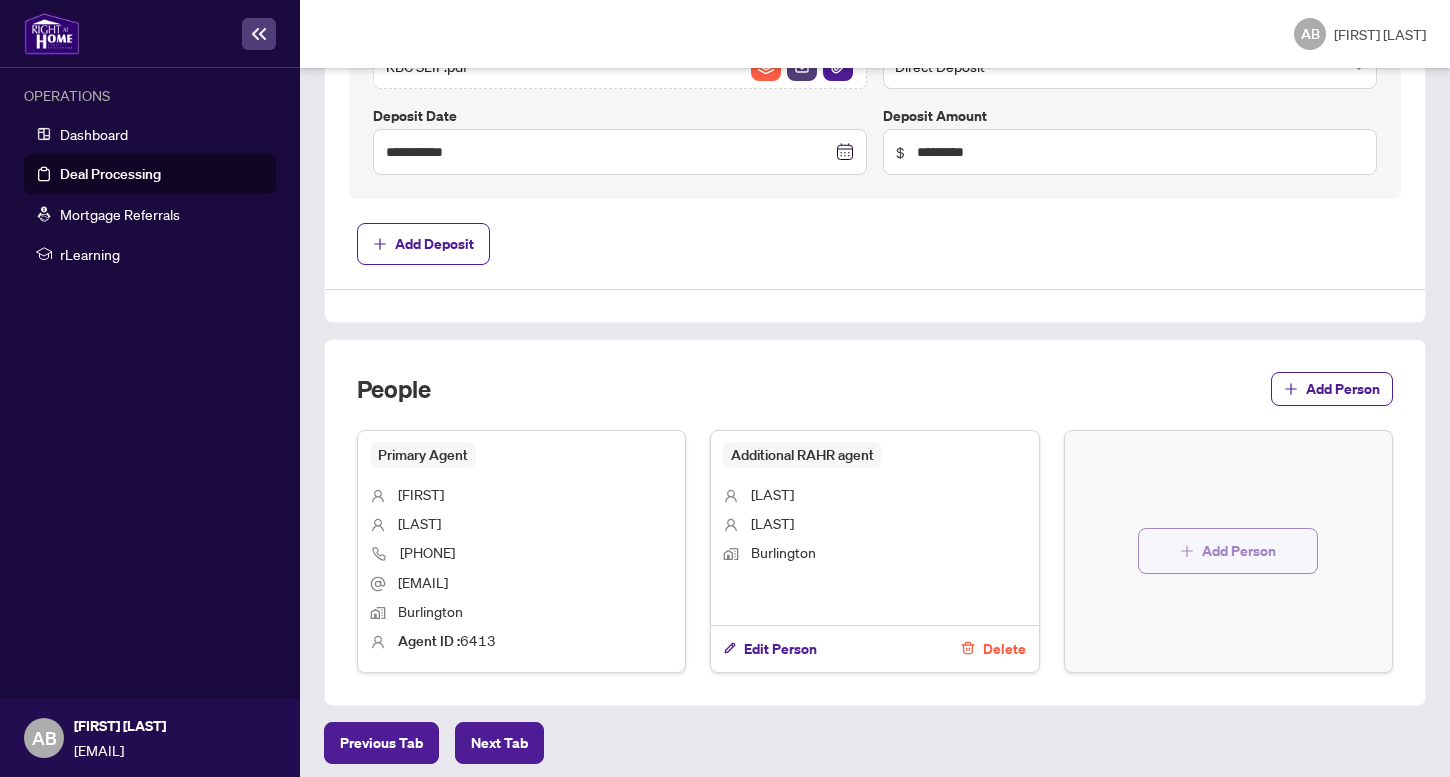 click on "Add Person" at bounding box center (1228, 551) 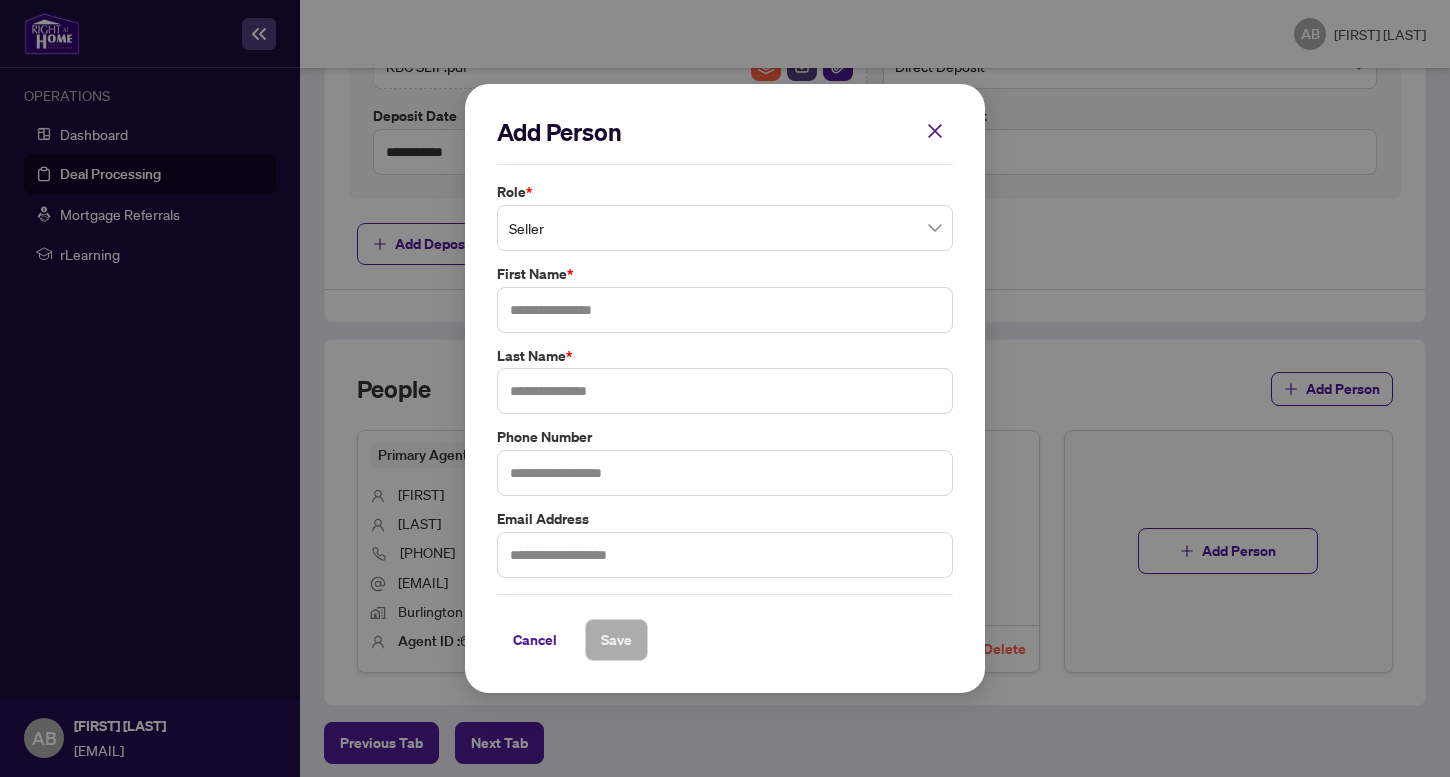 click on "Seller" at bounding box center (725, 228) 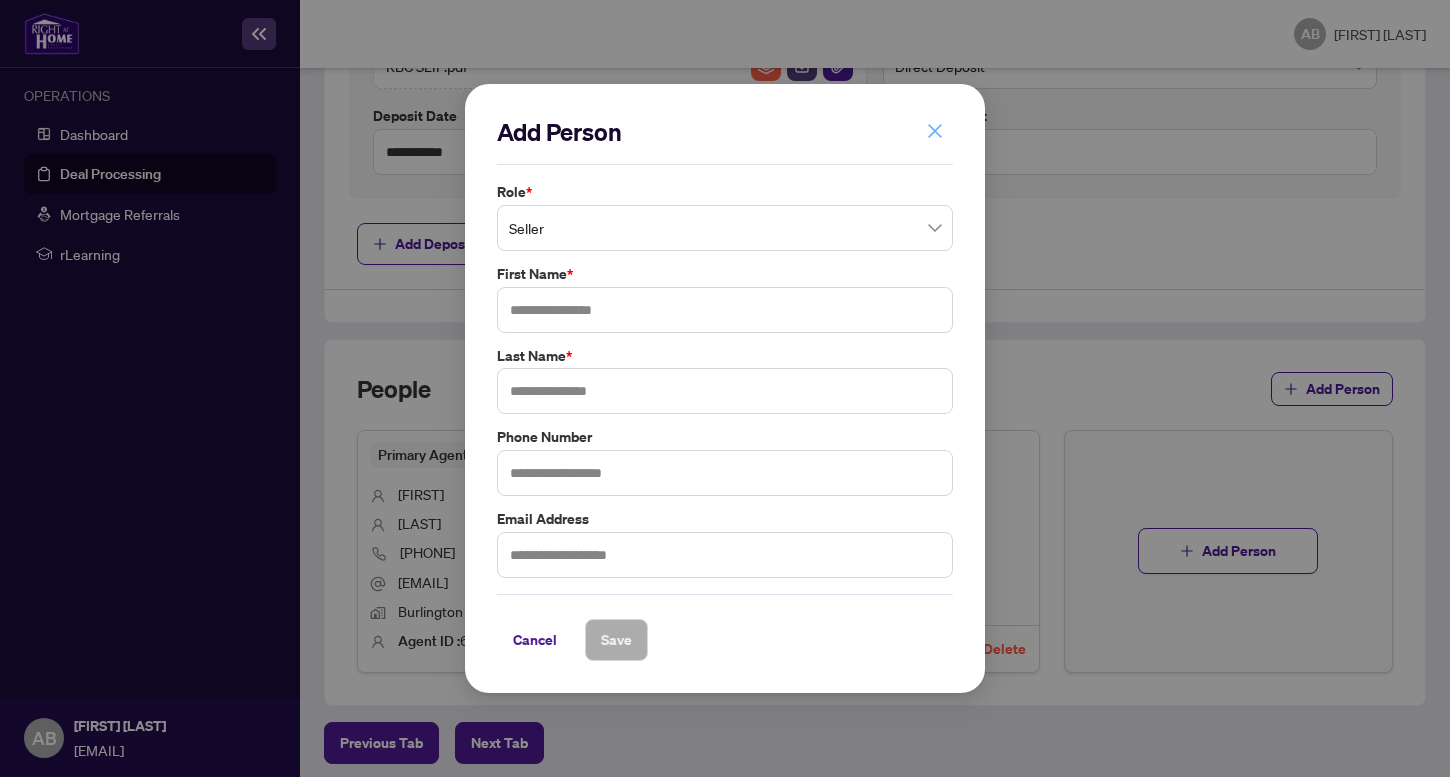 click 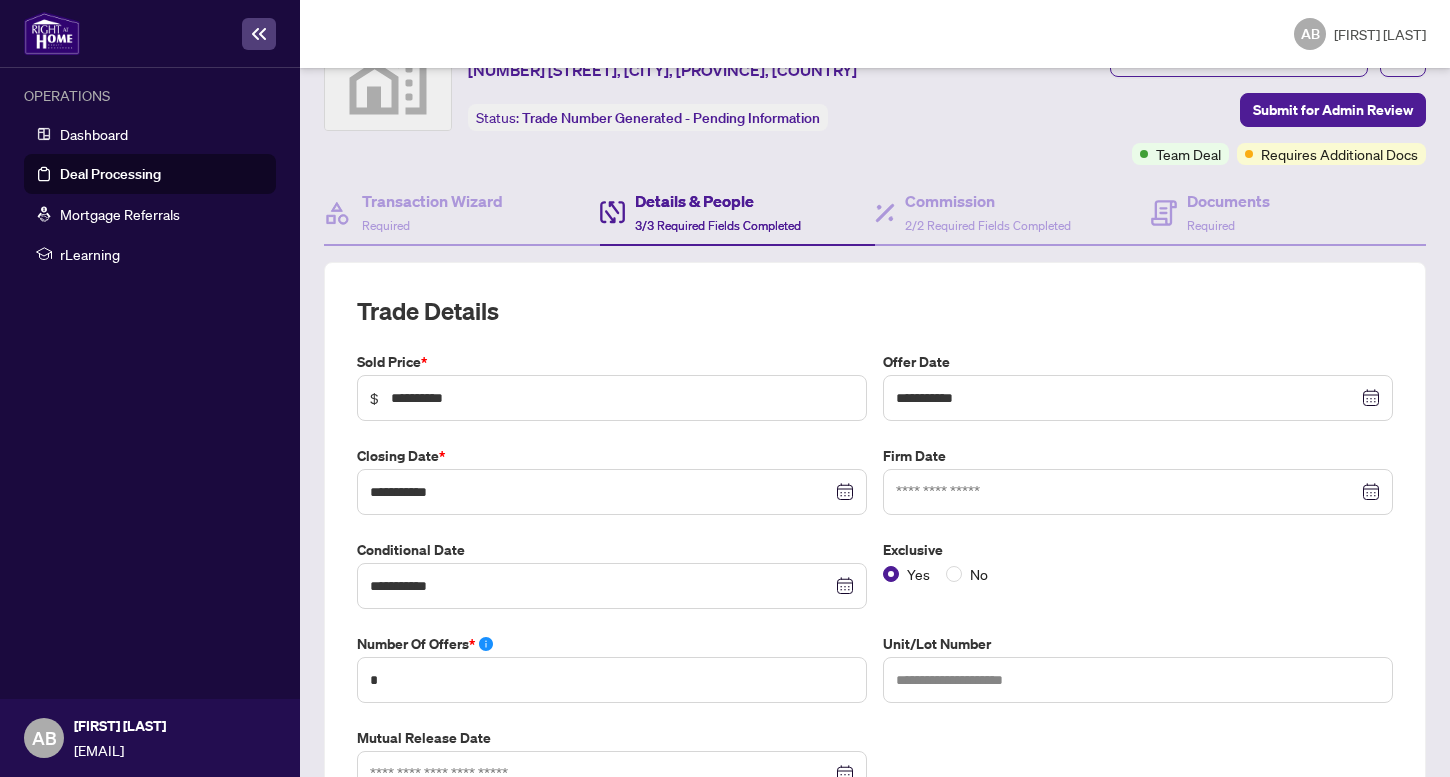 scroll, scrollTop: 0, scrollLeft: 0, axis: both 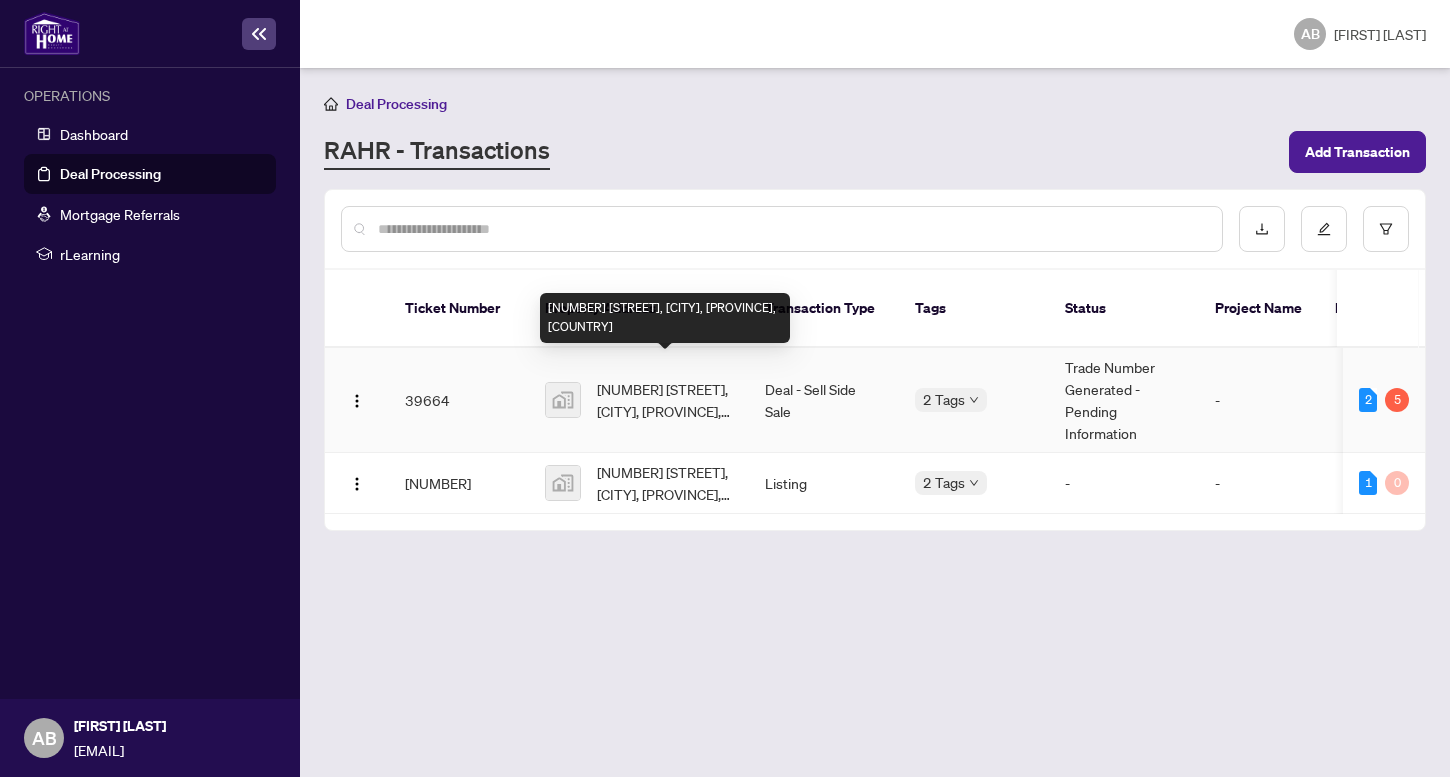 click on "[NUMBER] [STREET], [CITY], [PROVINCE], [COUNTRY]" at bounding box center [665, 400] 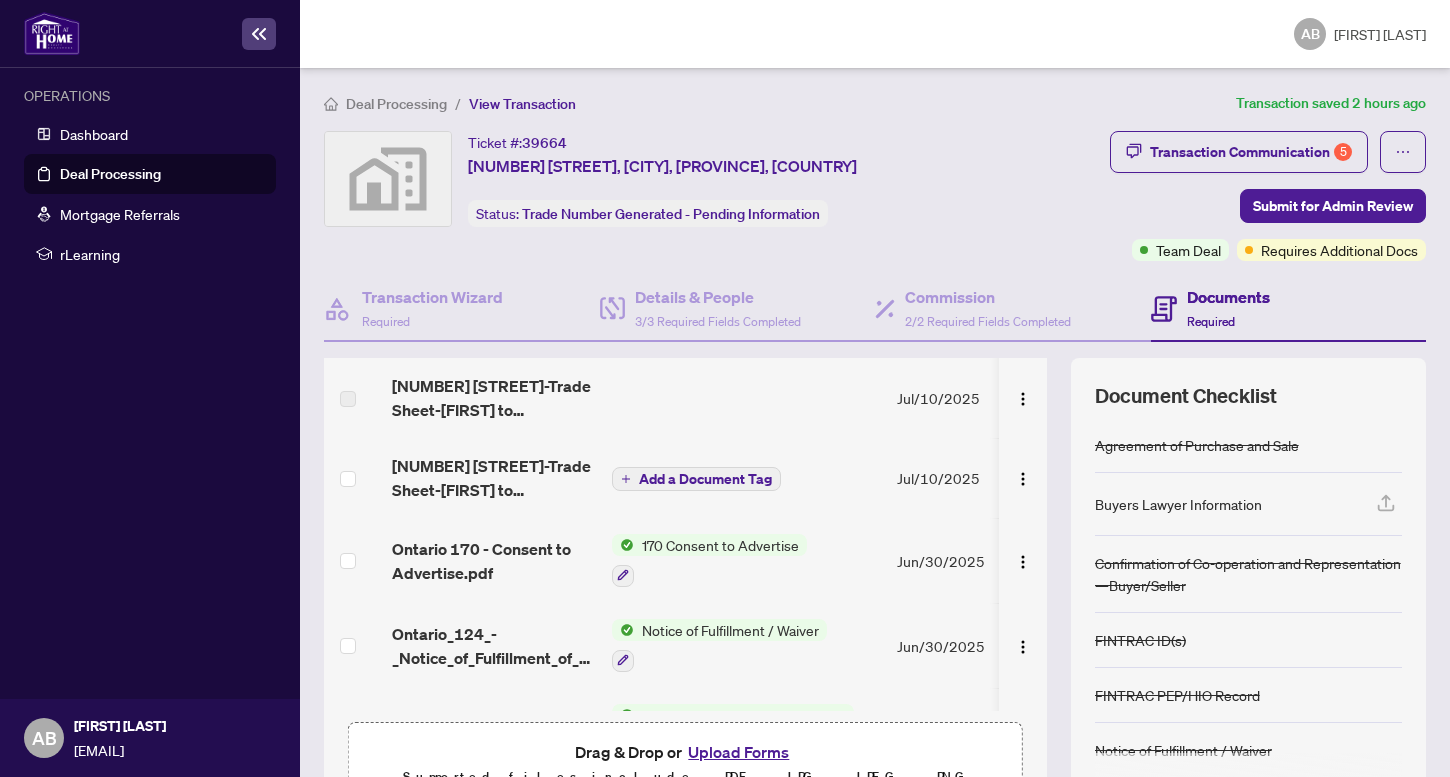 scroll, scrollTop: 58, scrollLeft: 0, axis: vertical 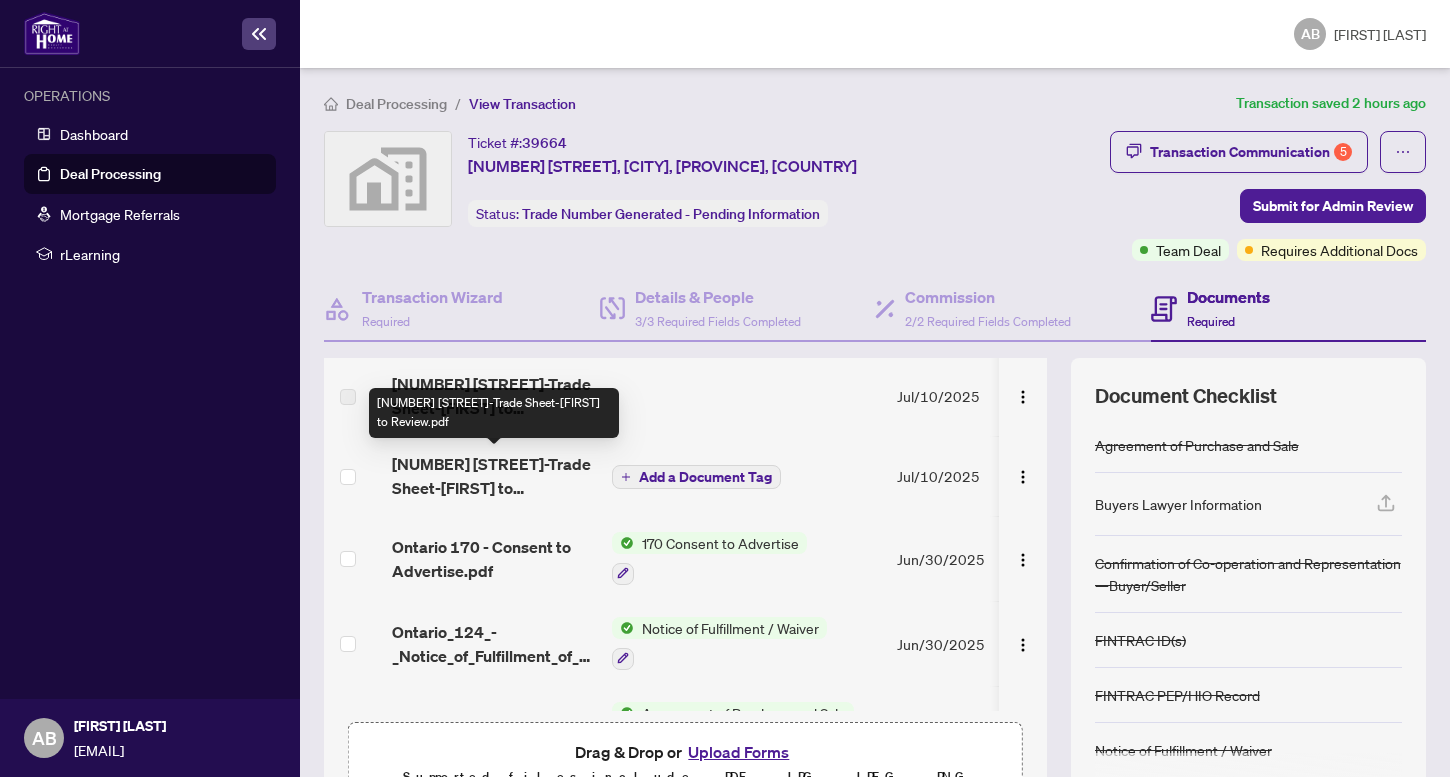 click on "[NUMBER] [STREET]-Trade Sheet-[FIRST] to Review.pdf" at bounding box center [494, 476] 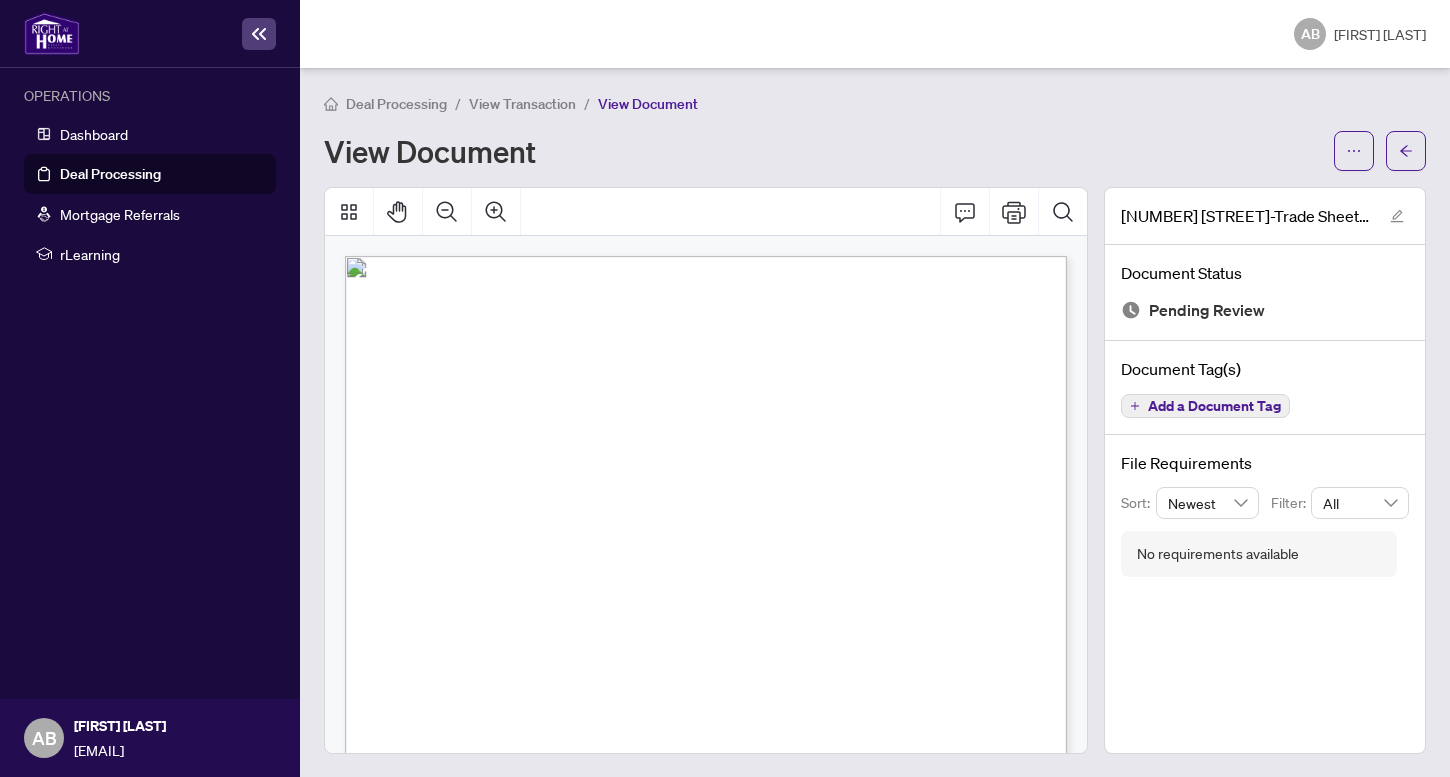scroll, scrollTop: 27, scrollLeft: 0, axis: vertical 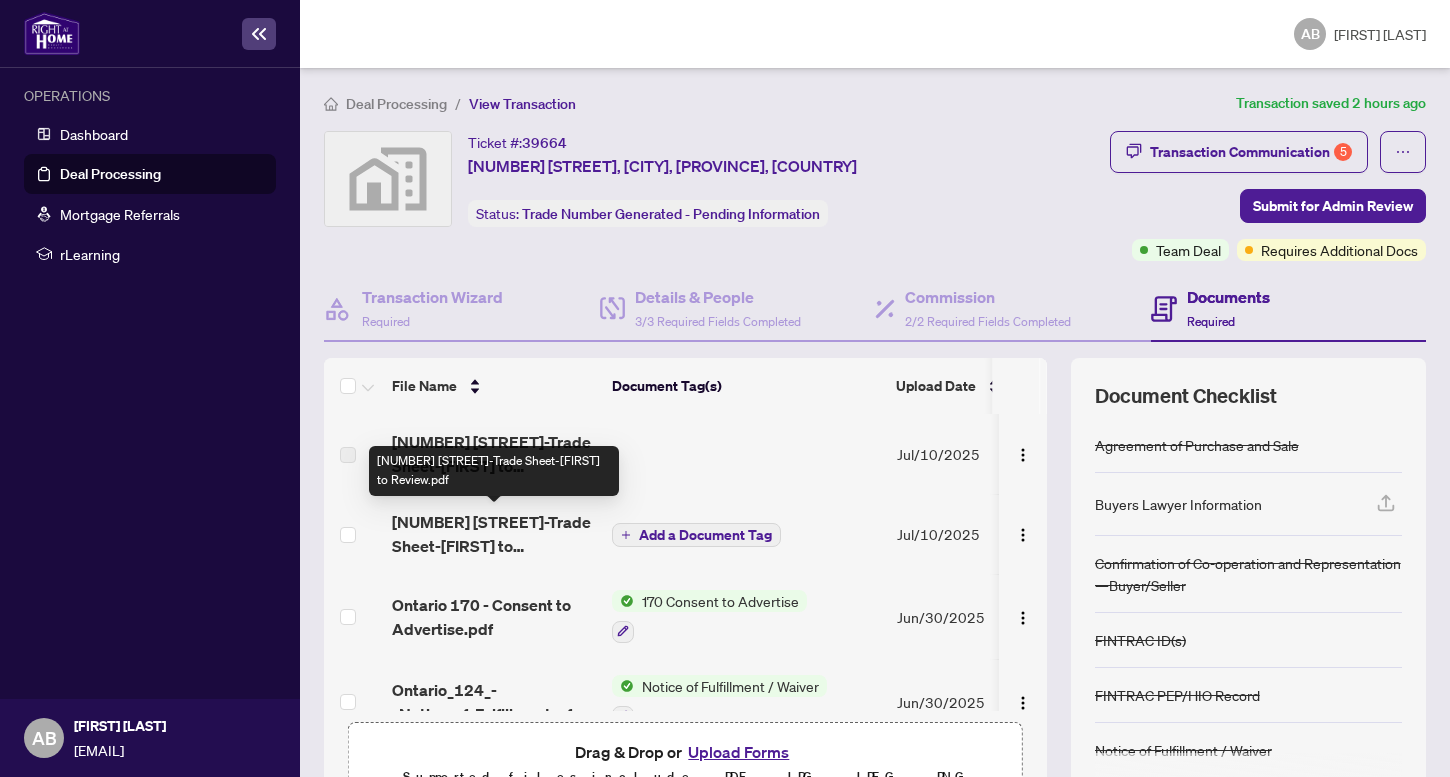 click on "[NUMBER] [STREET]-Trade Sheet-[FIRST] to Review.pdf" at bounding box center [494, 534] 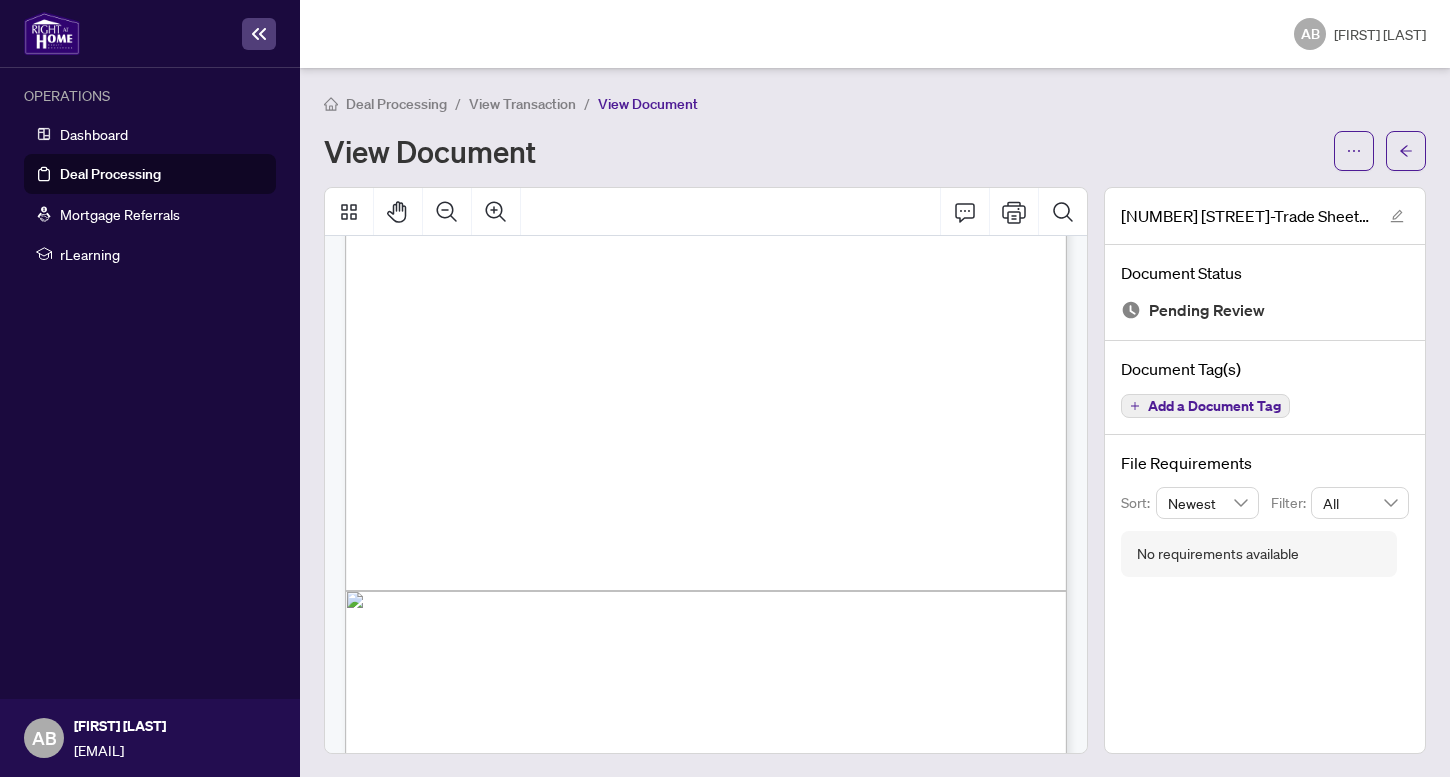 scroll, scrollTop: 431, scrollLeft: 0, axis: vertical 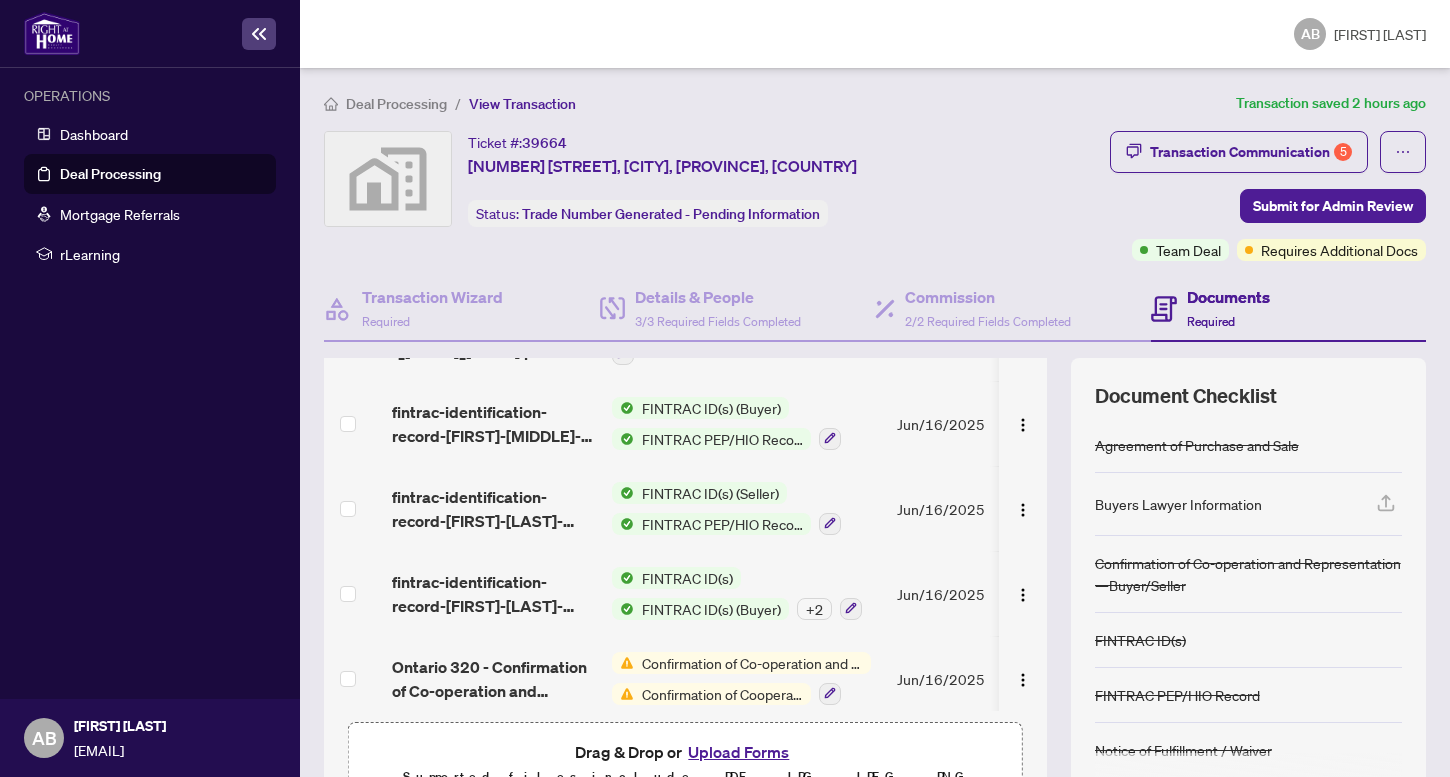 click on "Confirmation of Co-operation and Representation—Buyer/Seller" at bounding box center (752, 663) 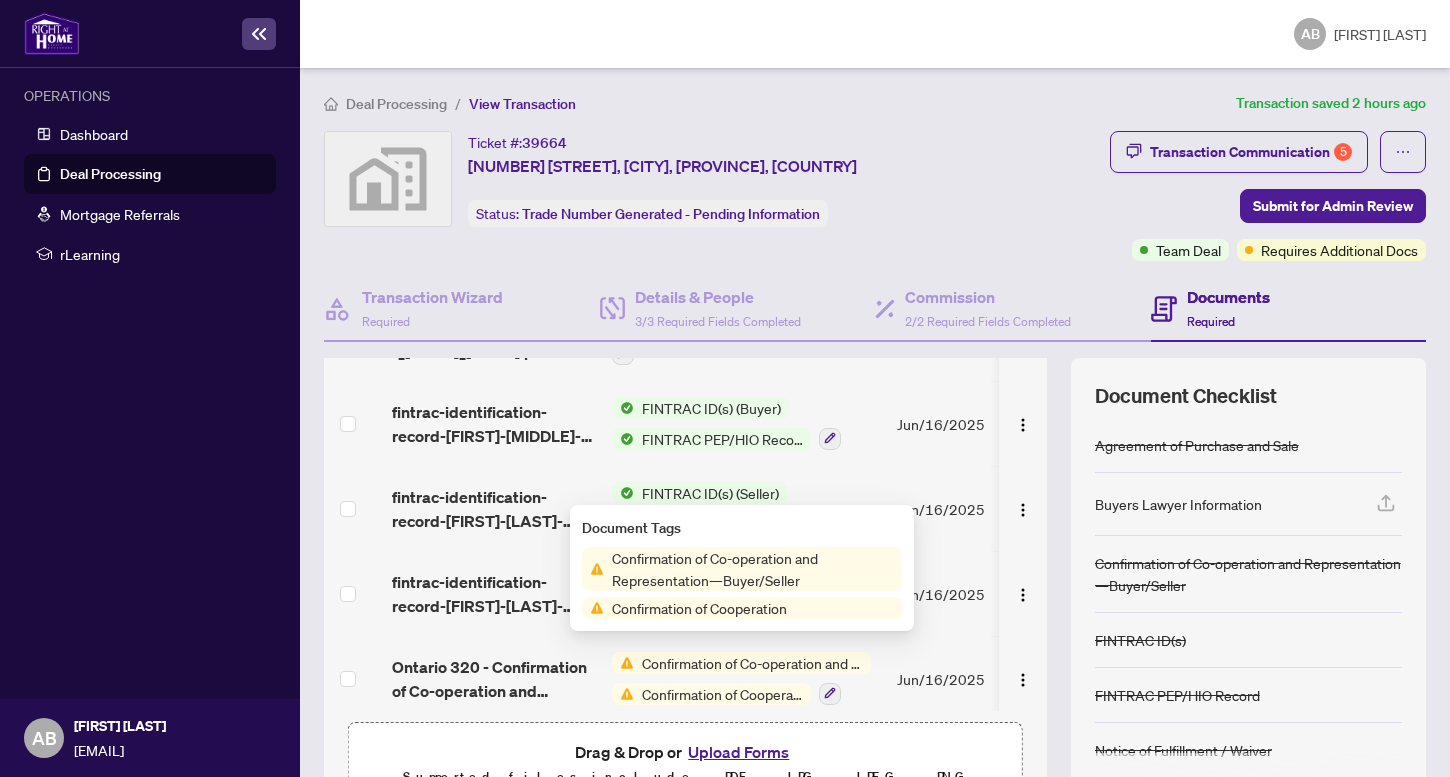 click on "Confirmation of Co-operation and Representation—Buyer/Seller Confirmation of Cooperation" at bounding box center (742, 583) 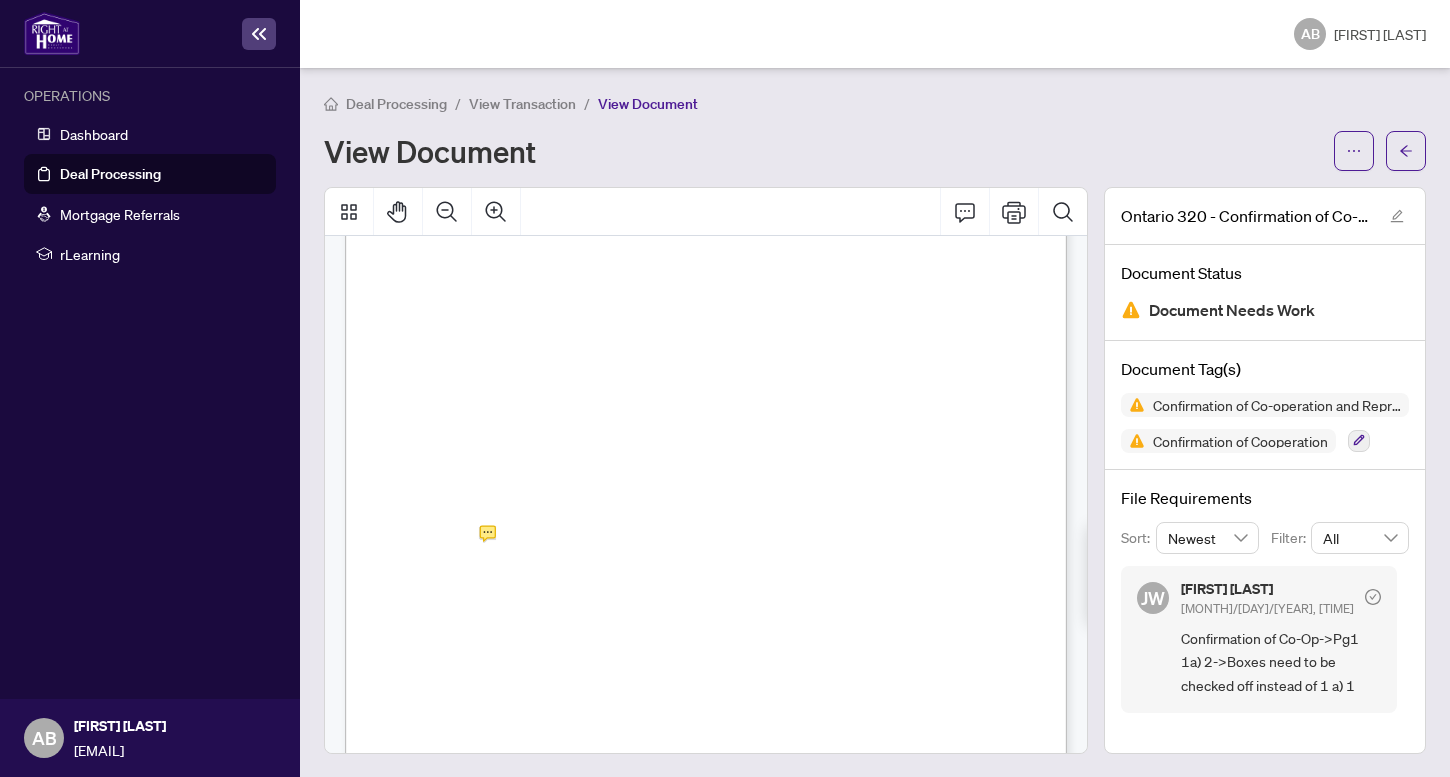 scroll, scrollTop: 0, scrollLeft: 0, axis: both 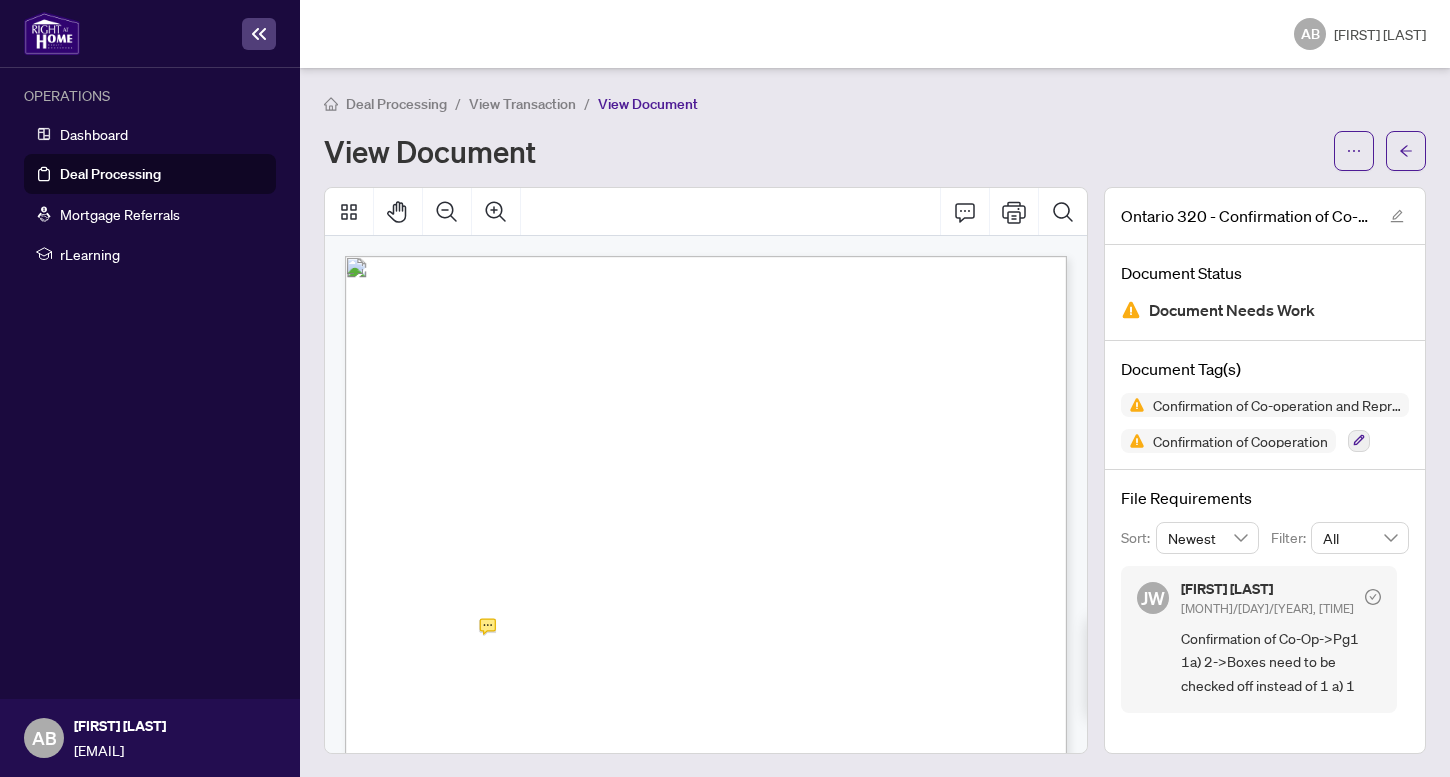 click on "Deal Processing / View Transaction / View Document View Document" at bounding box center (875, 131) 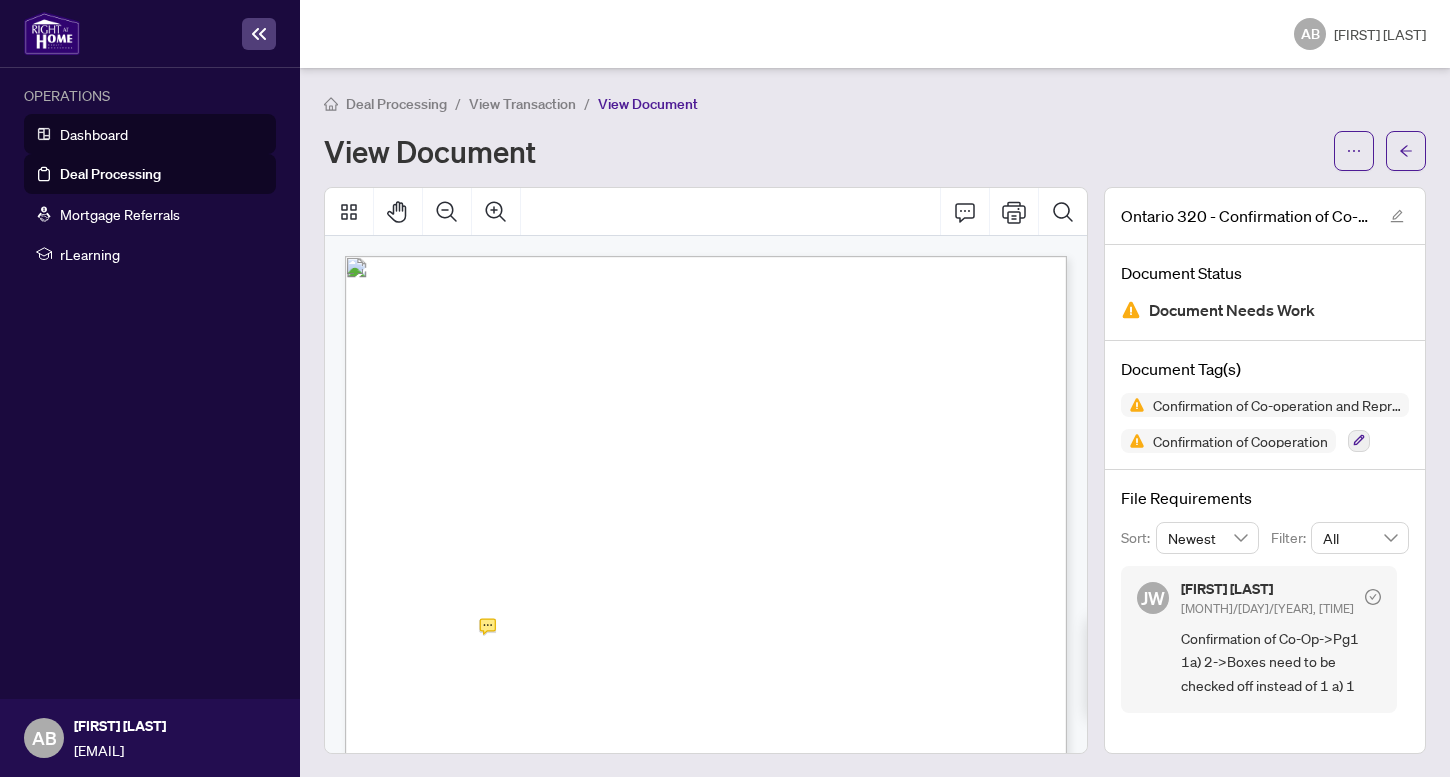 click on "Dashboard" at bounding box center (94, 134) 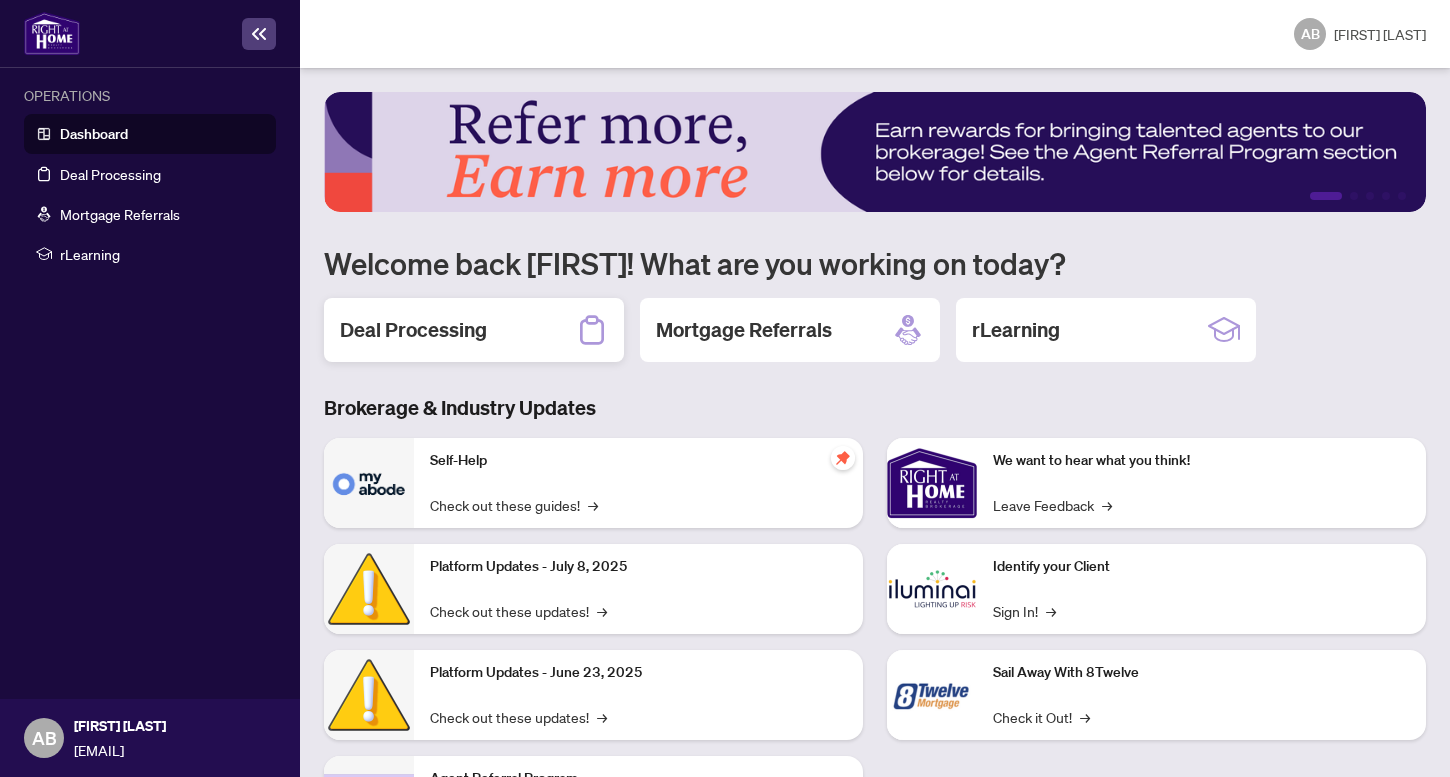 click on "Deal Processing" at bounding box center [413, 330] 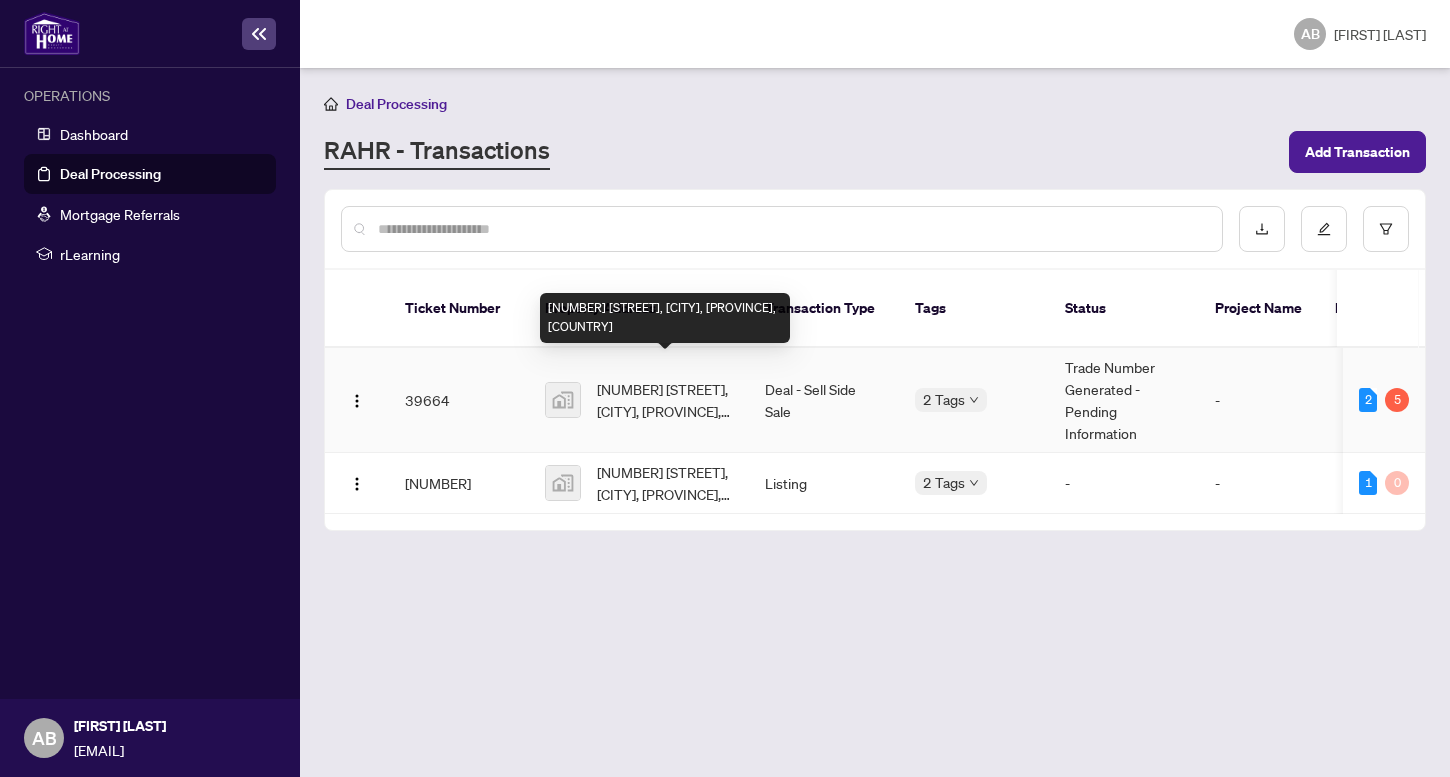 click on "[NUMBER] [STREET], [CITY], [PROVINCE], [COUNTRY]" at bounding box center (665, 400) 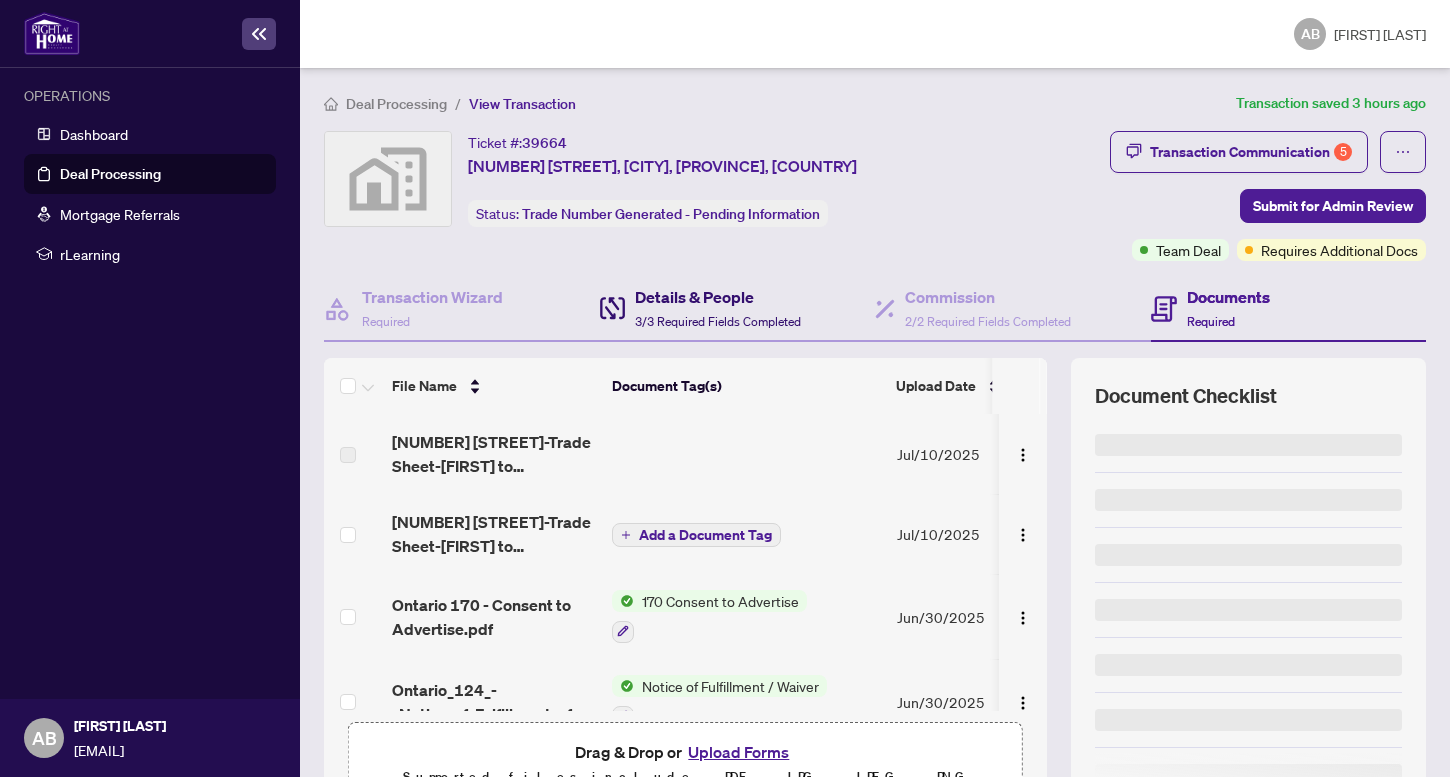 click on "Details & People" at bounding box center (718, 297) 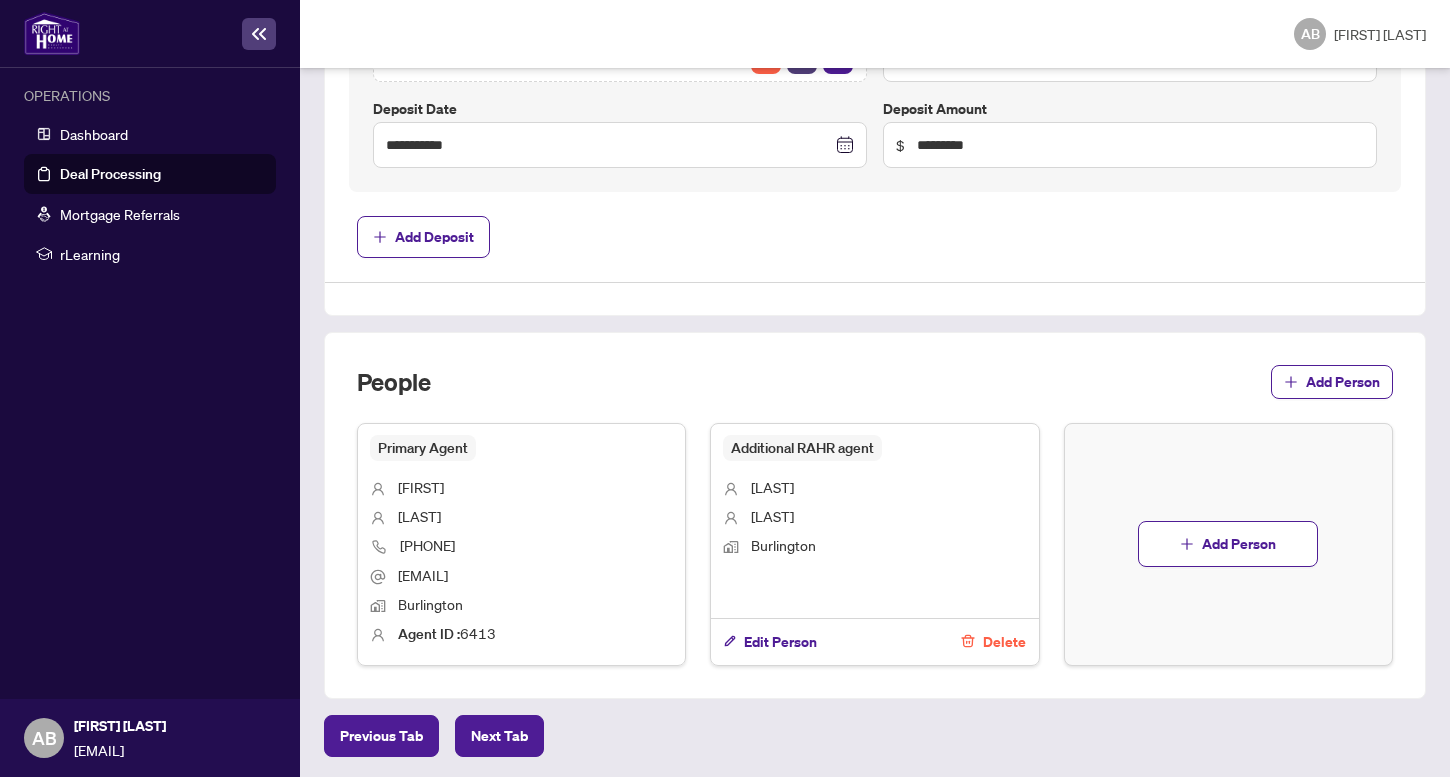 scroll, scrollTop: 1037, scrollLeft: 0, axis: vertical 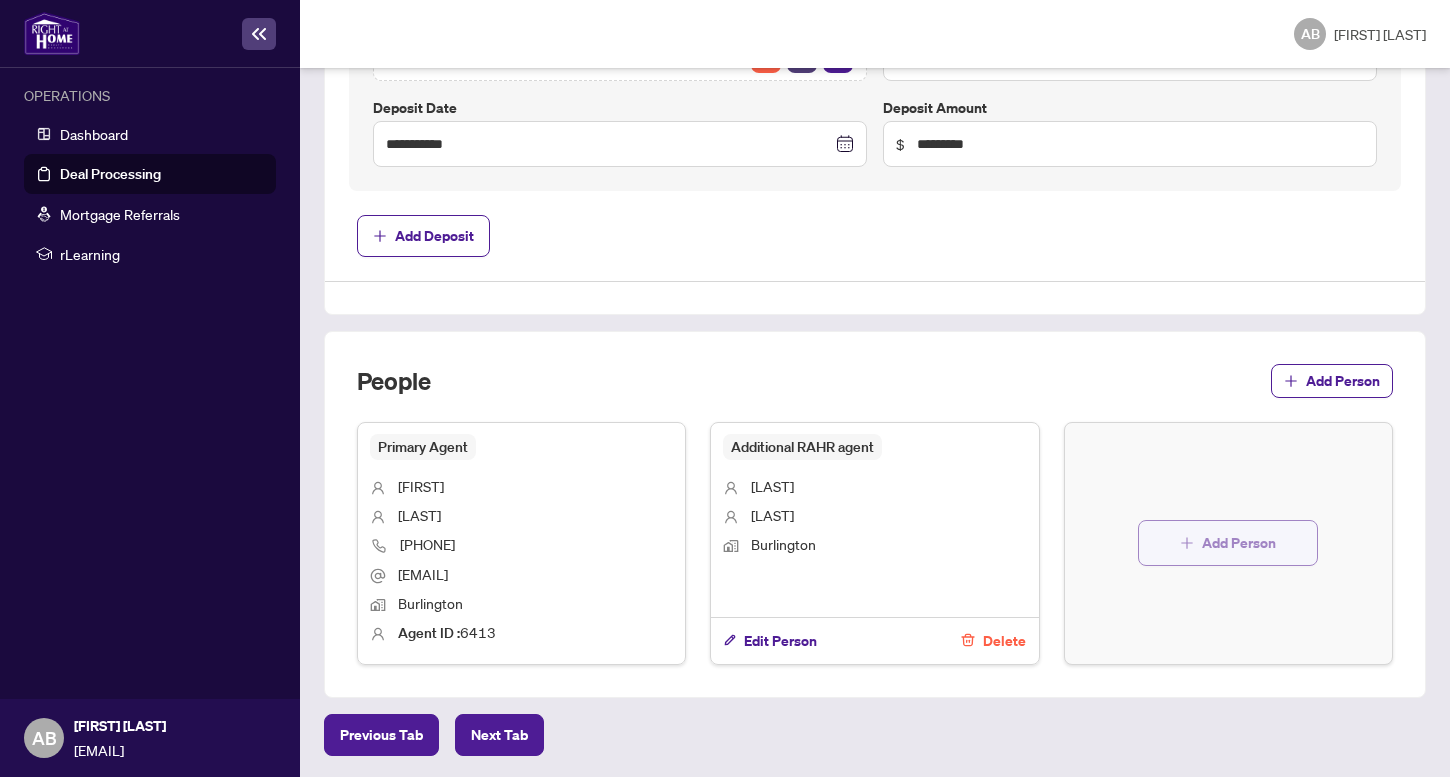 click on "Add Person" at bounding box center (1239, 543) 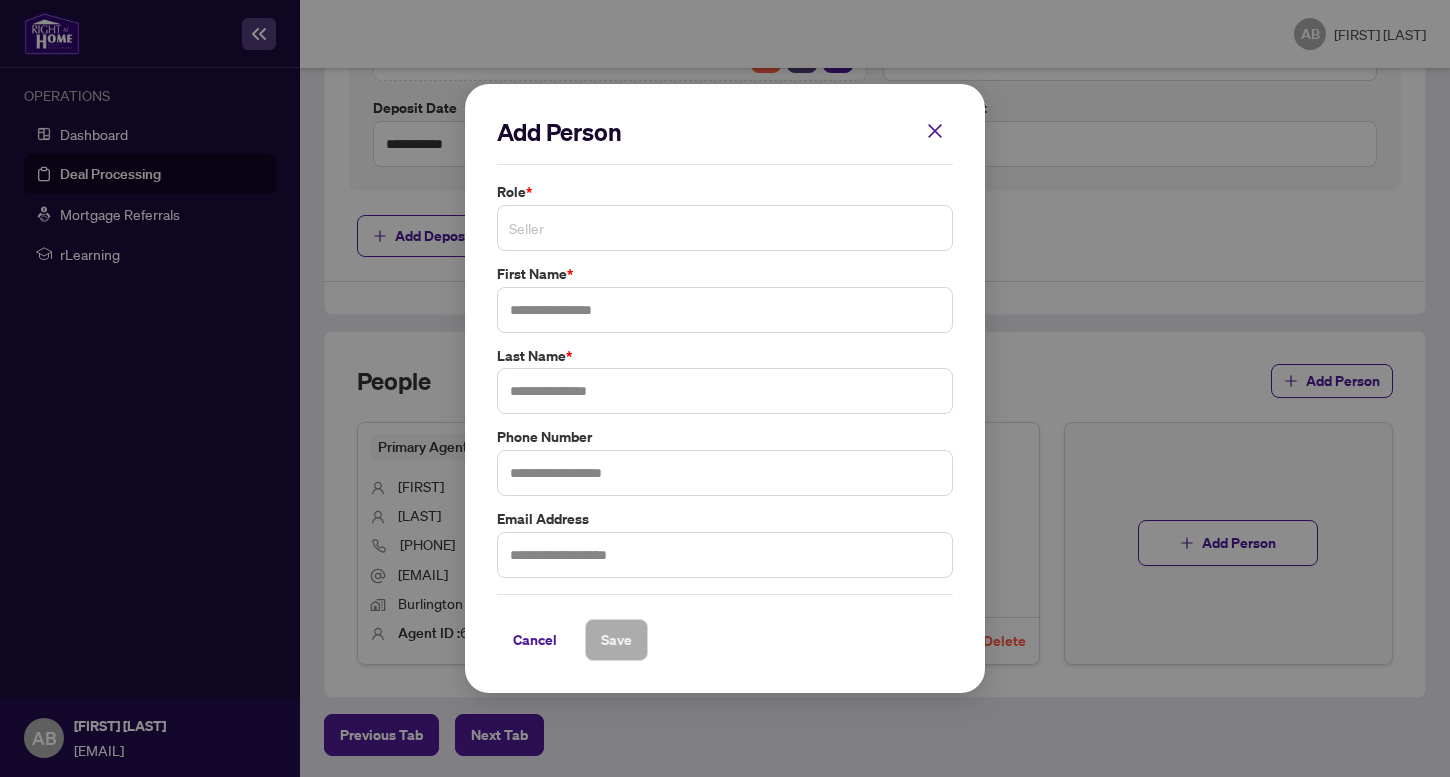 click on "Seller" at bounding box center [725, 228] 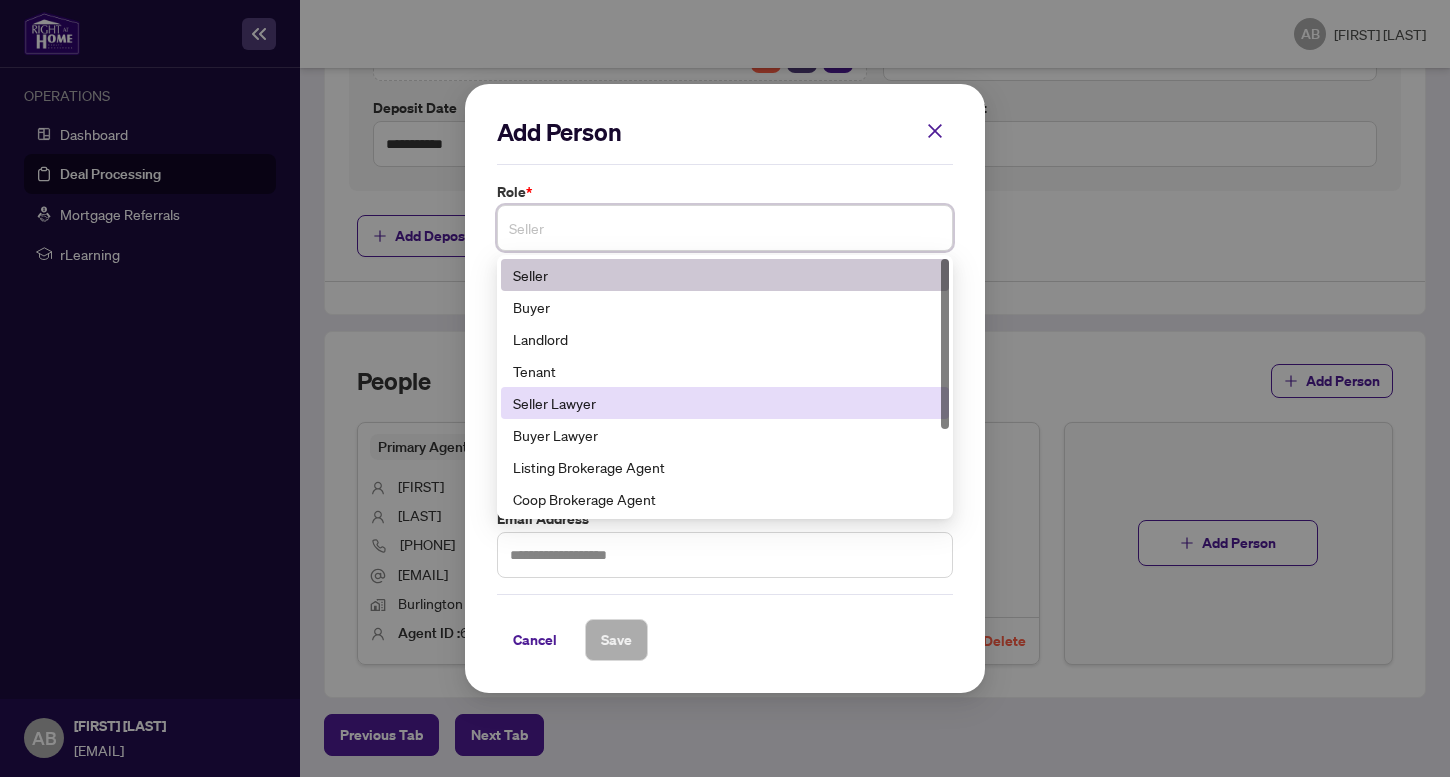 click on "Seller Lawyer" at bounding box center [725, 403] 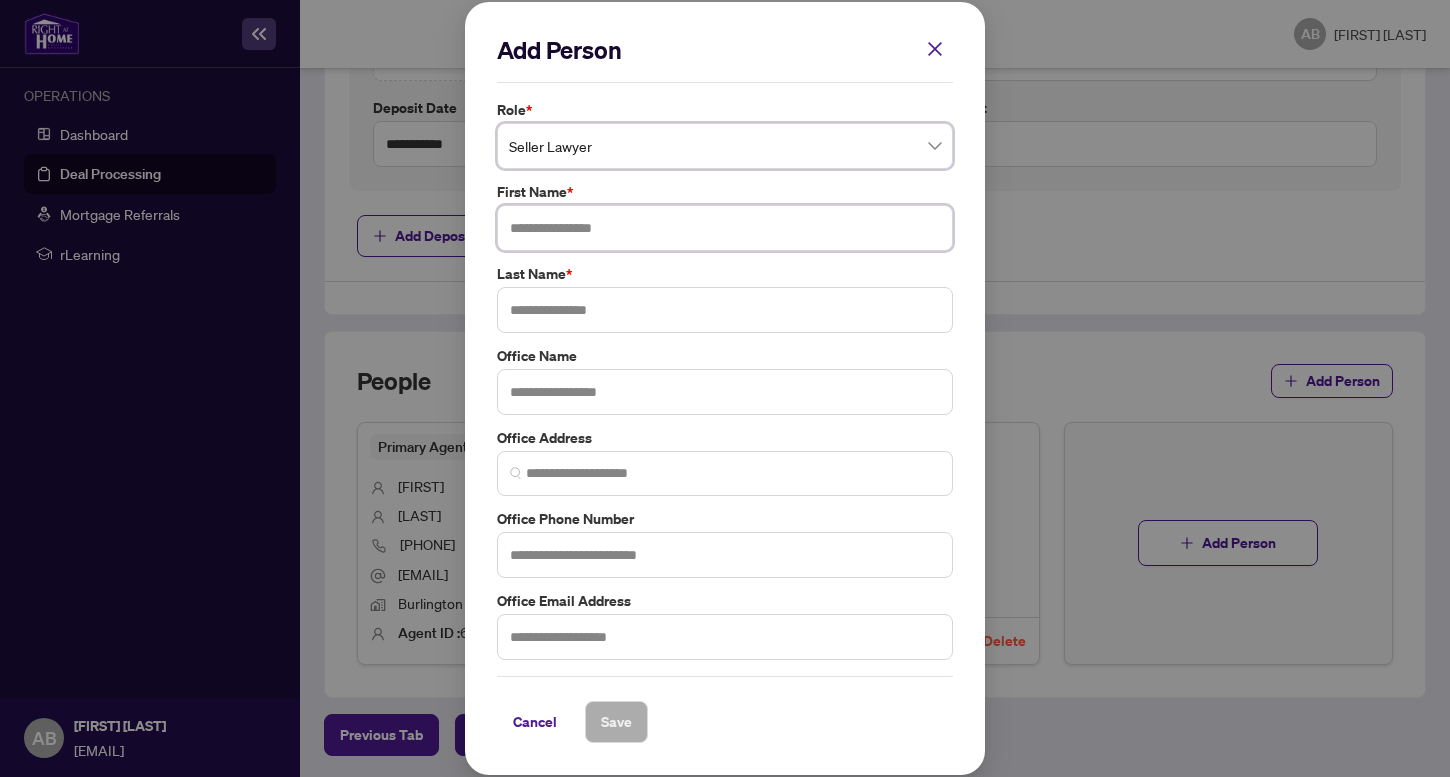 click at bounding box center (725, 228) 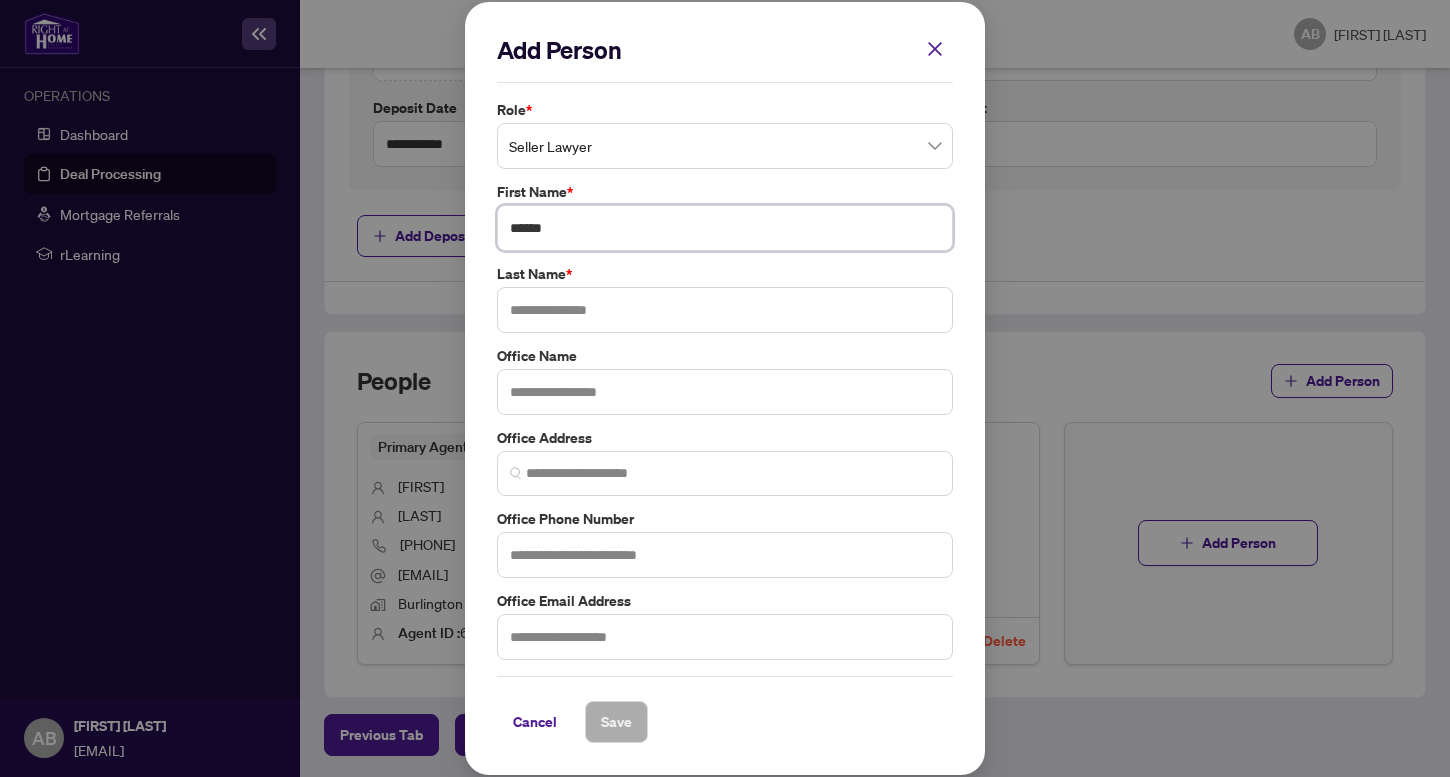 type on "*****" 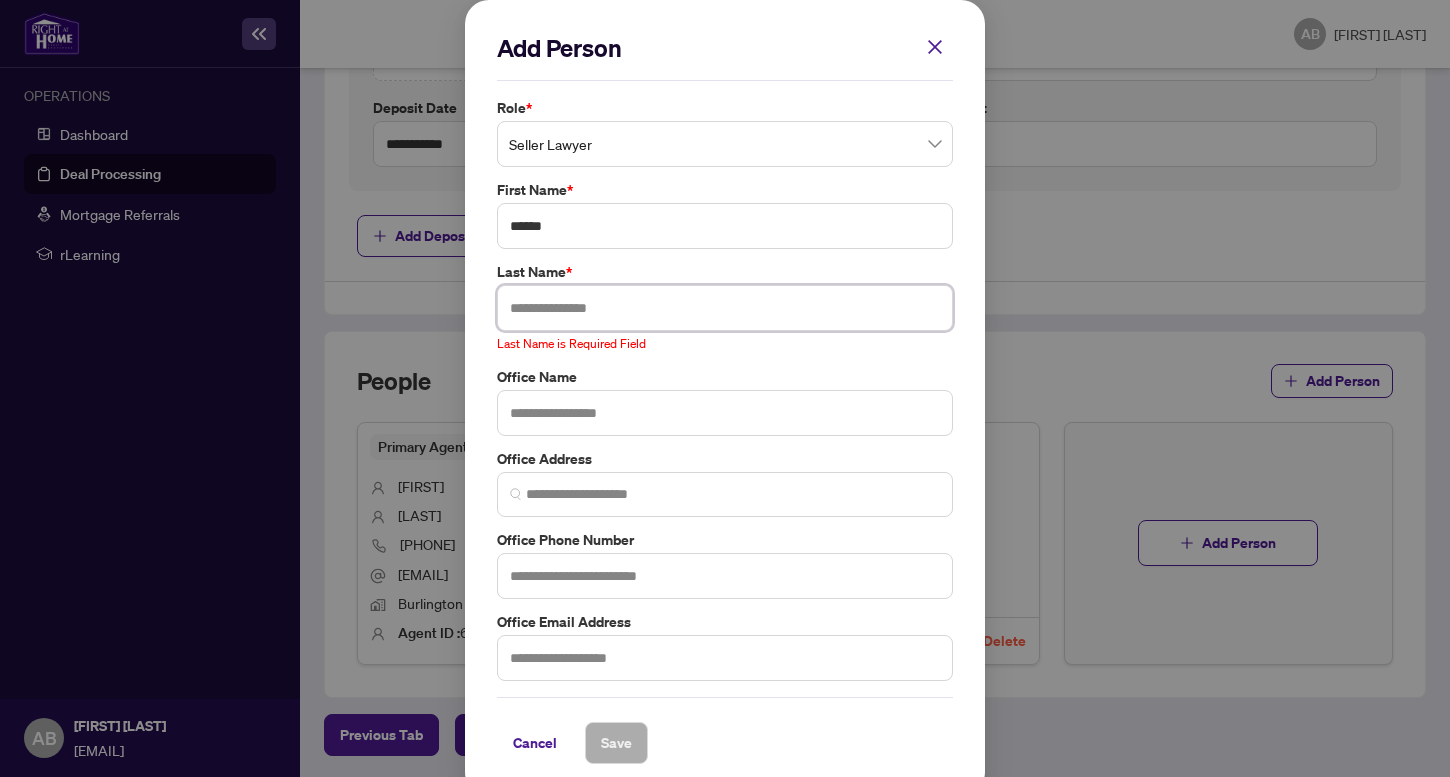click at bounding box center (725, 308) 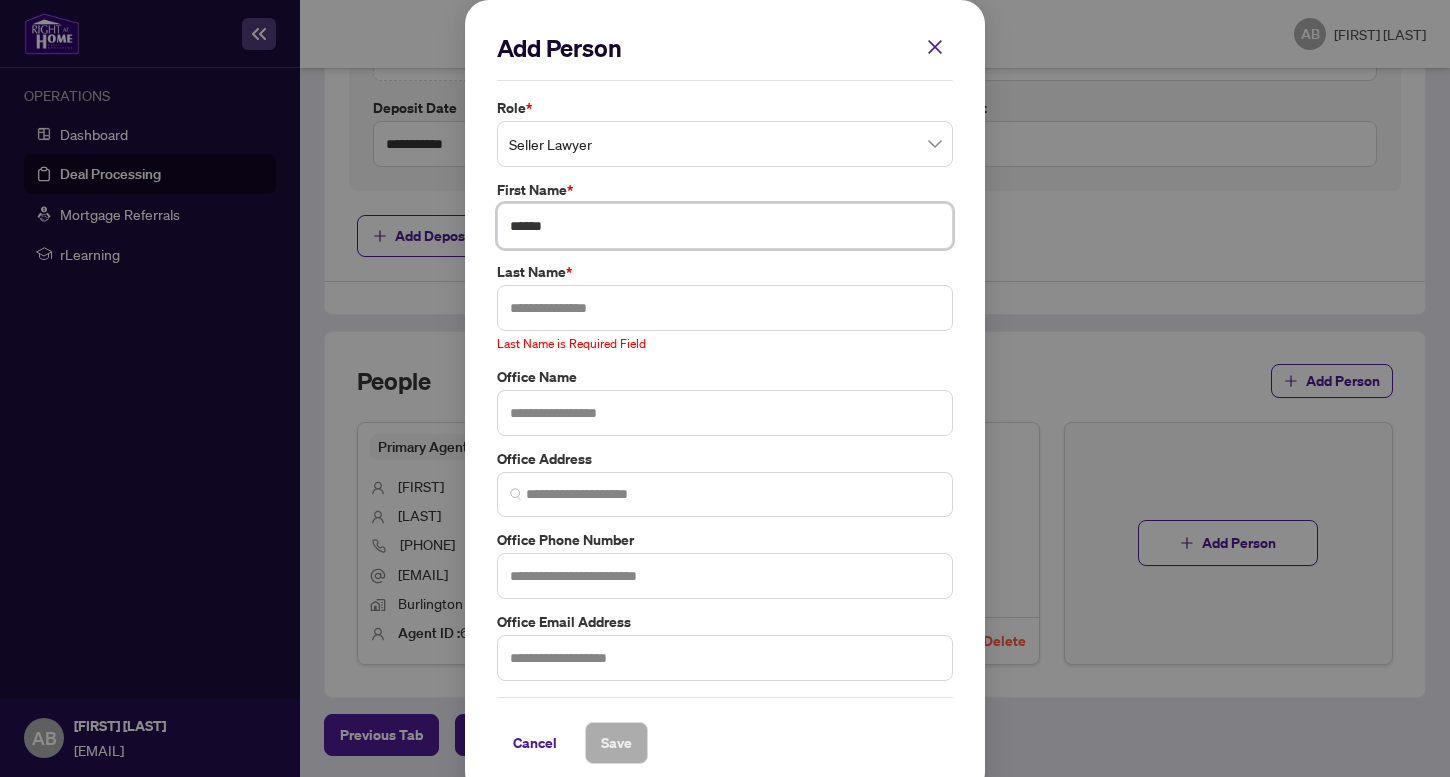 click on "*****" at bounding box center [725, 226] 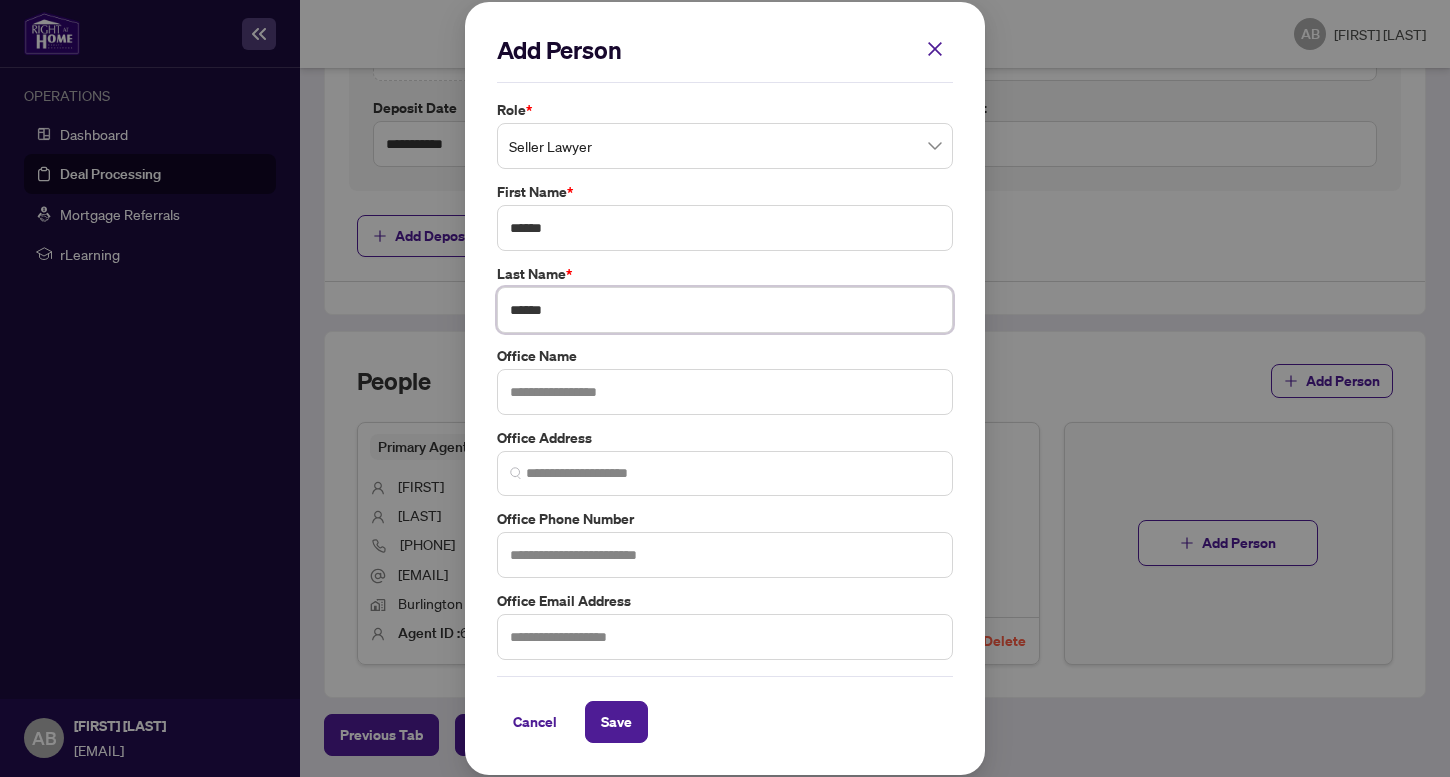 type on "******" 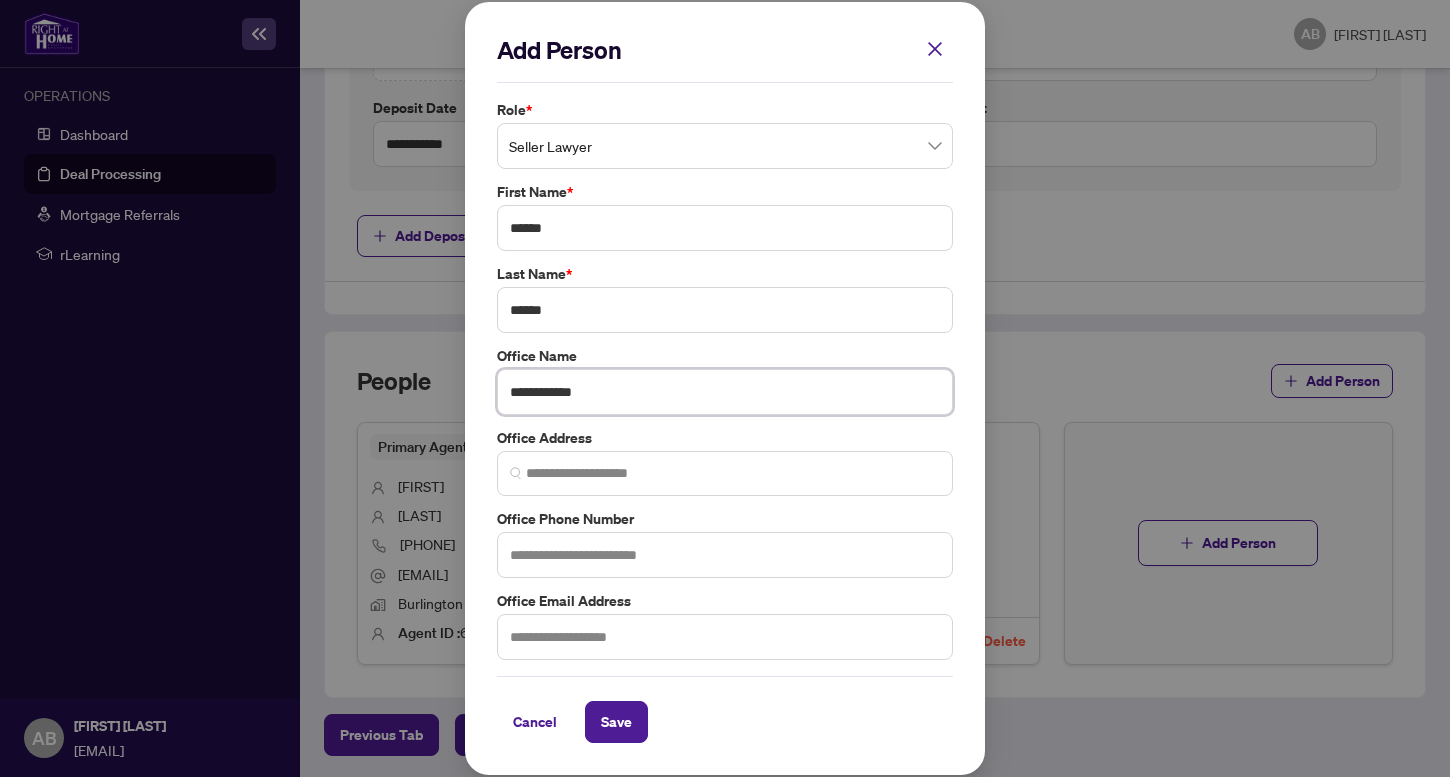 type on "**********" 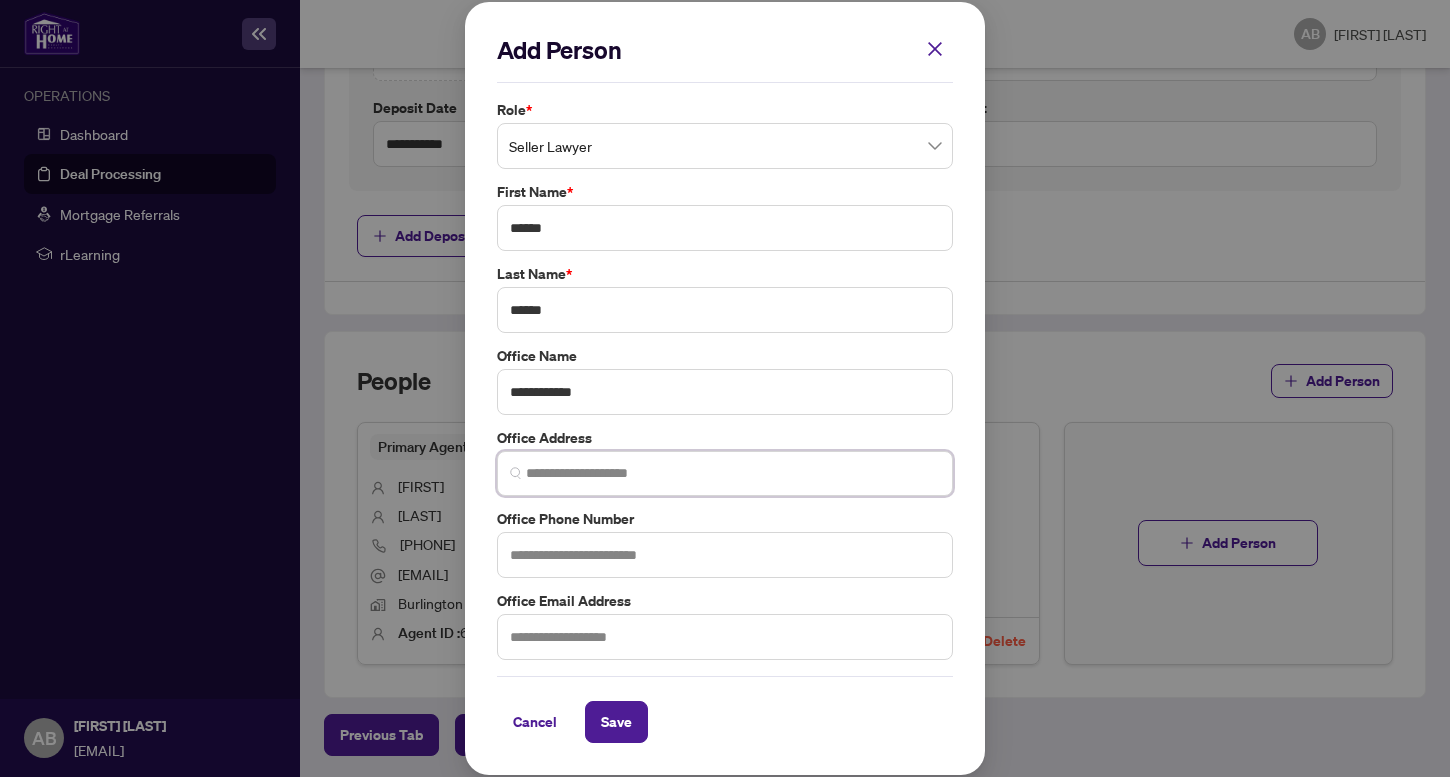 click at bounding box center (733, 473) 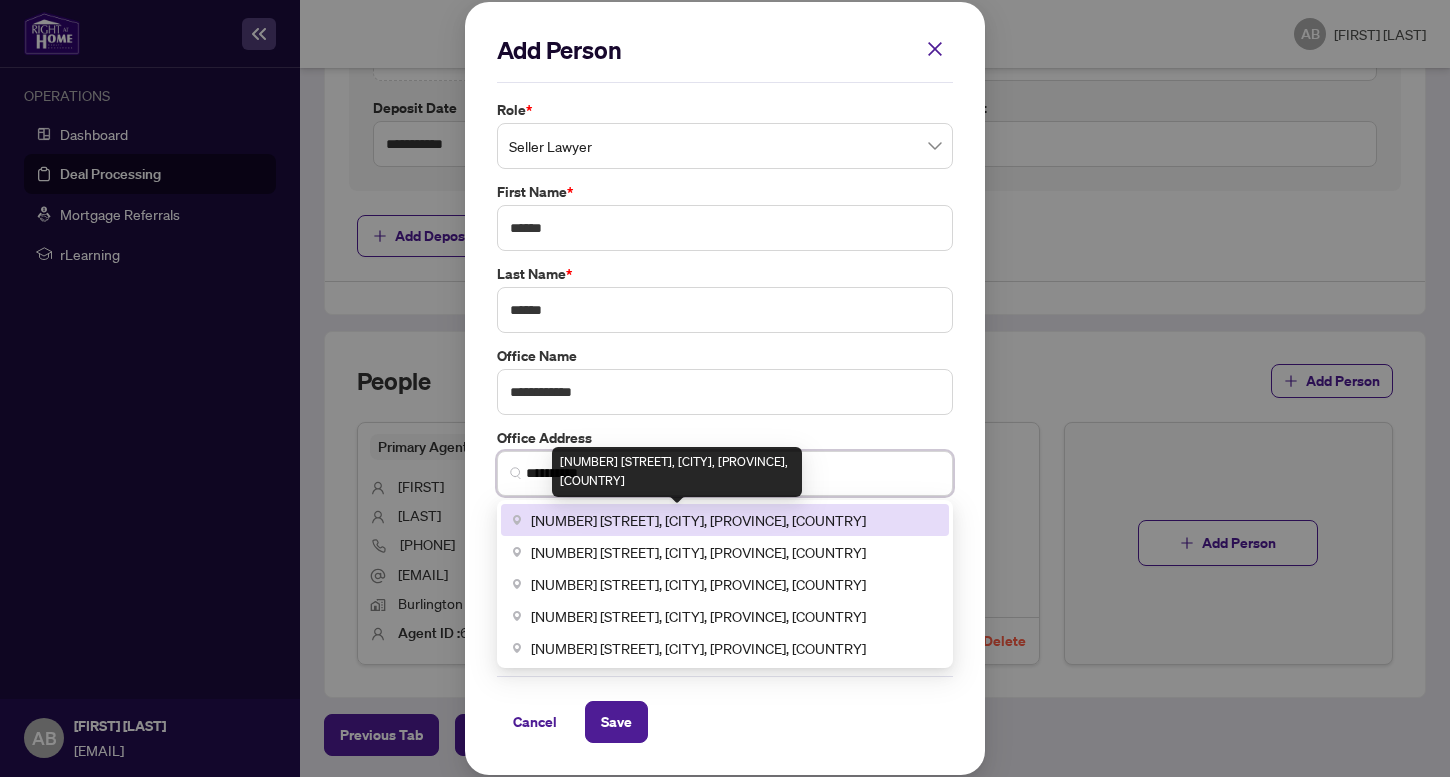 click on "[NUMBER] [STREET], [CITY], [PROVINCE], [COUNTRY]" at bounding box center (698, 520) 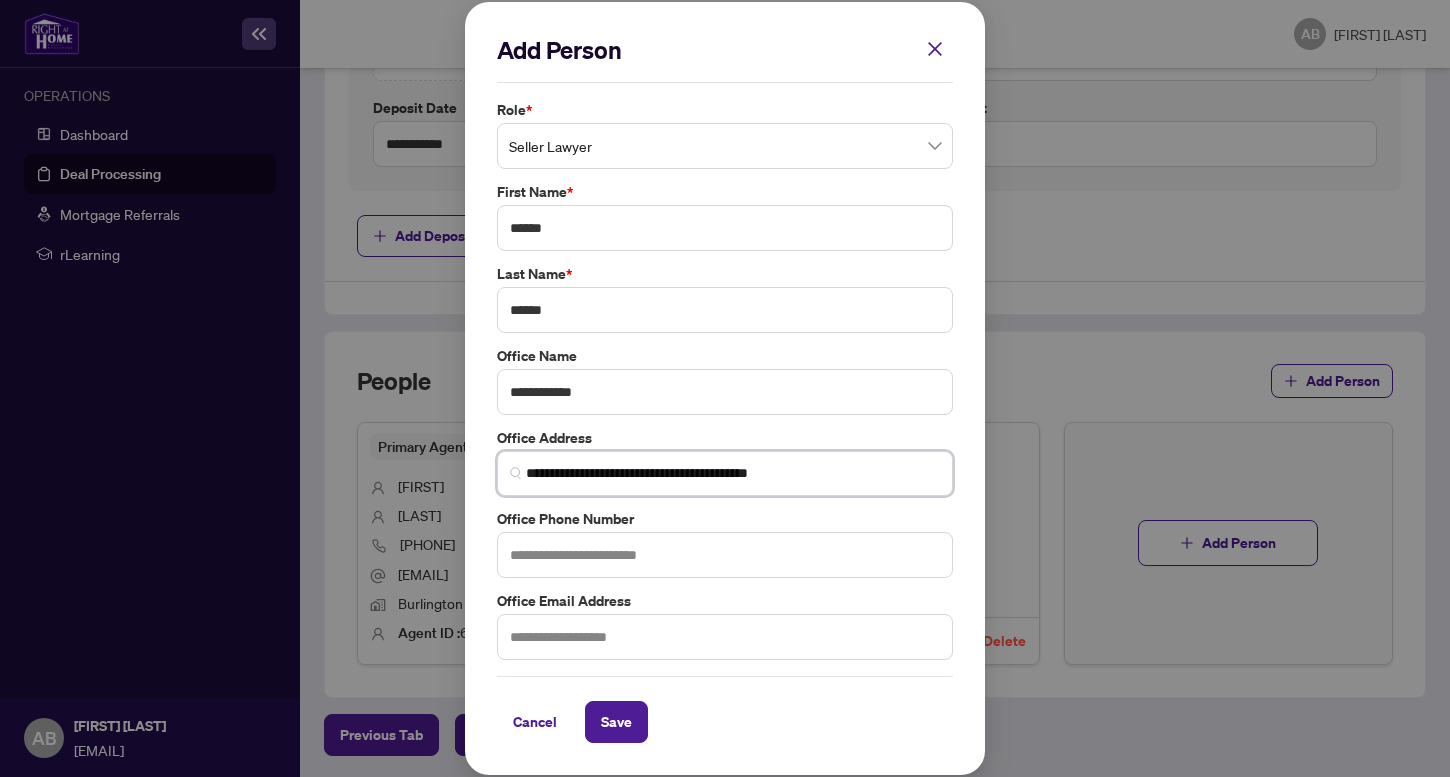 type on "**********" 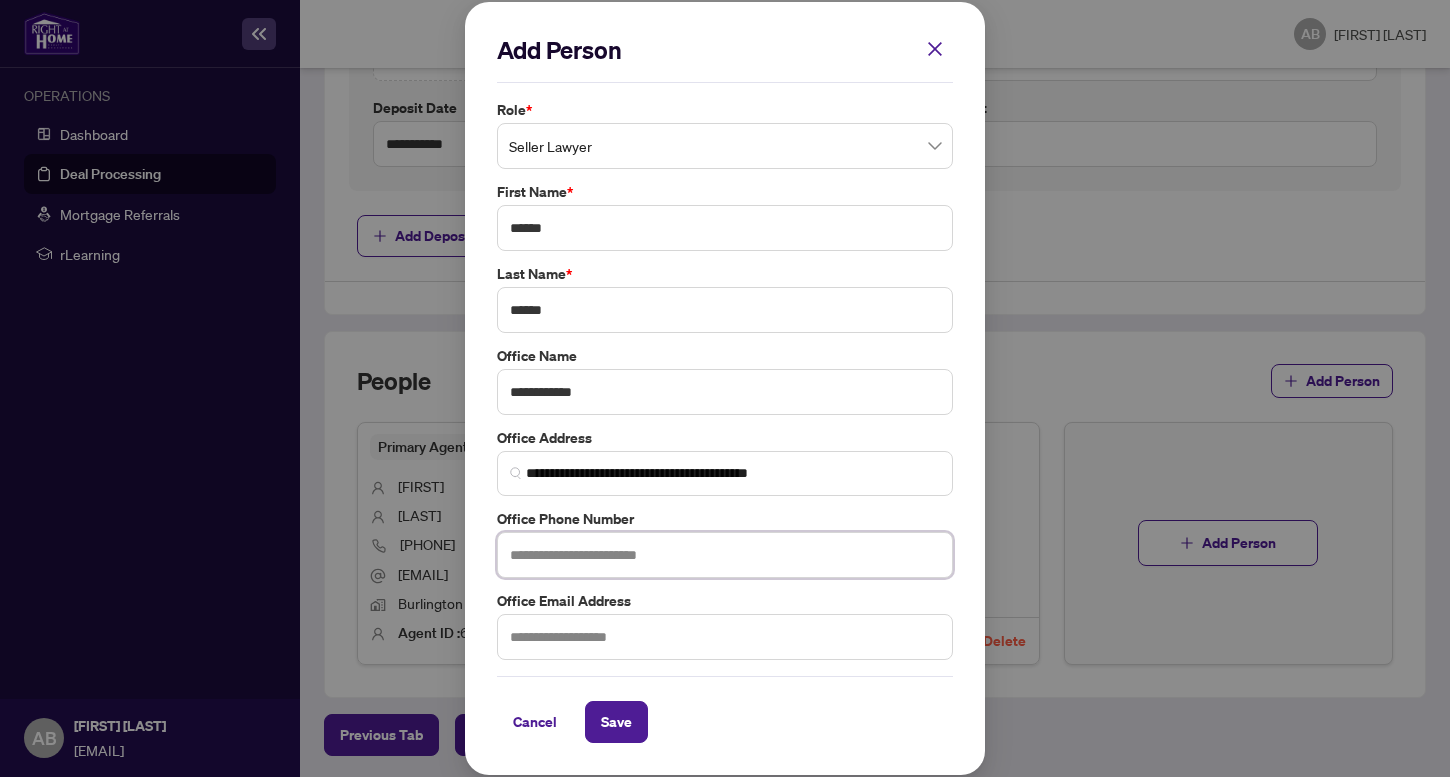 click at bounding box center [725, 555] 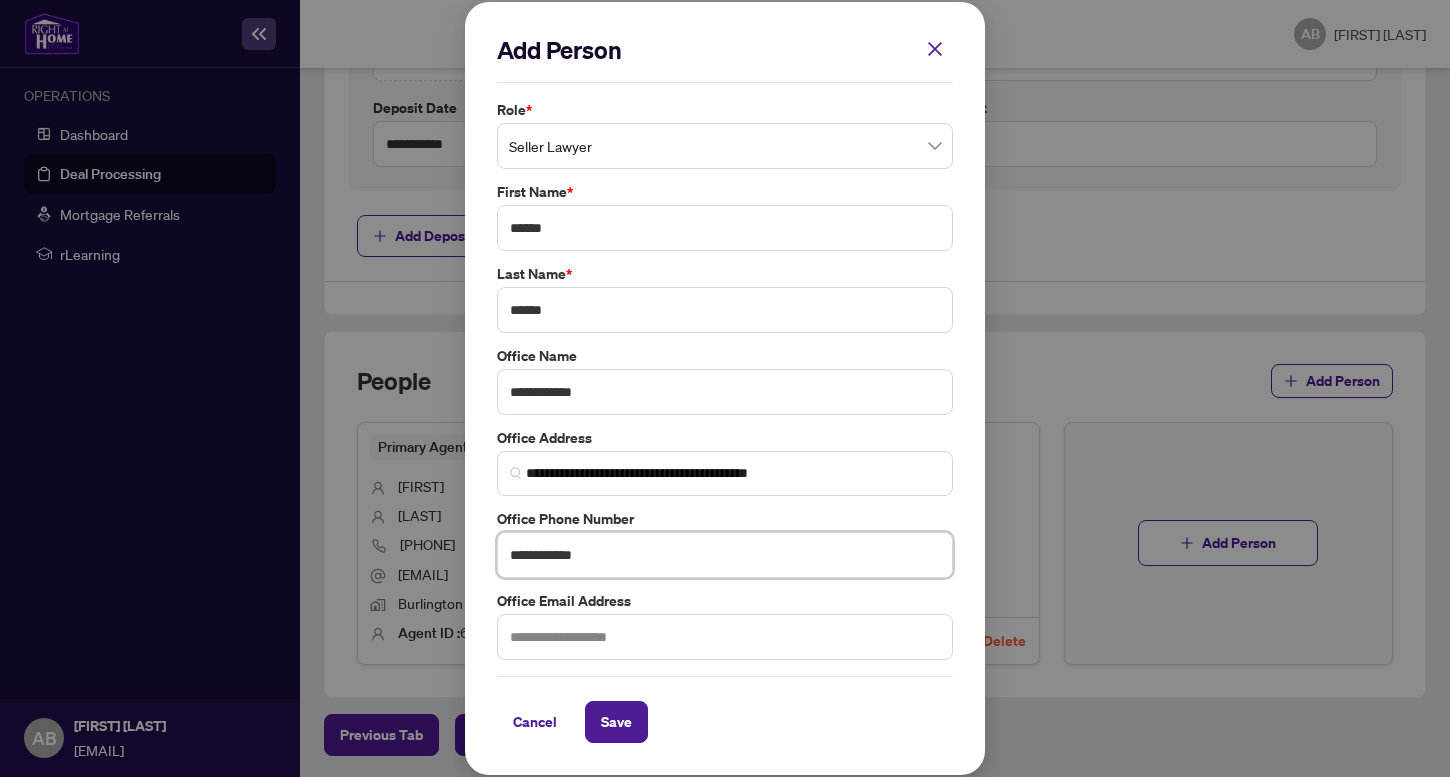type on "**********" 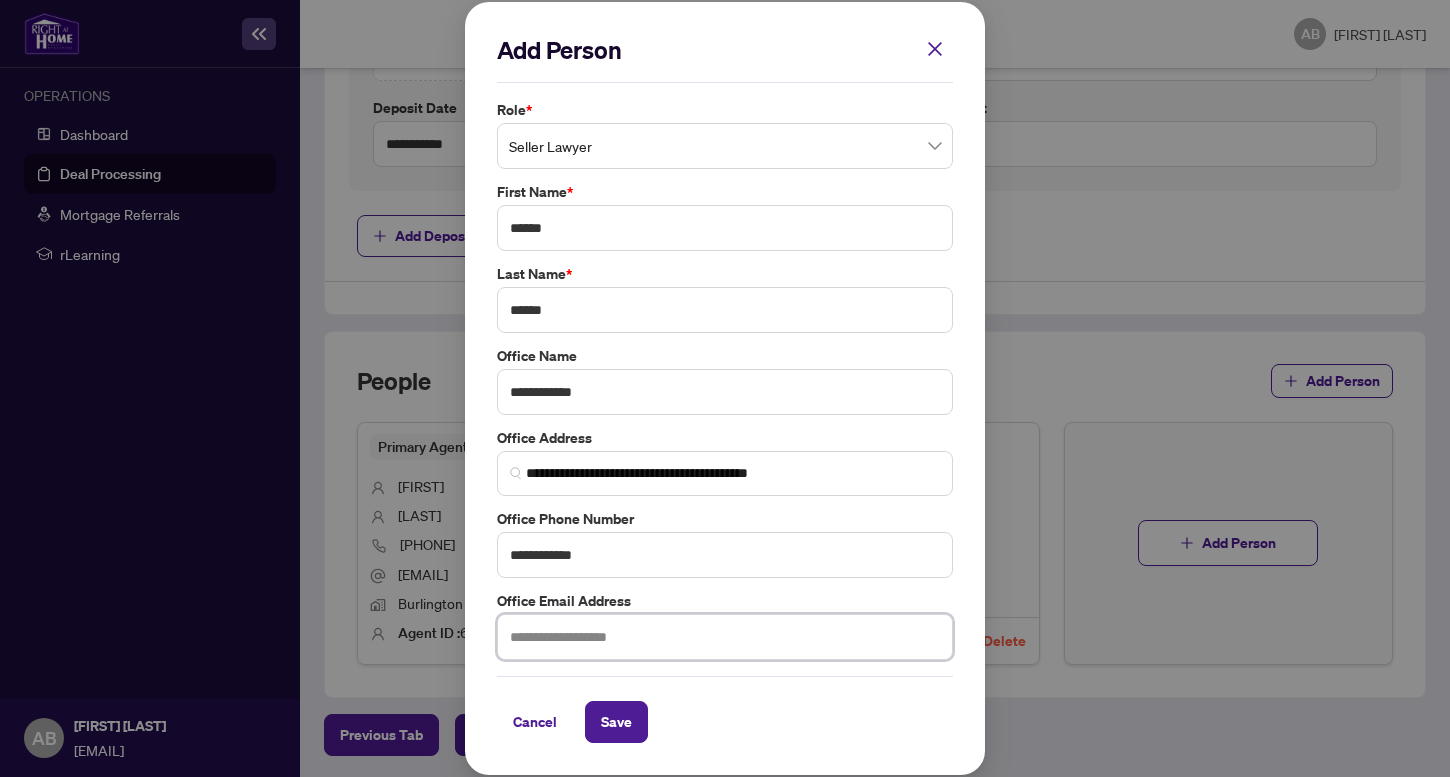 click at bounding box center (725, 637) 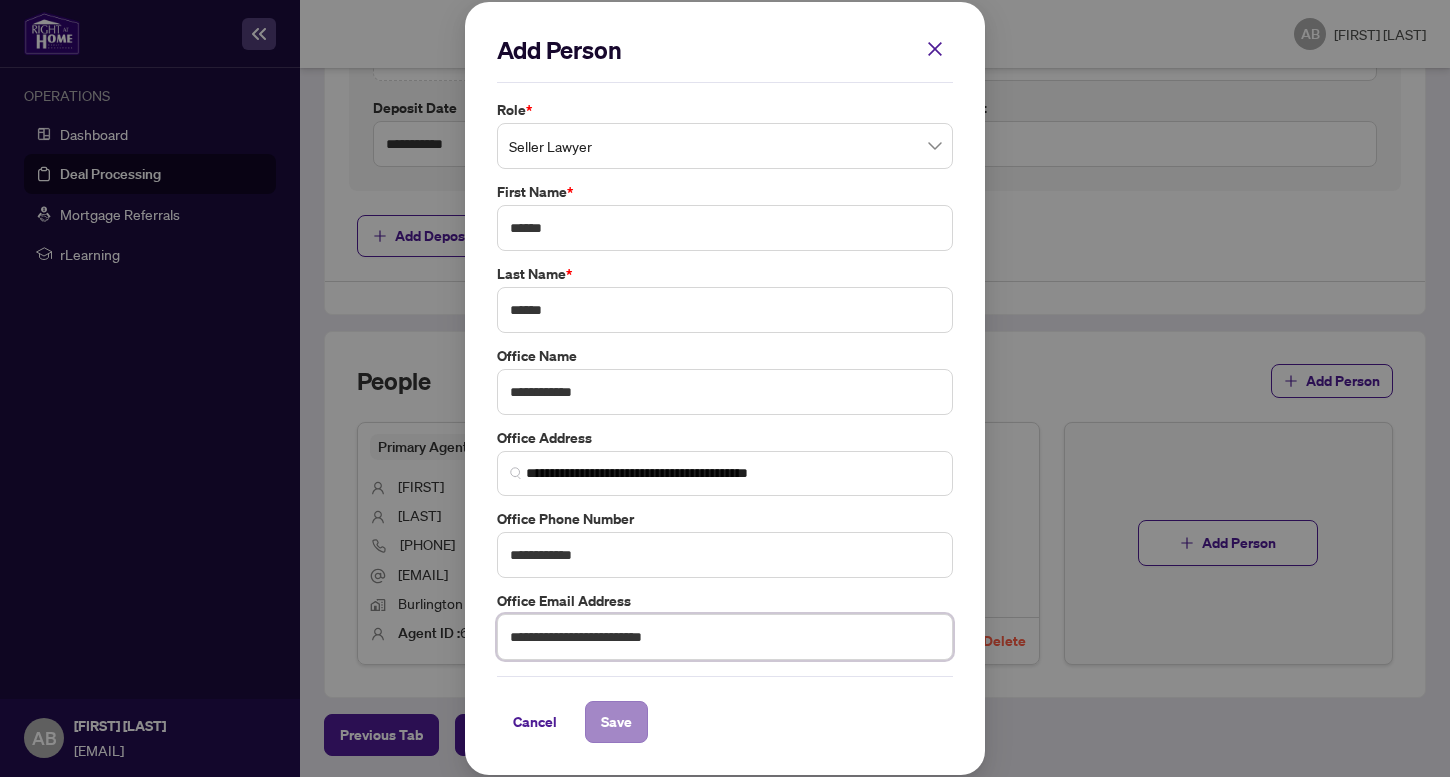 type on "**********" 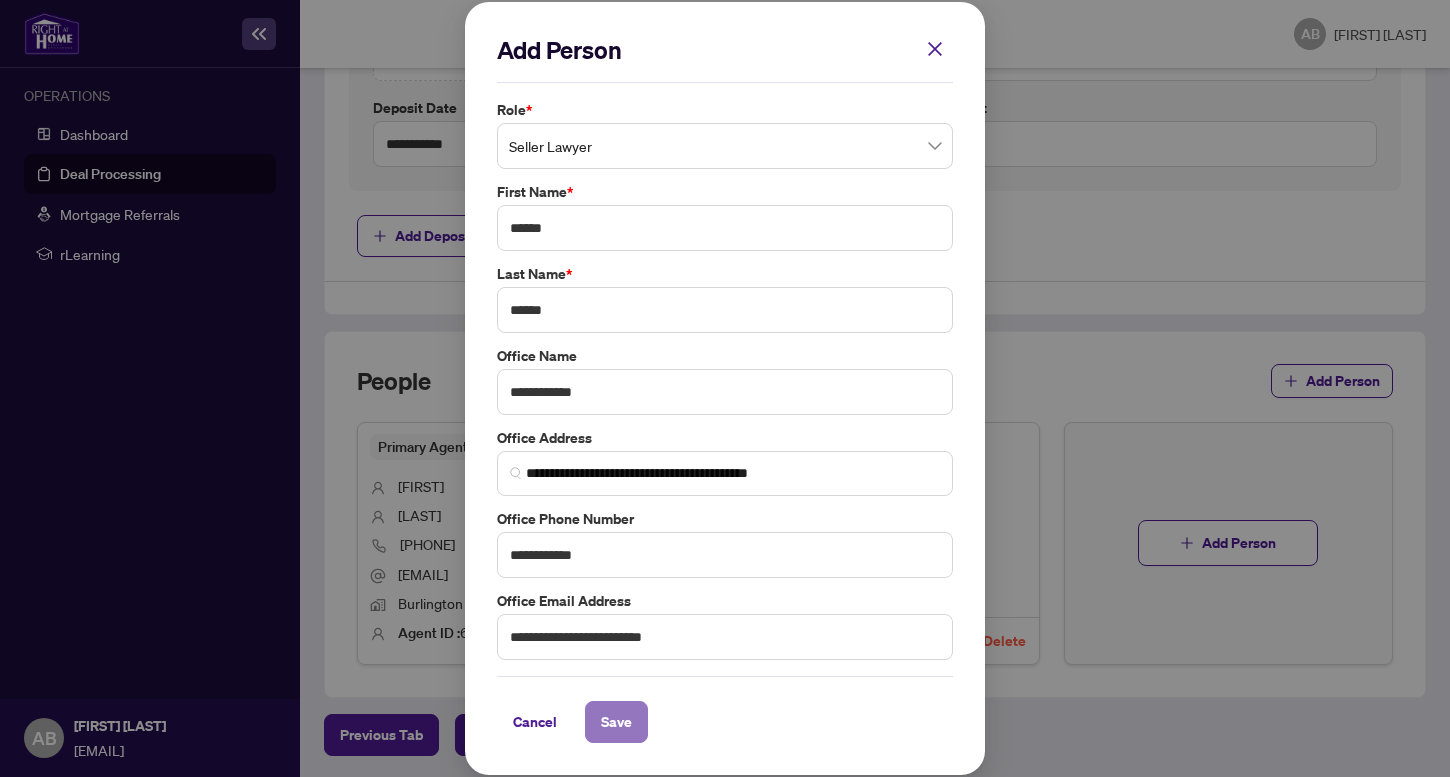 click on "Save" at bounding box center [616, 722] 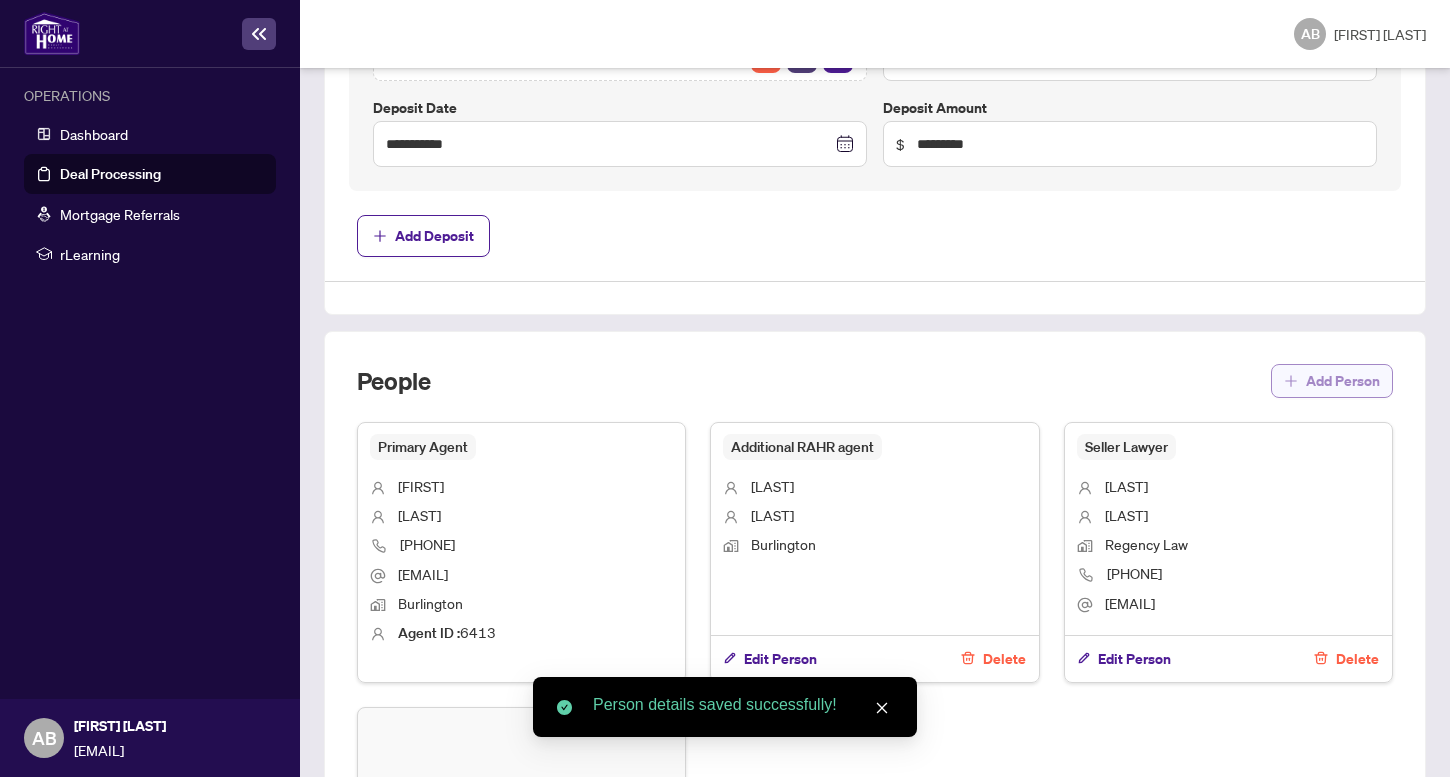 click on "Add Person" at bounding box center [1343, 381] 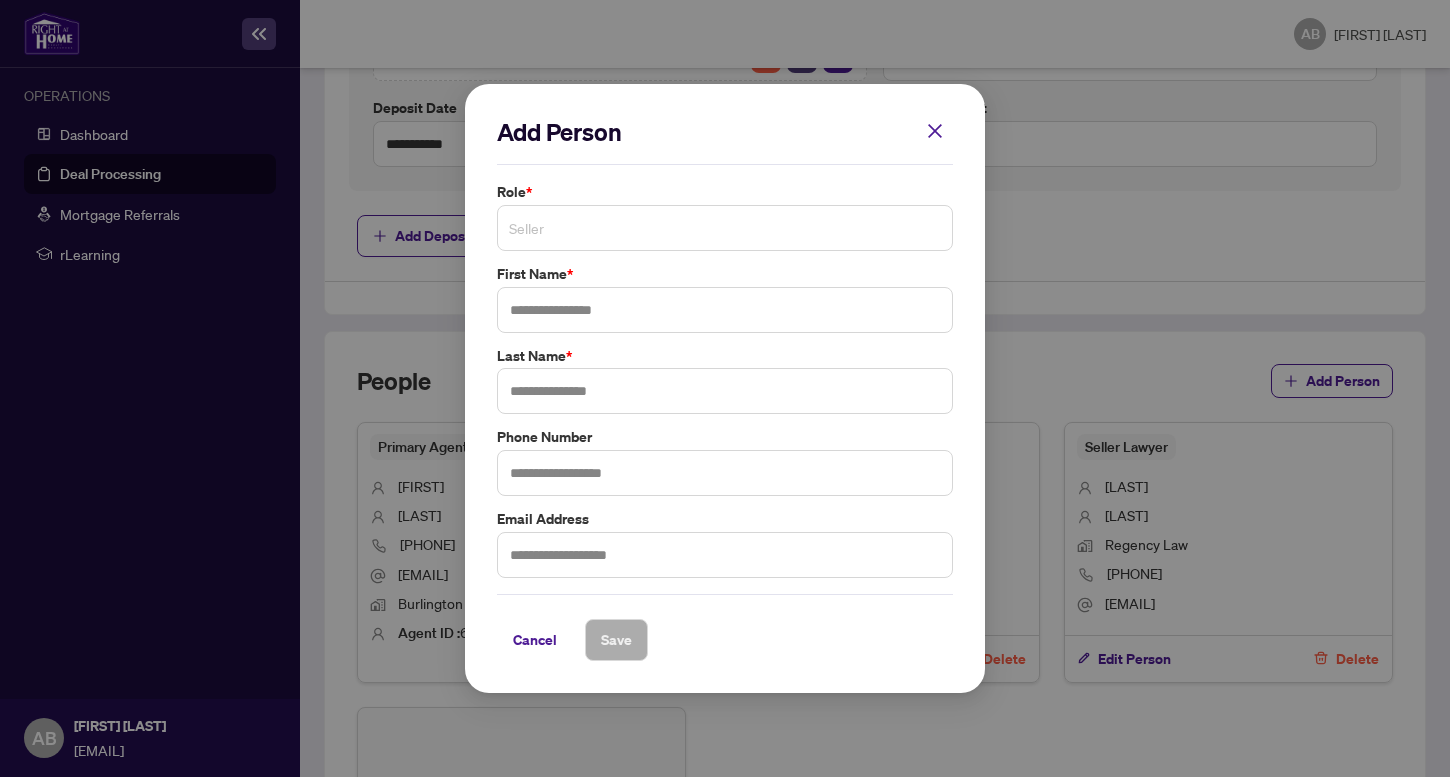 click on "Seller" at bounding box center (725, 228) 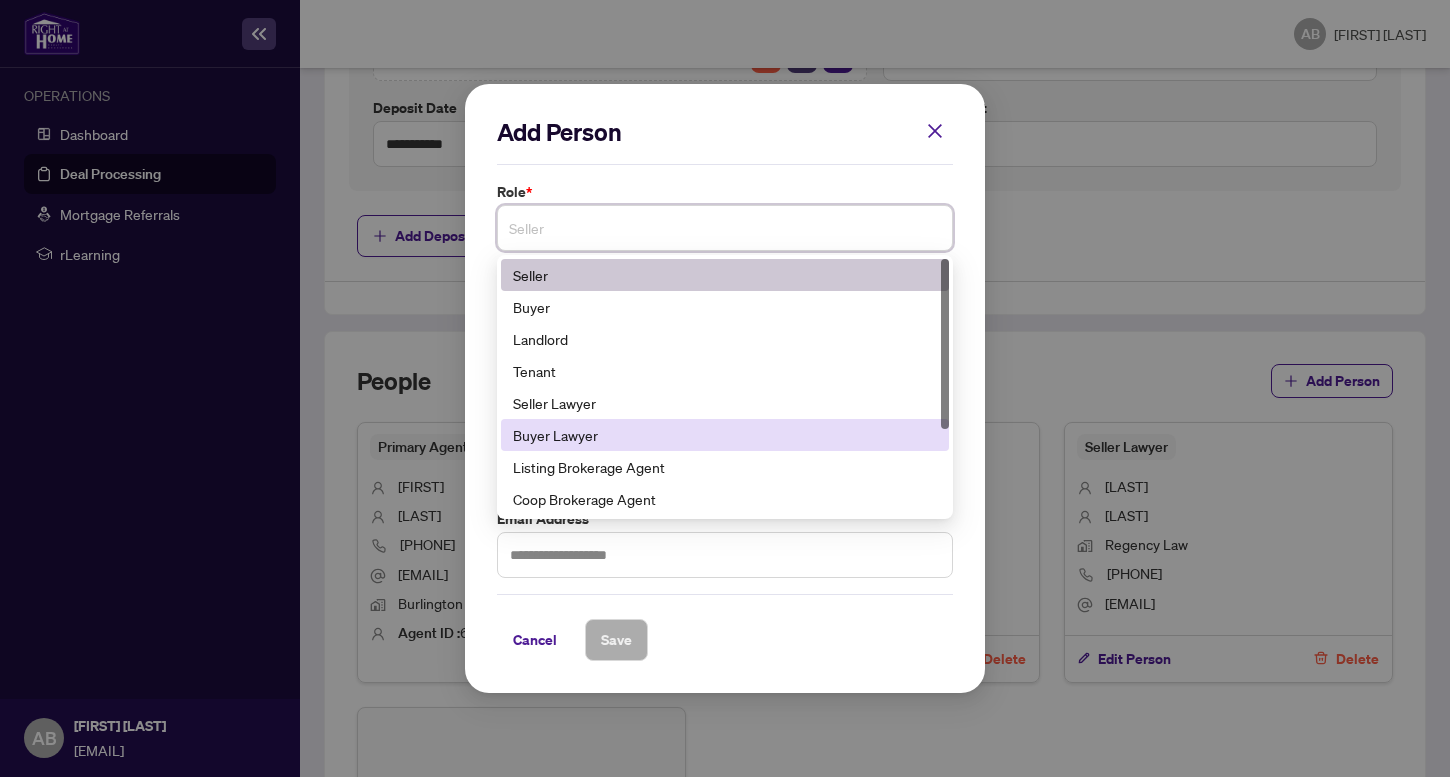 click on "Buyer Lawyer" at bounding box center (725, 435) 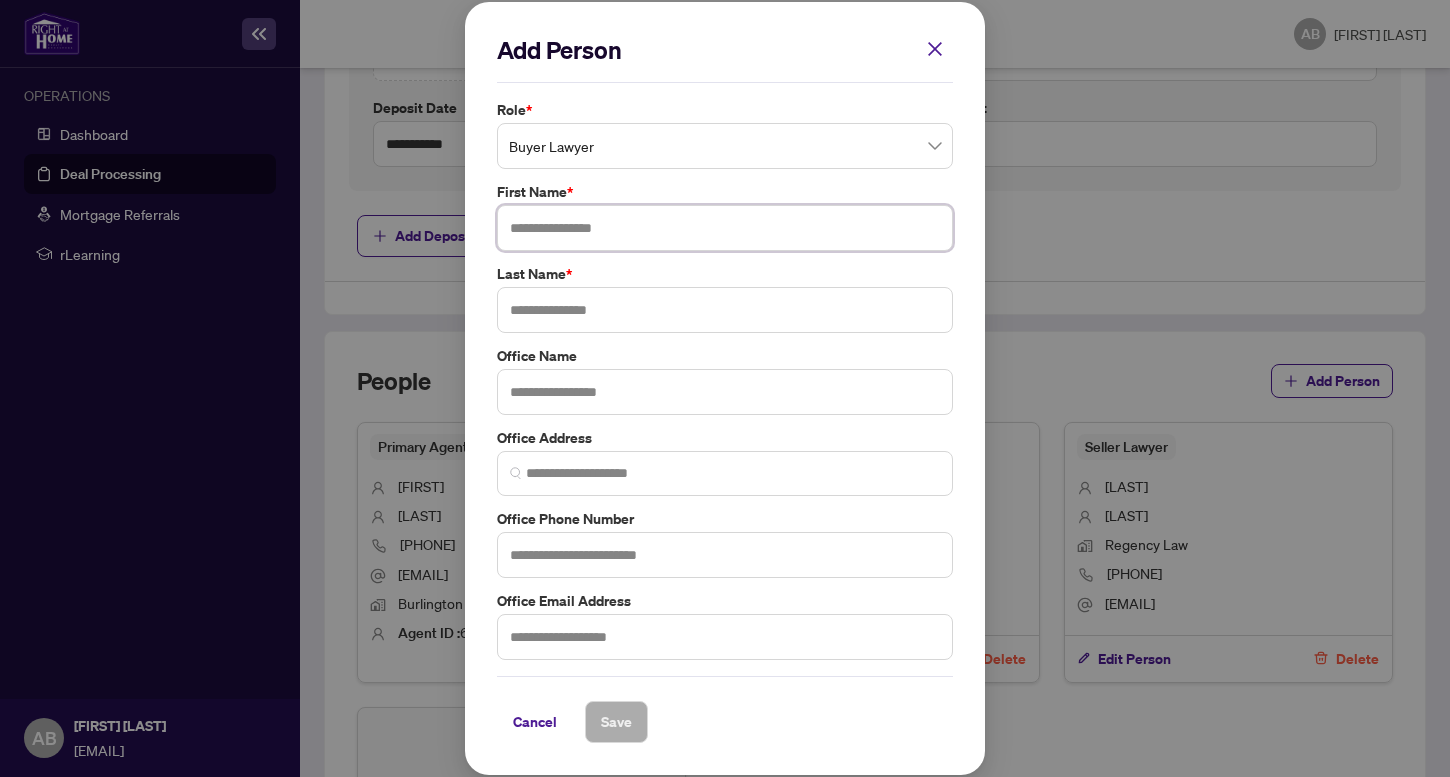 click at bounding box center (725, 228) 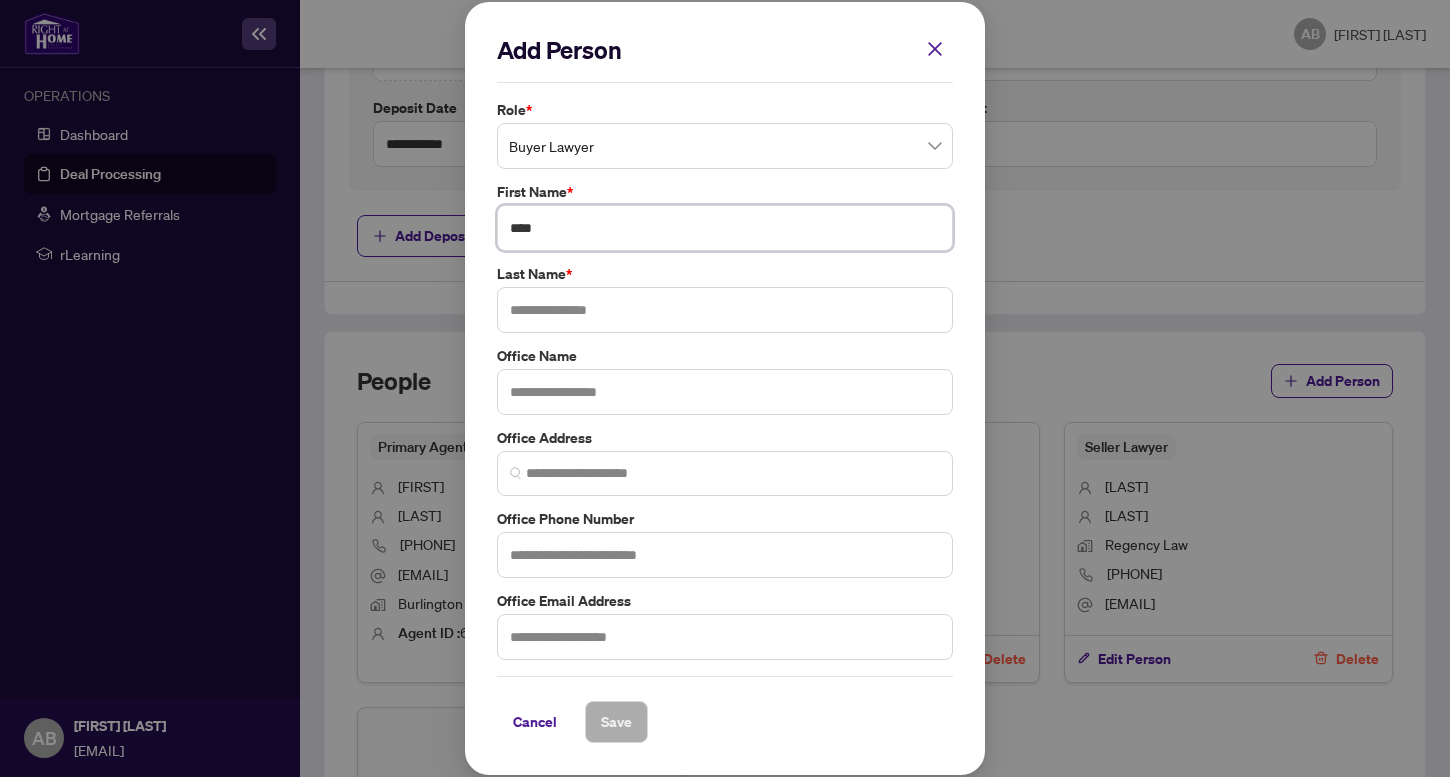 type on "****" 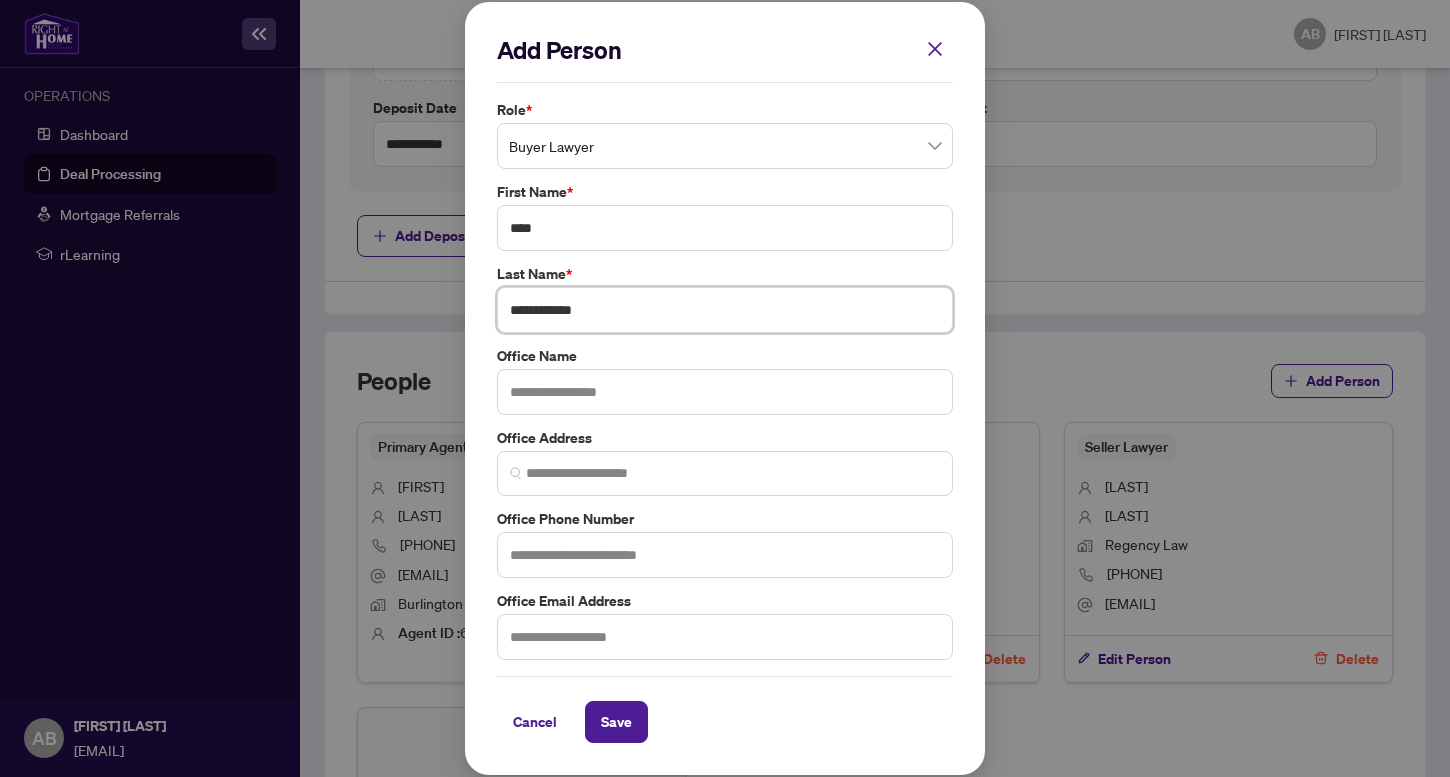 type on "**********" 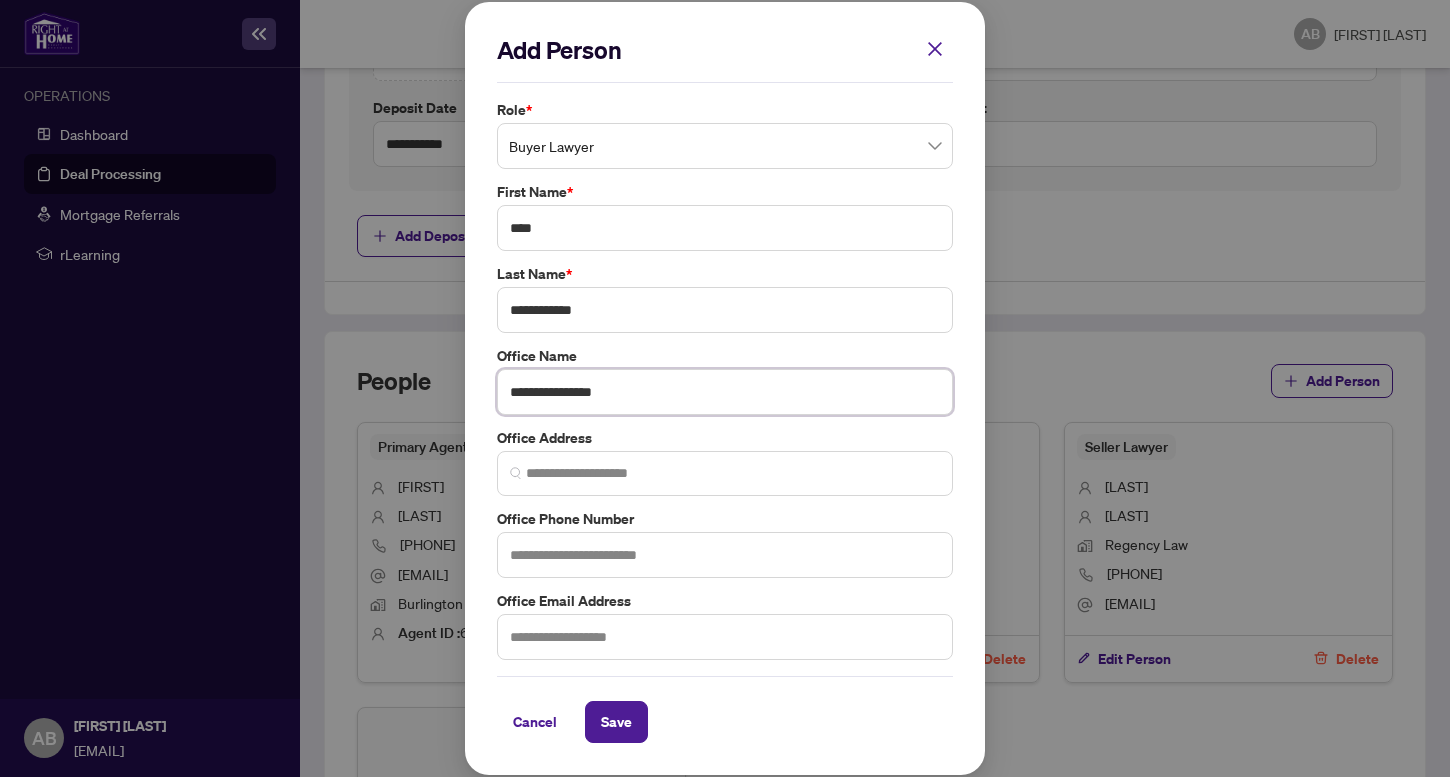 type on "**********" 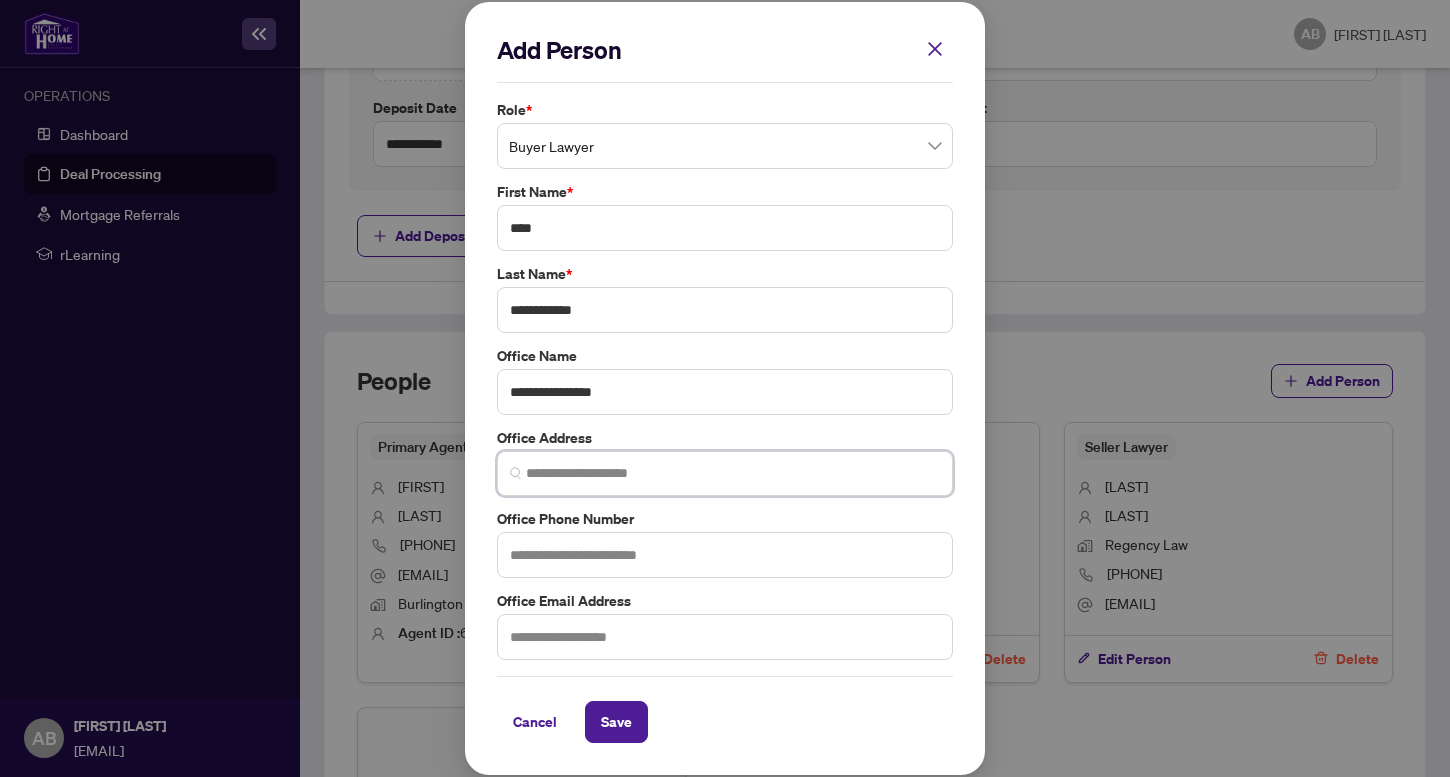 click at bounding box center [733, 473] 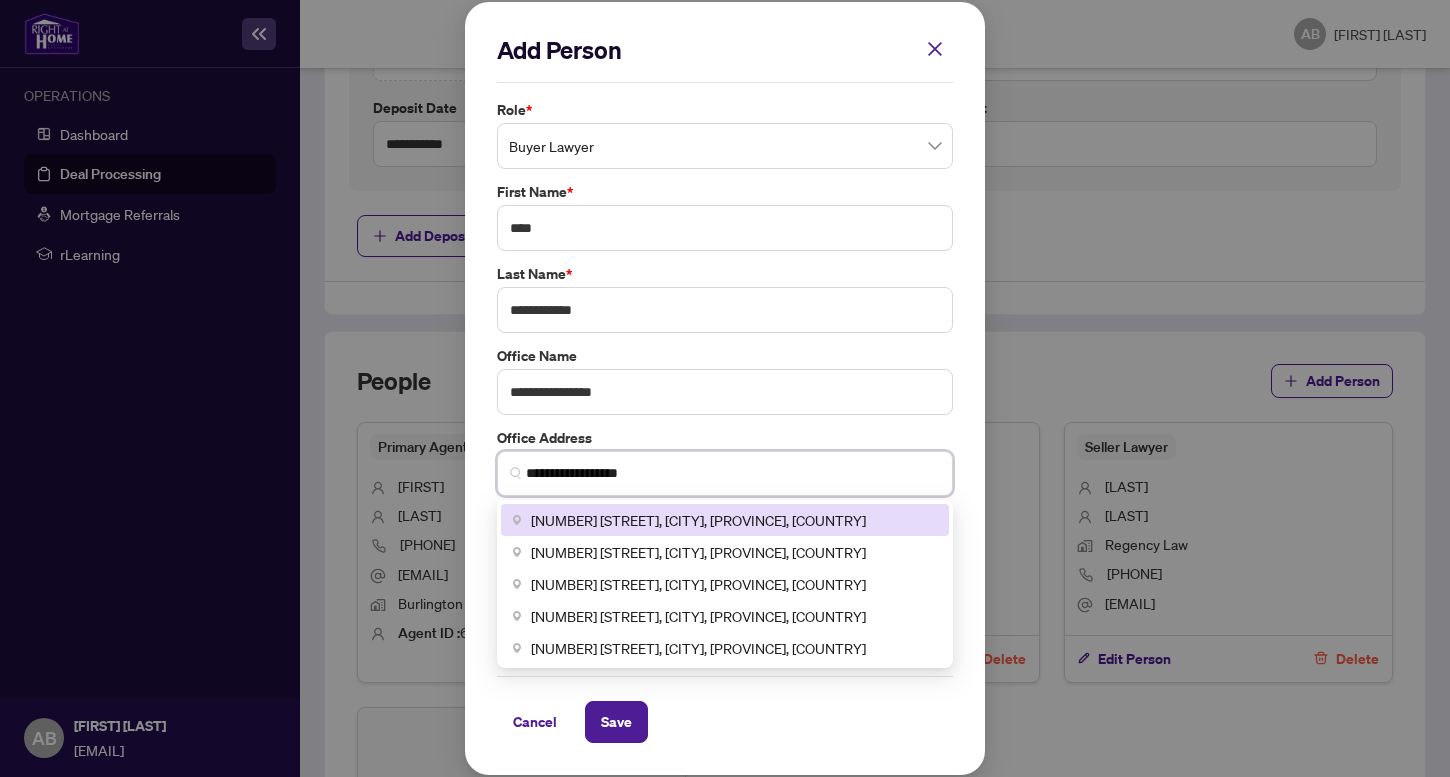 click on "[NUMBER] [STREET], [CITY], [PROVINCE], [COUNTRY]" at bounding box center [698, 520] 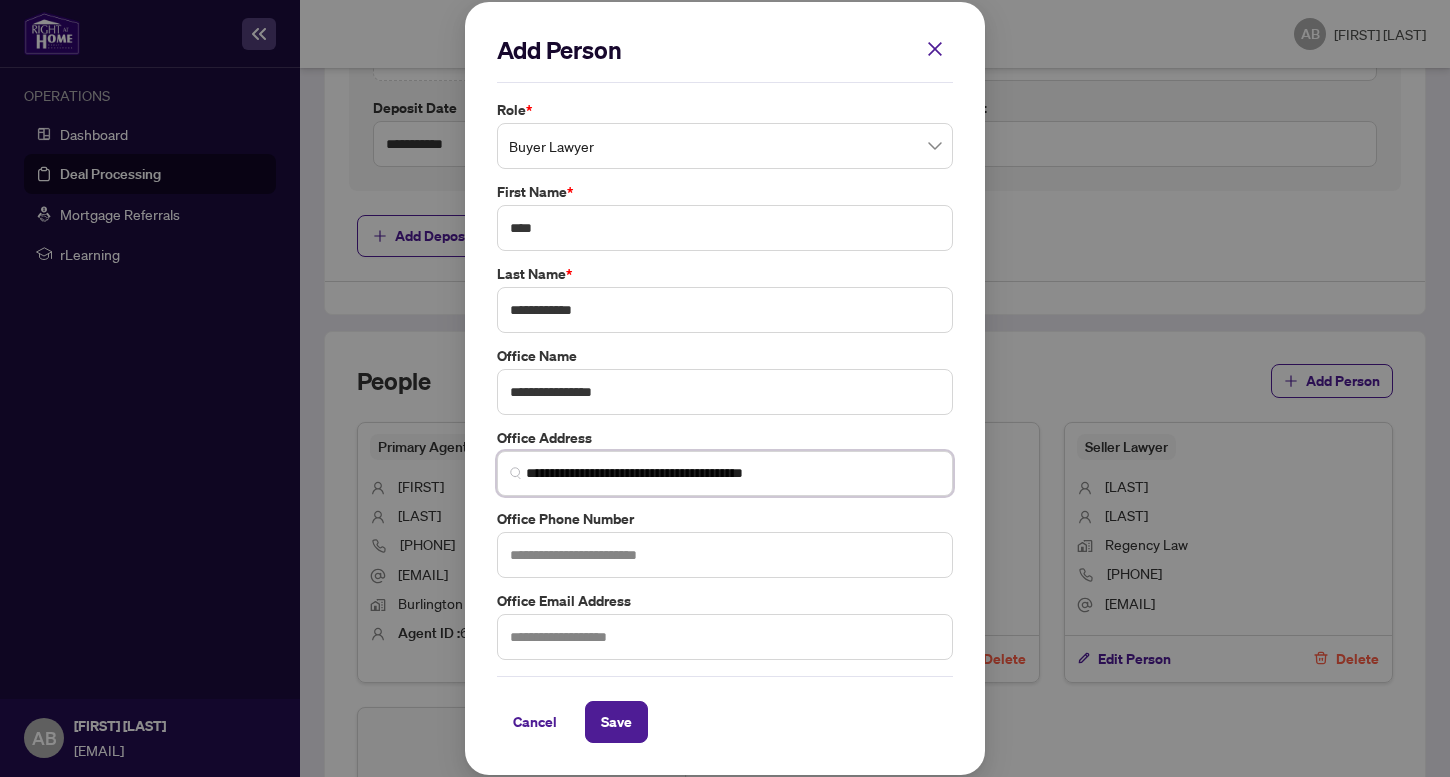 type on "**********" 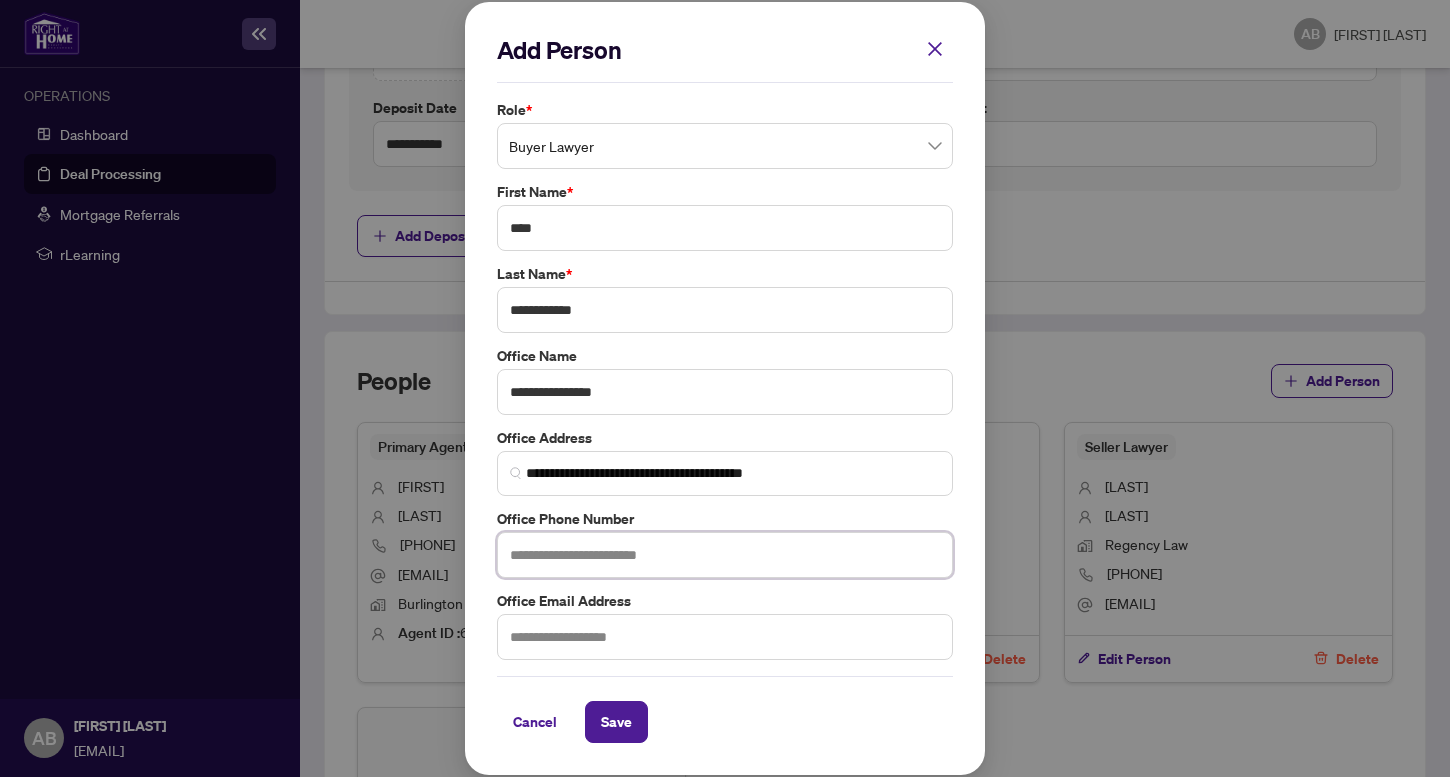 click at bounding box center (725, 555) 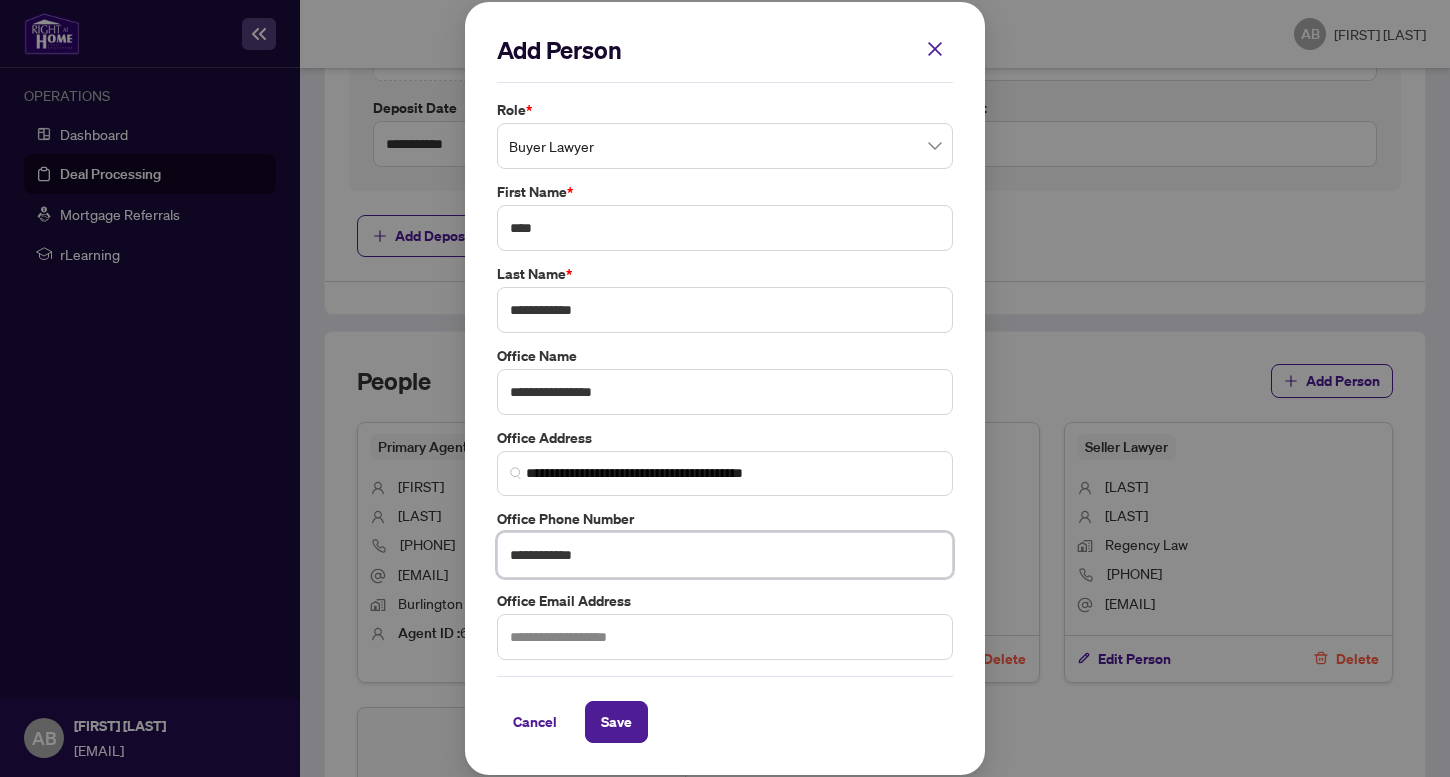 type on "**********" 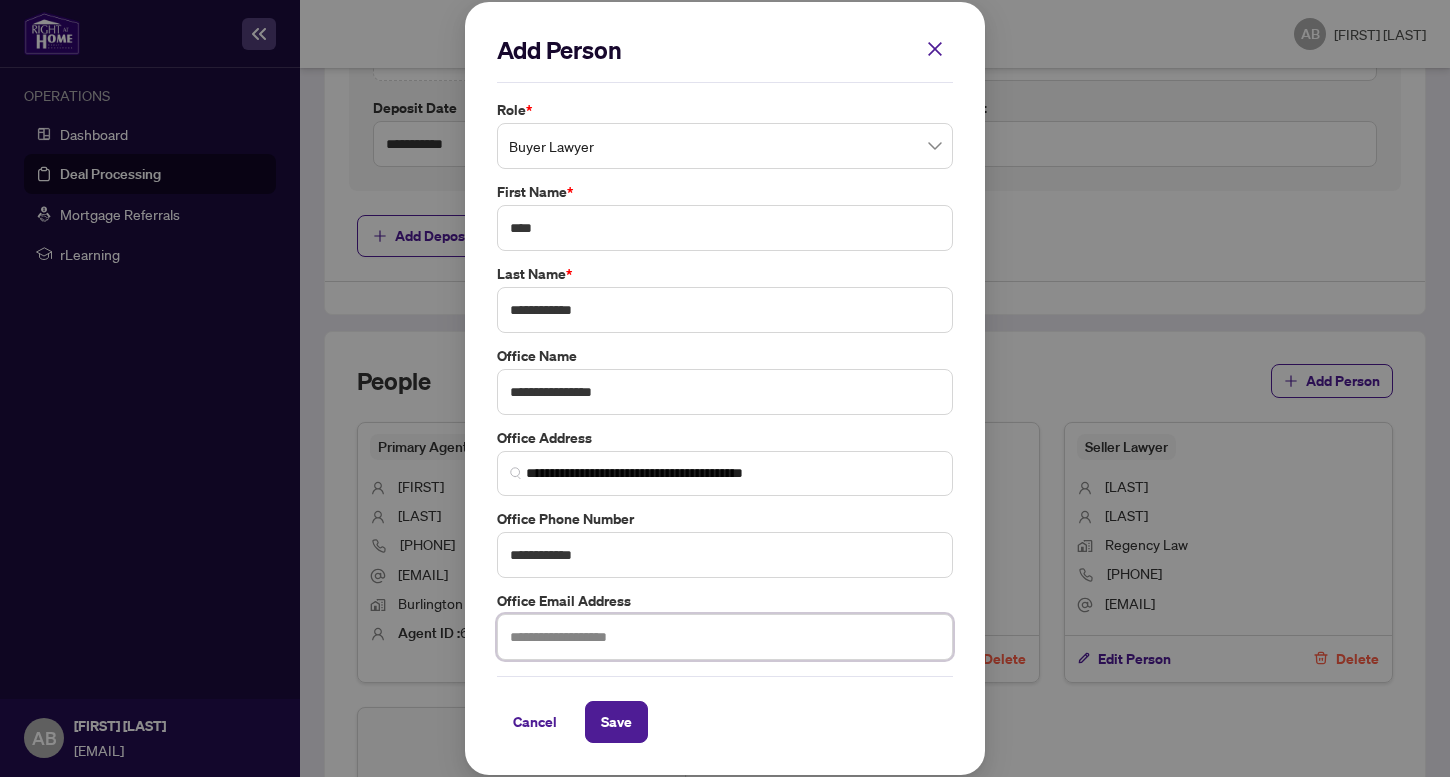 click at bounding box center [725, 637] 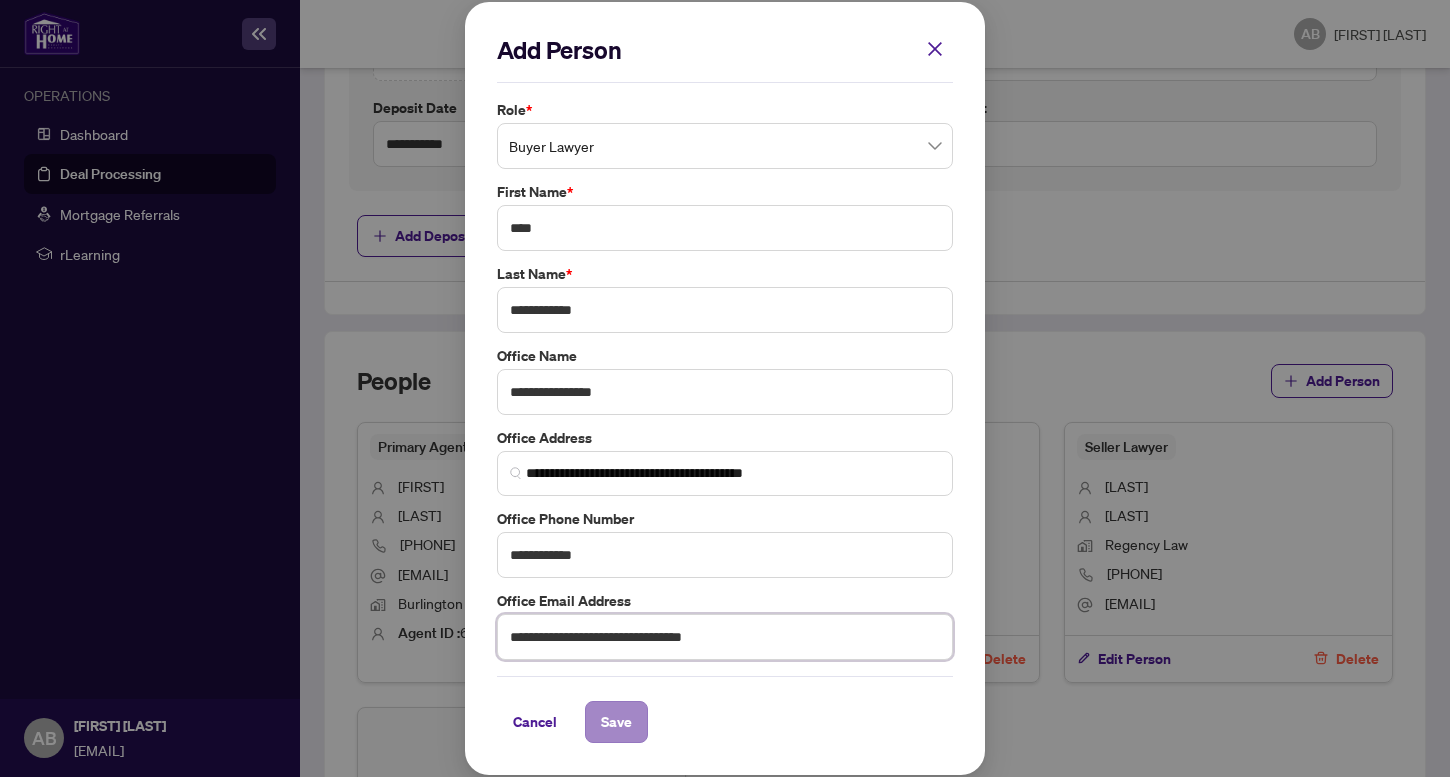 type on "**********" 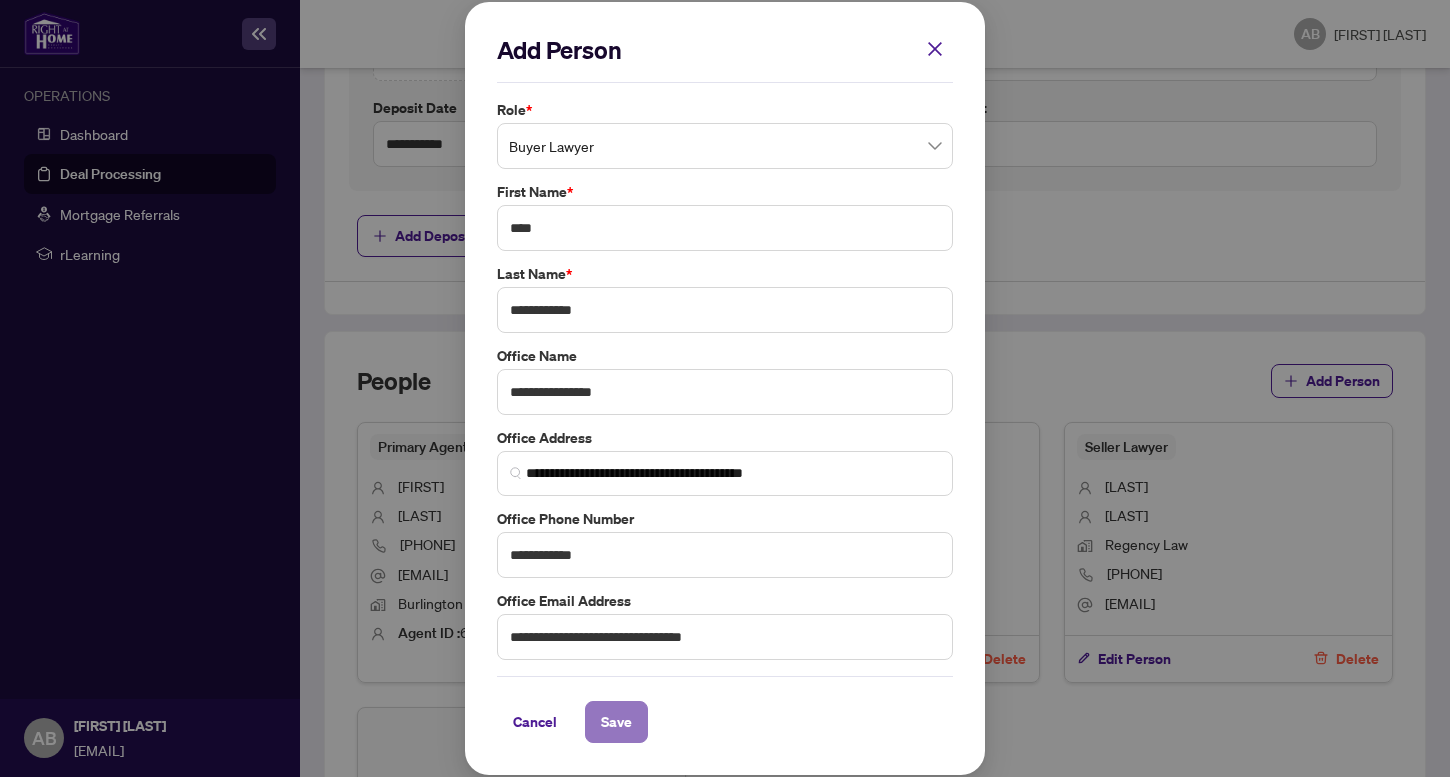 click on "Save" at bounding box center (616, 722) 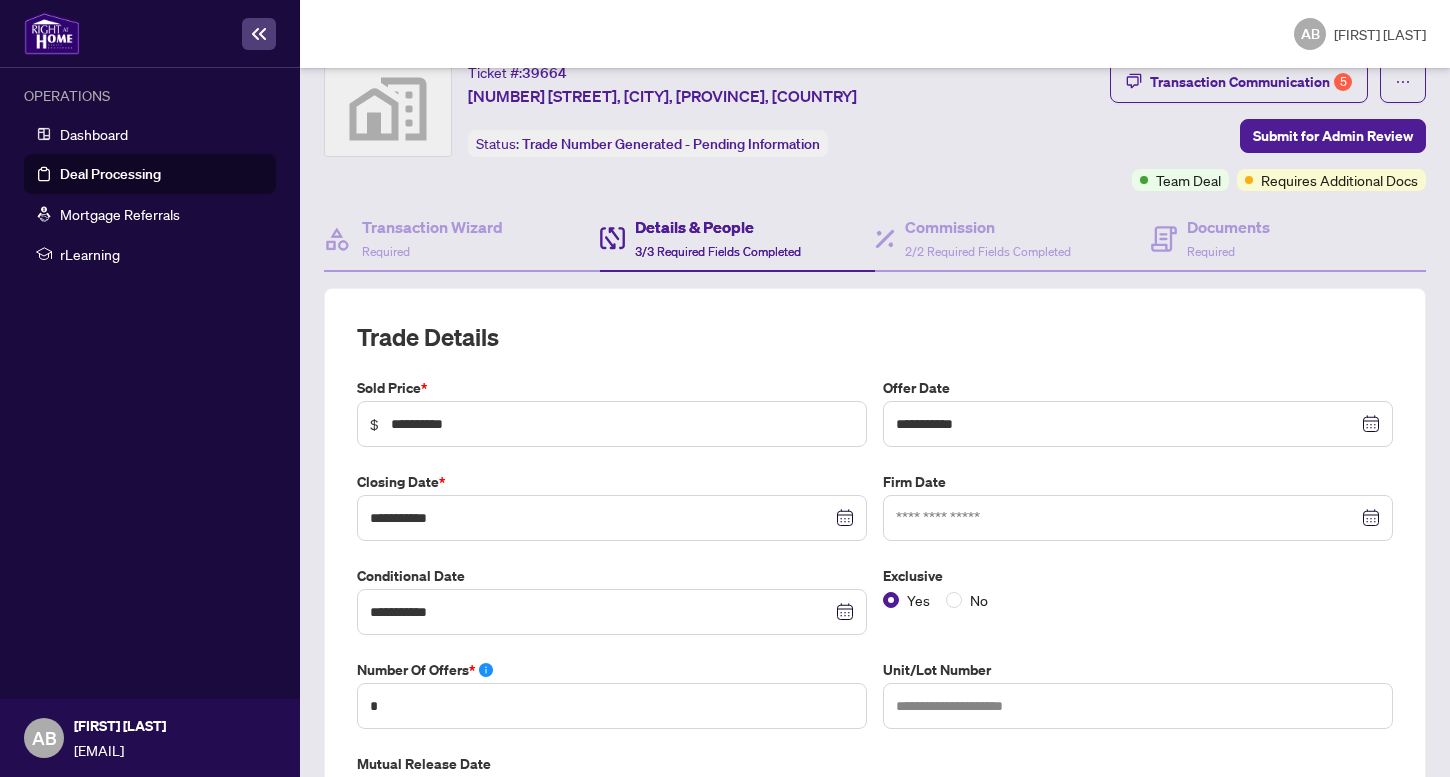 scroll, scrollTop: 0, scrollLeft: 0, axis: both 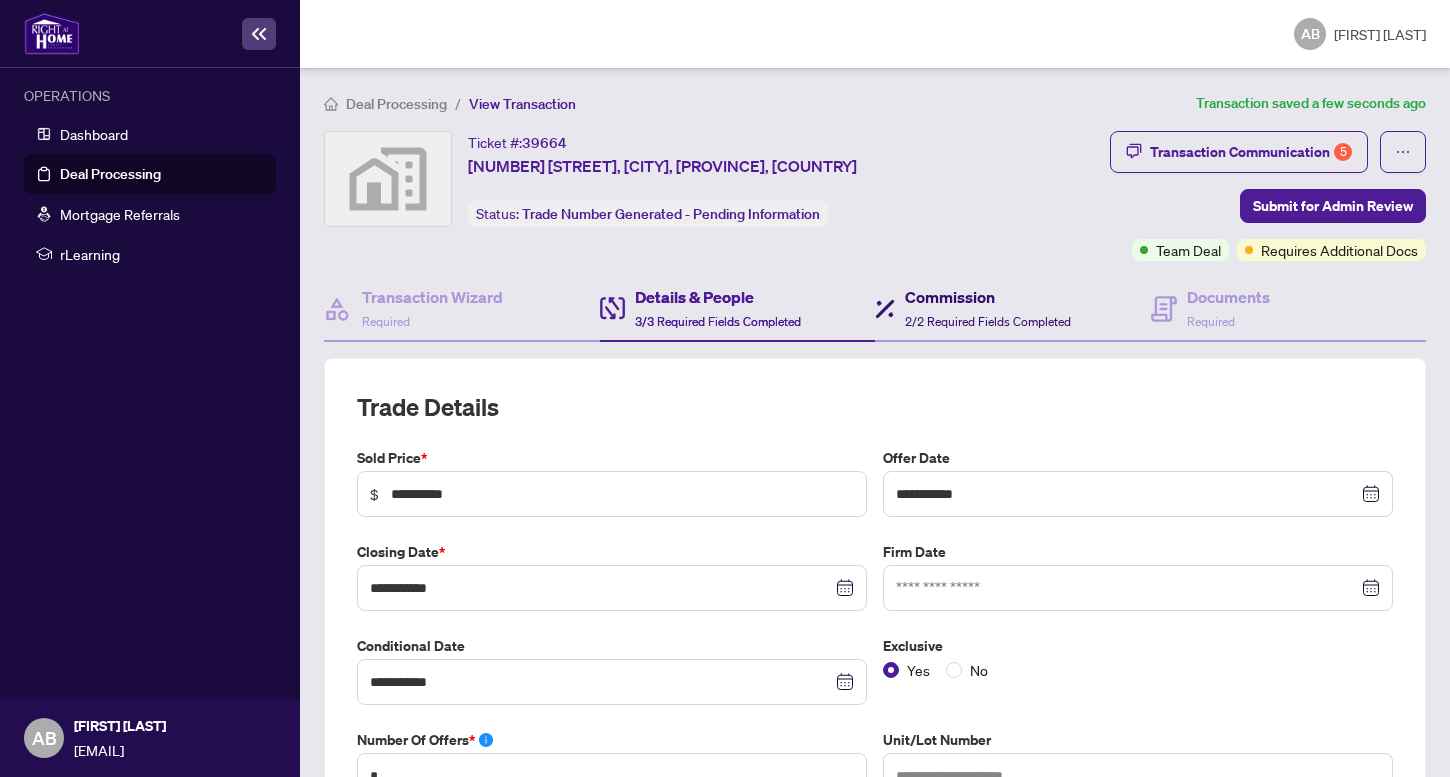 click on "Commission 2/2 Required Fields Completed" at bounding box center (988, 308) 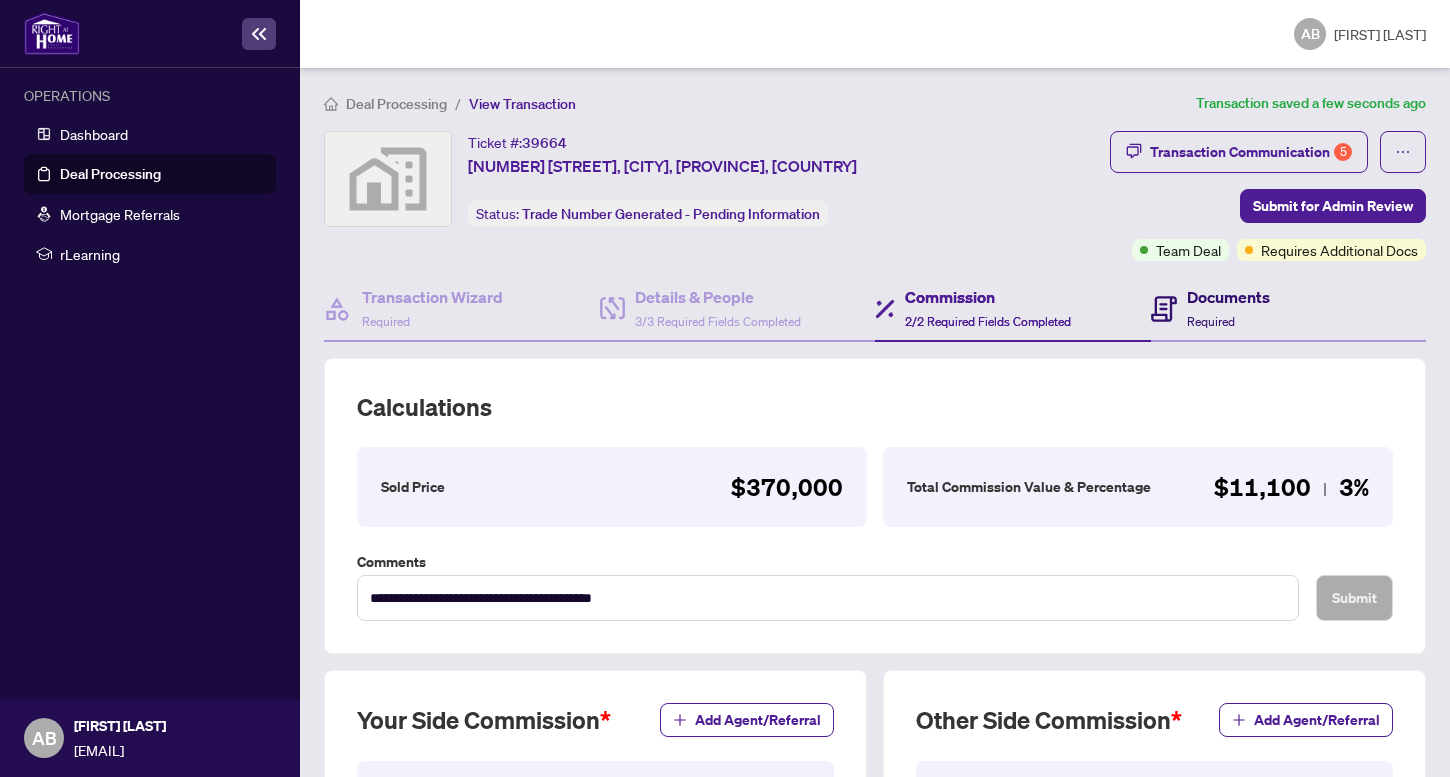 click on "Documents Required" at bounding box center [1210, 308] 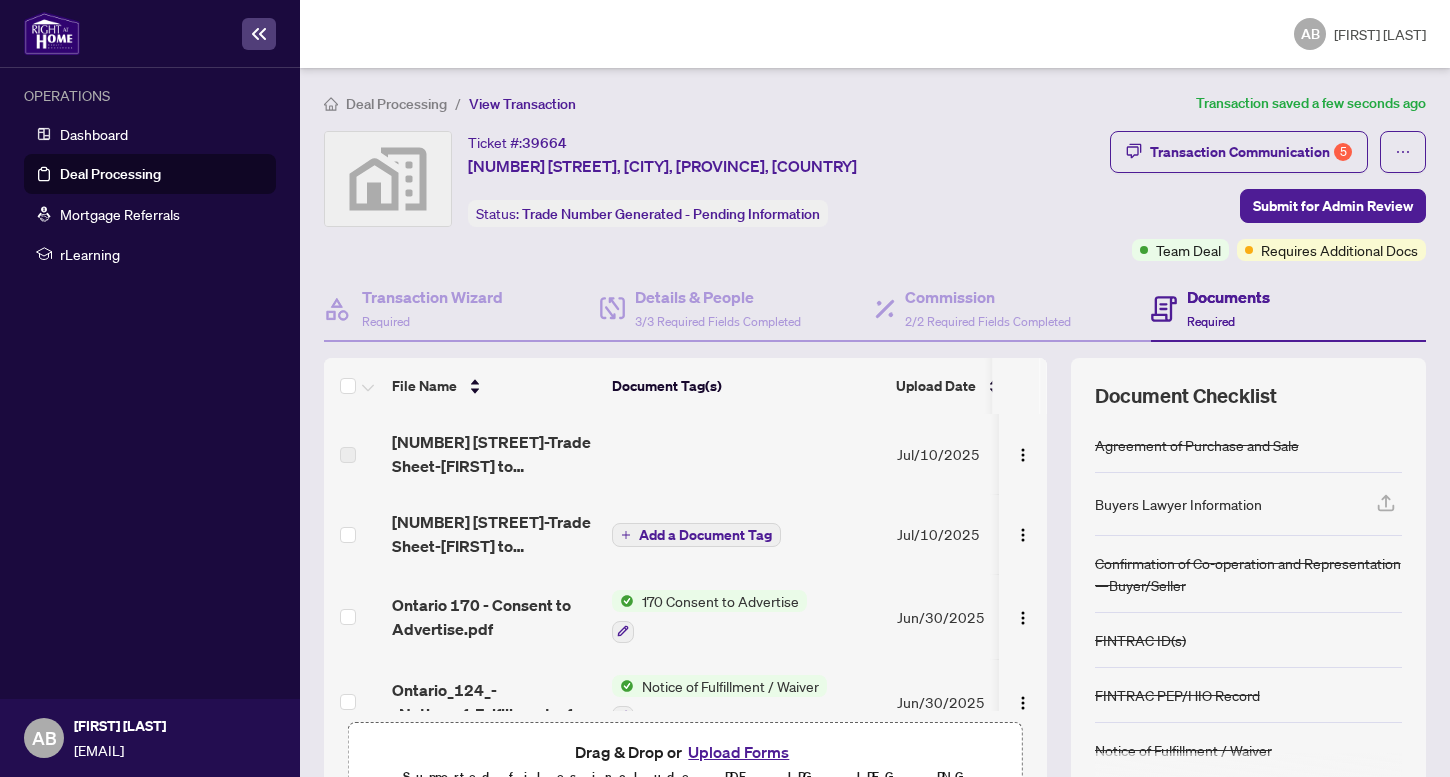 scroll, scrollTop: 38, scrollLeft: 0, axis: vertical 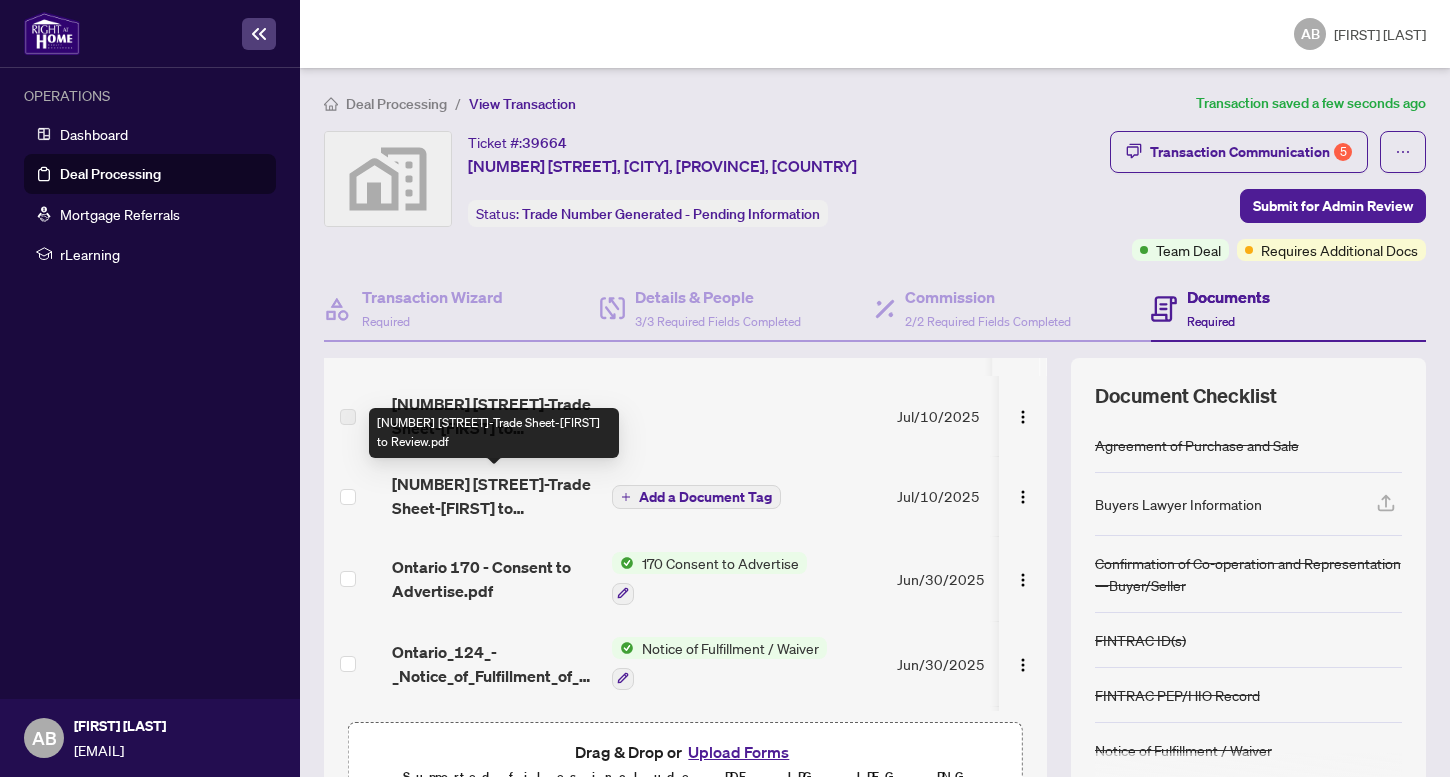 click on "[NUMBER] [STREET]-Trade Sheet-[FIRST] to Review.pdf" at bounding box center (494, 496) 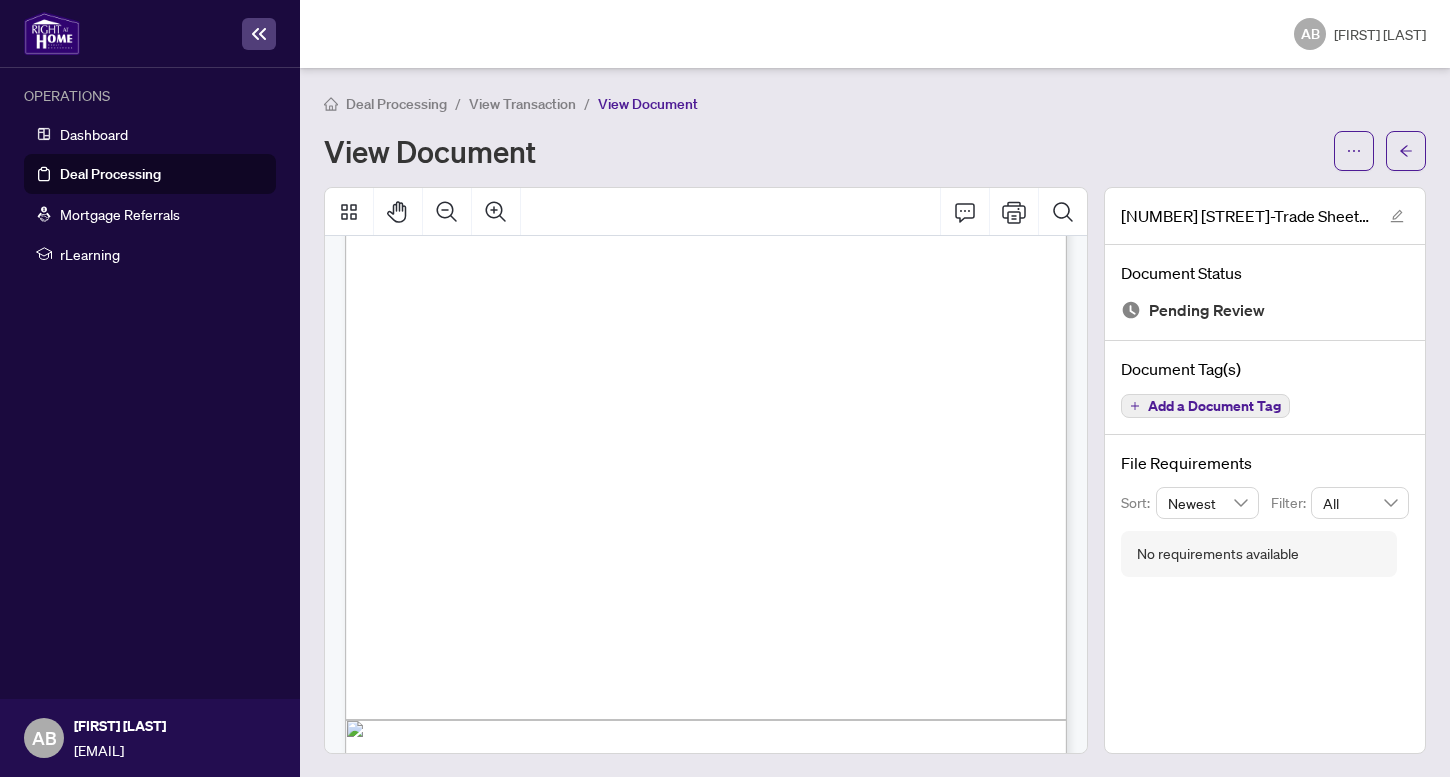 scroll, scrollTop: 0, scrollLeft: 0, axis: both 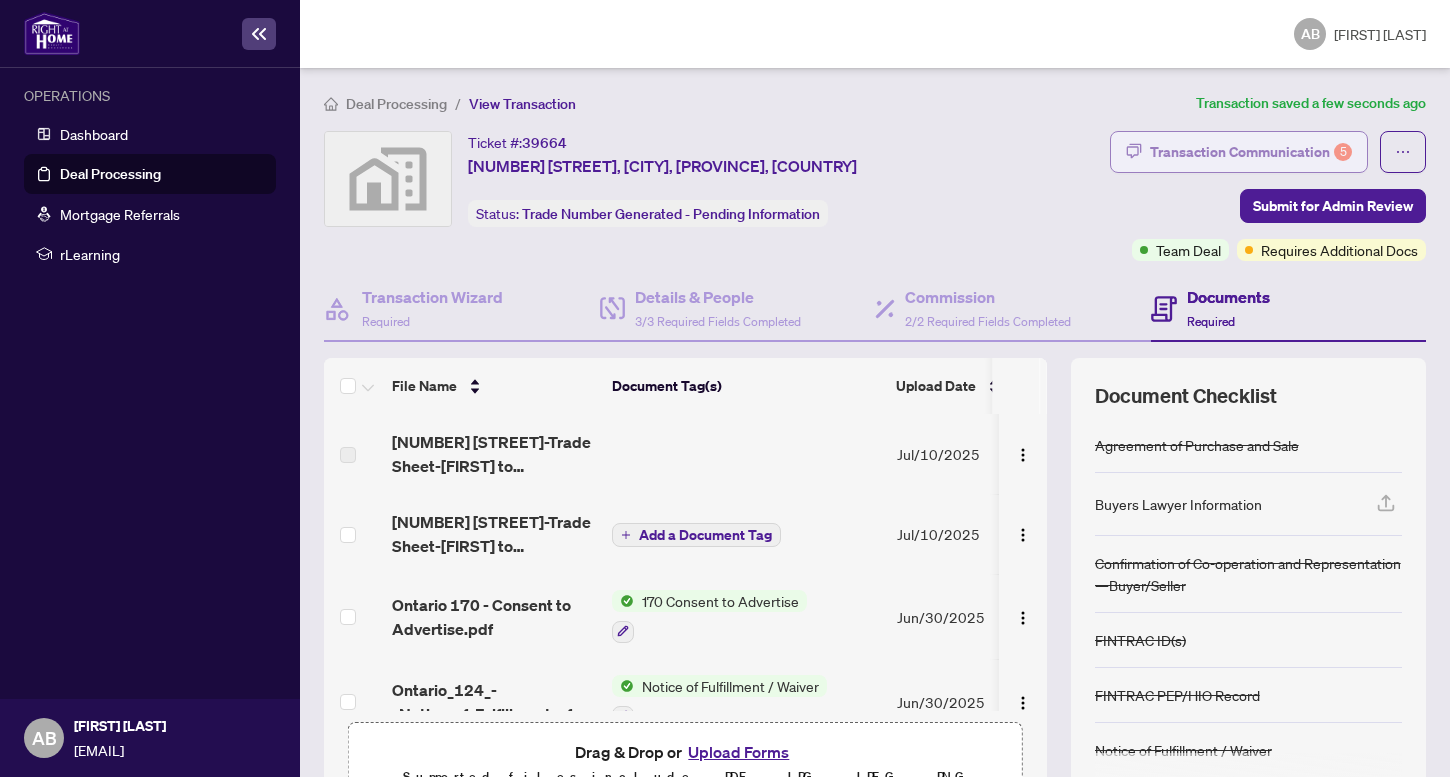 click on "Transaction Communication 5" at bounding box center (1251, 152) 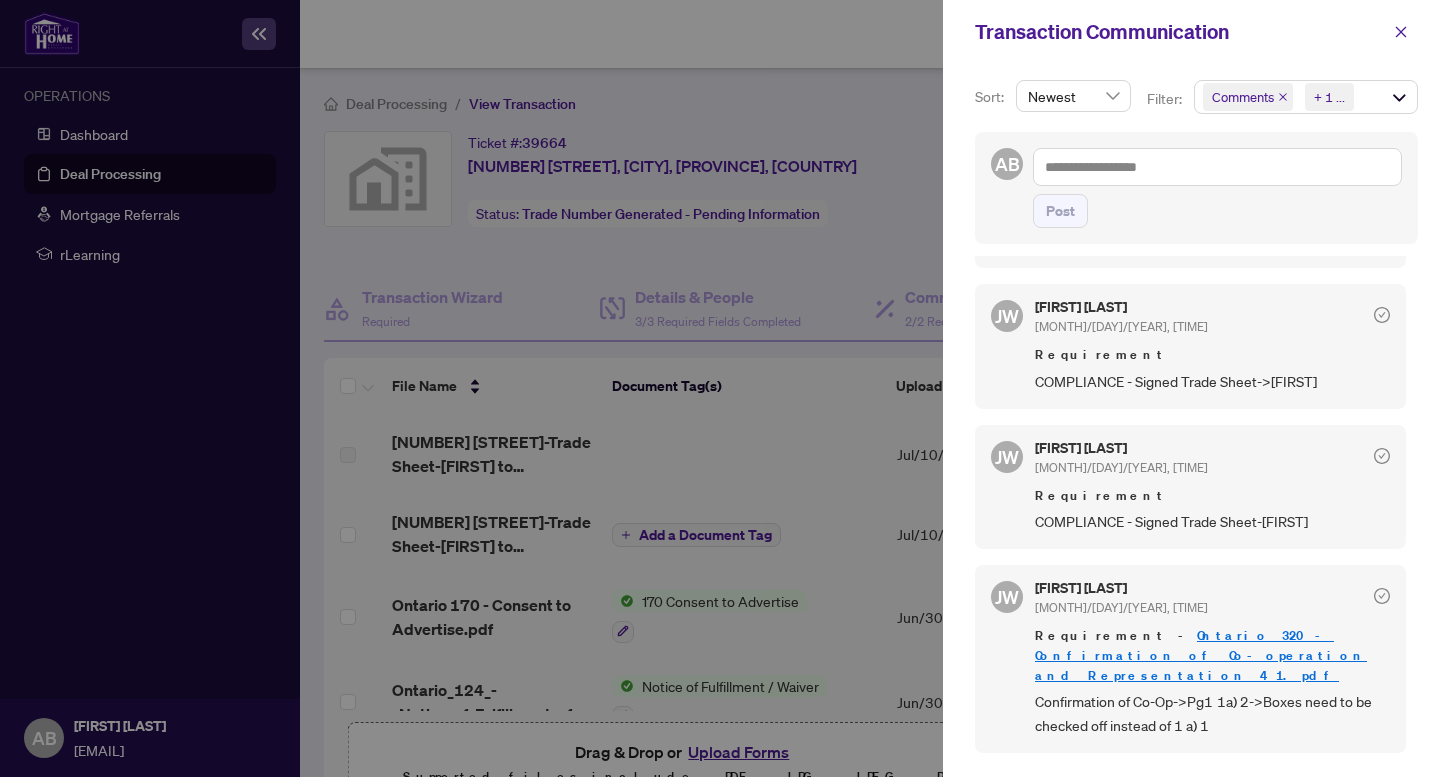scroll, scrollTop: 713, scrollLeft: 0, axis: vertical 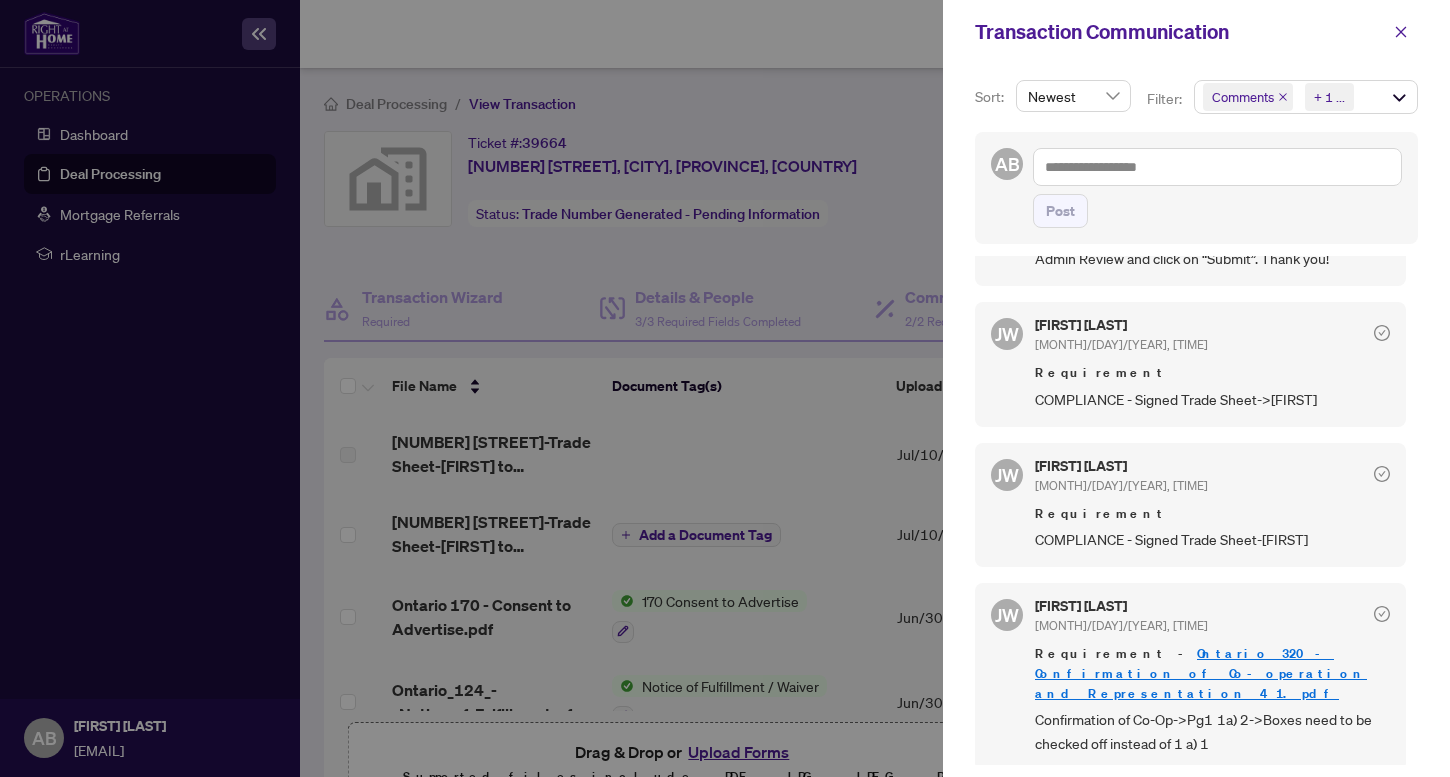 click at bounding box center [725, 388] 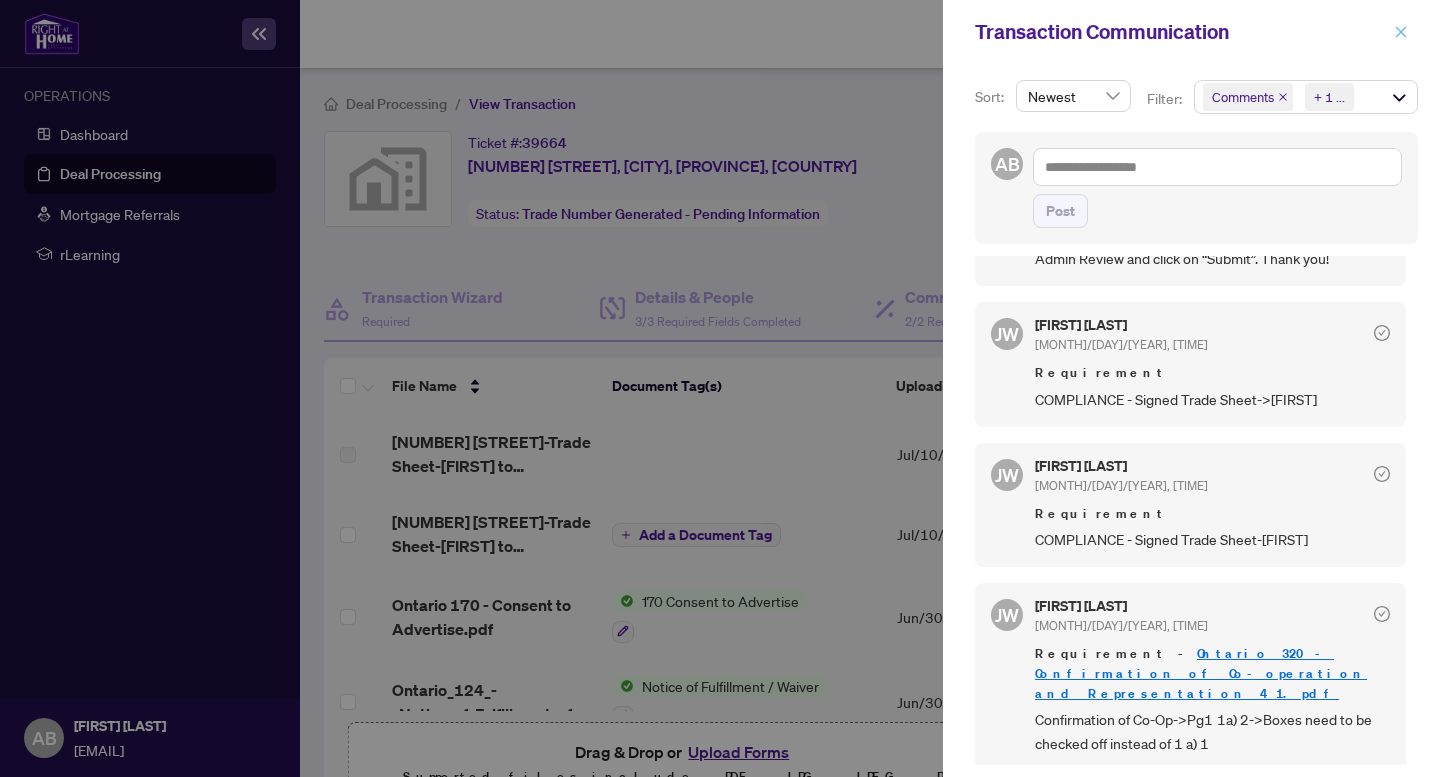 click 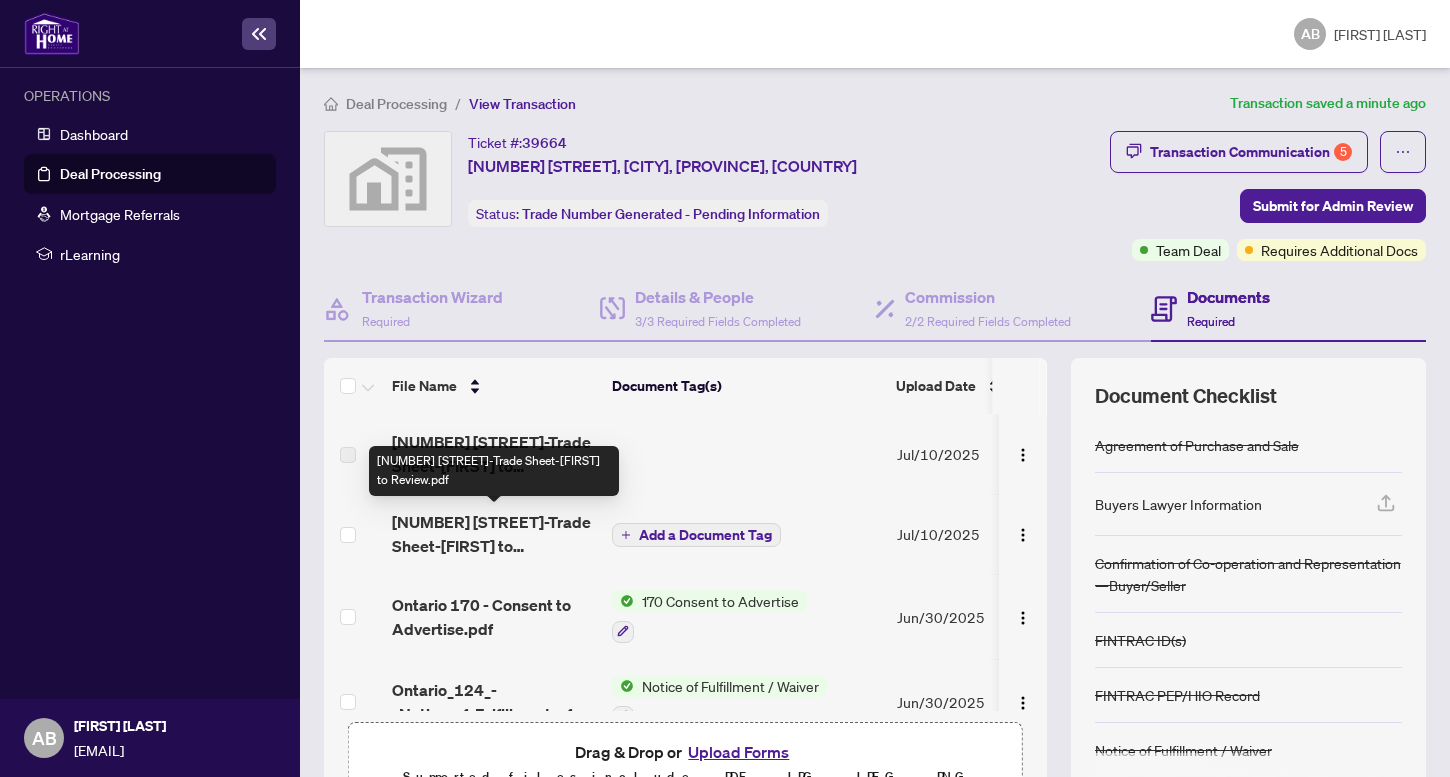 click on "[NUMBER] [STREET]-Trade Sheet-[FIRST] to Review.pdf" at bounding box center [494, 534] 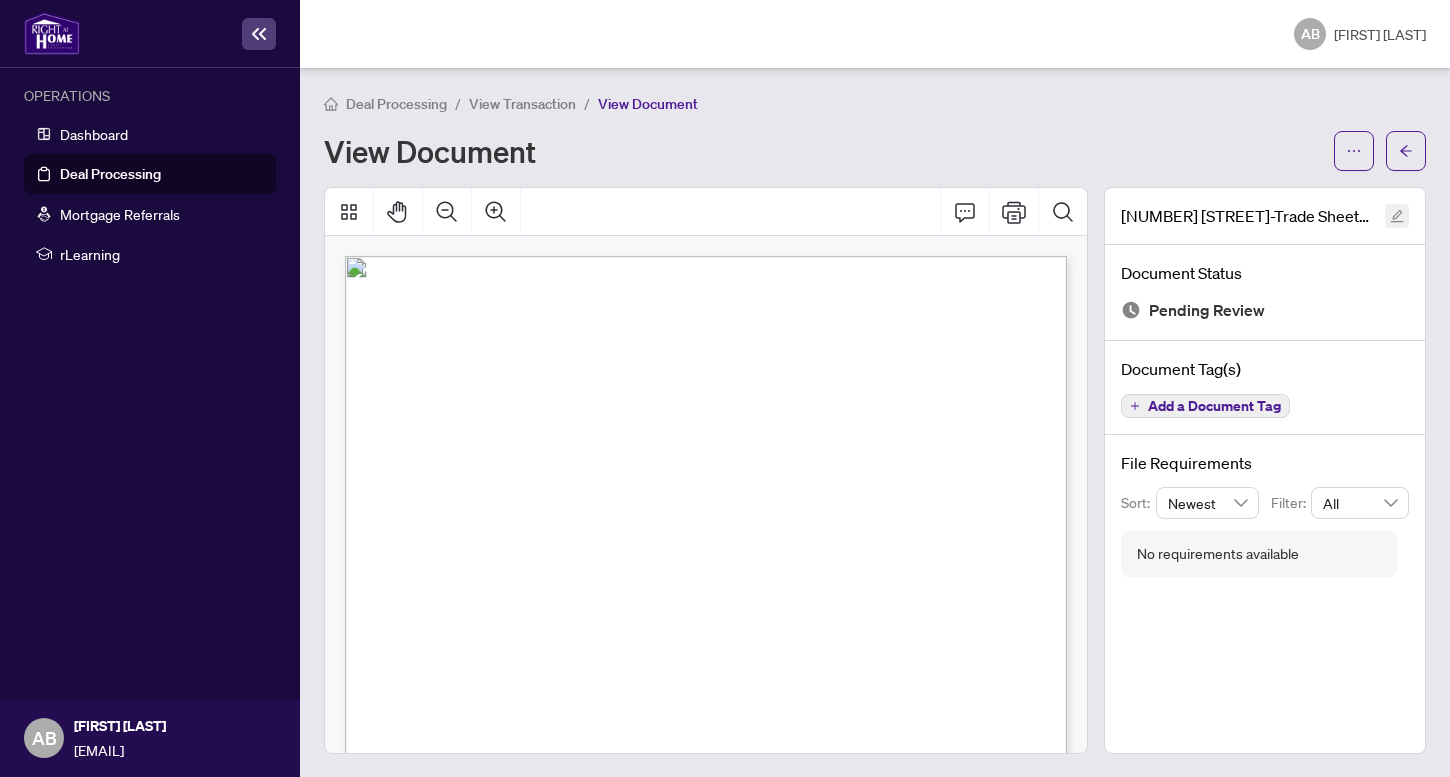click 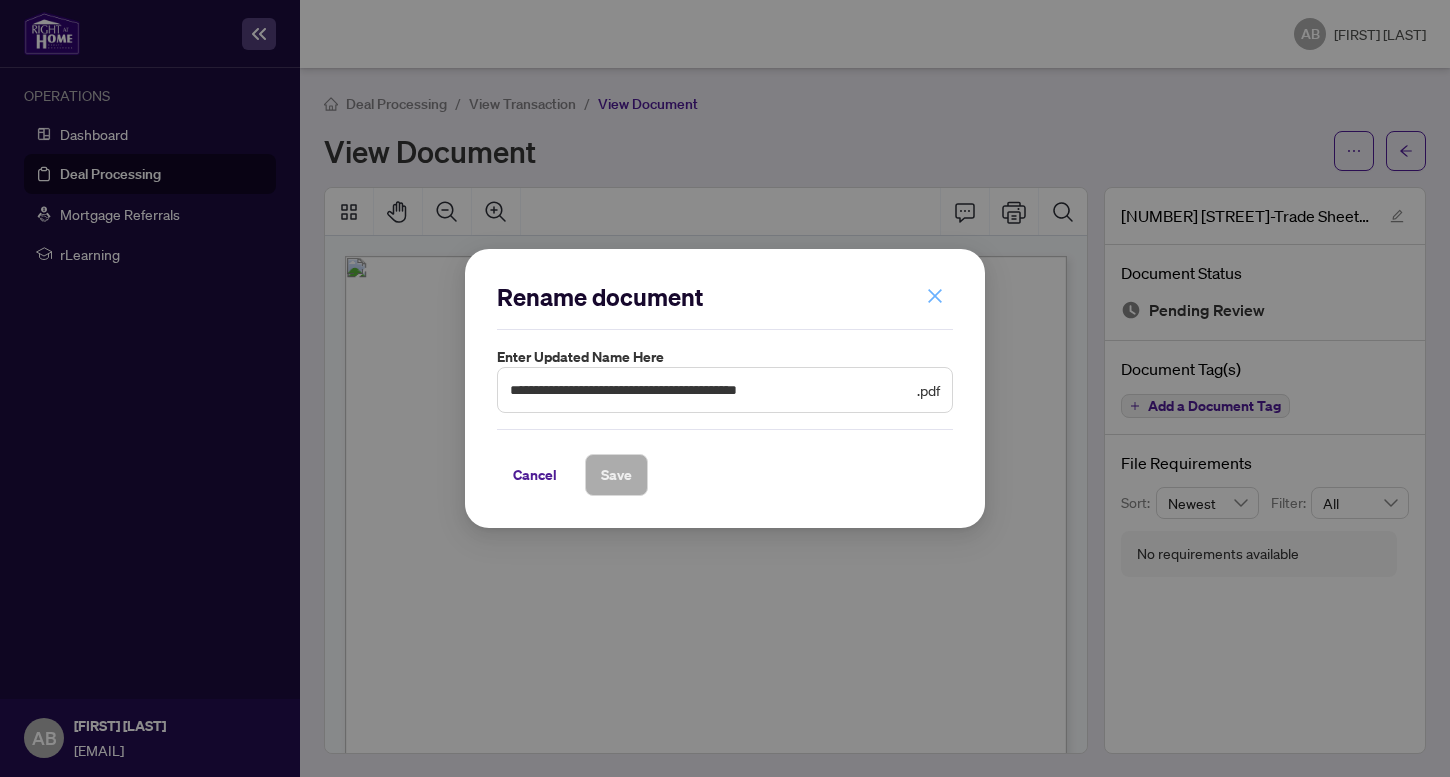 click 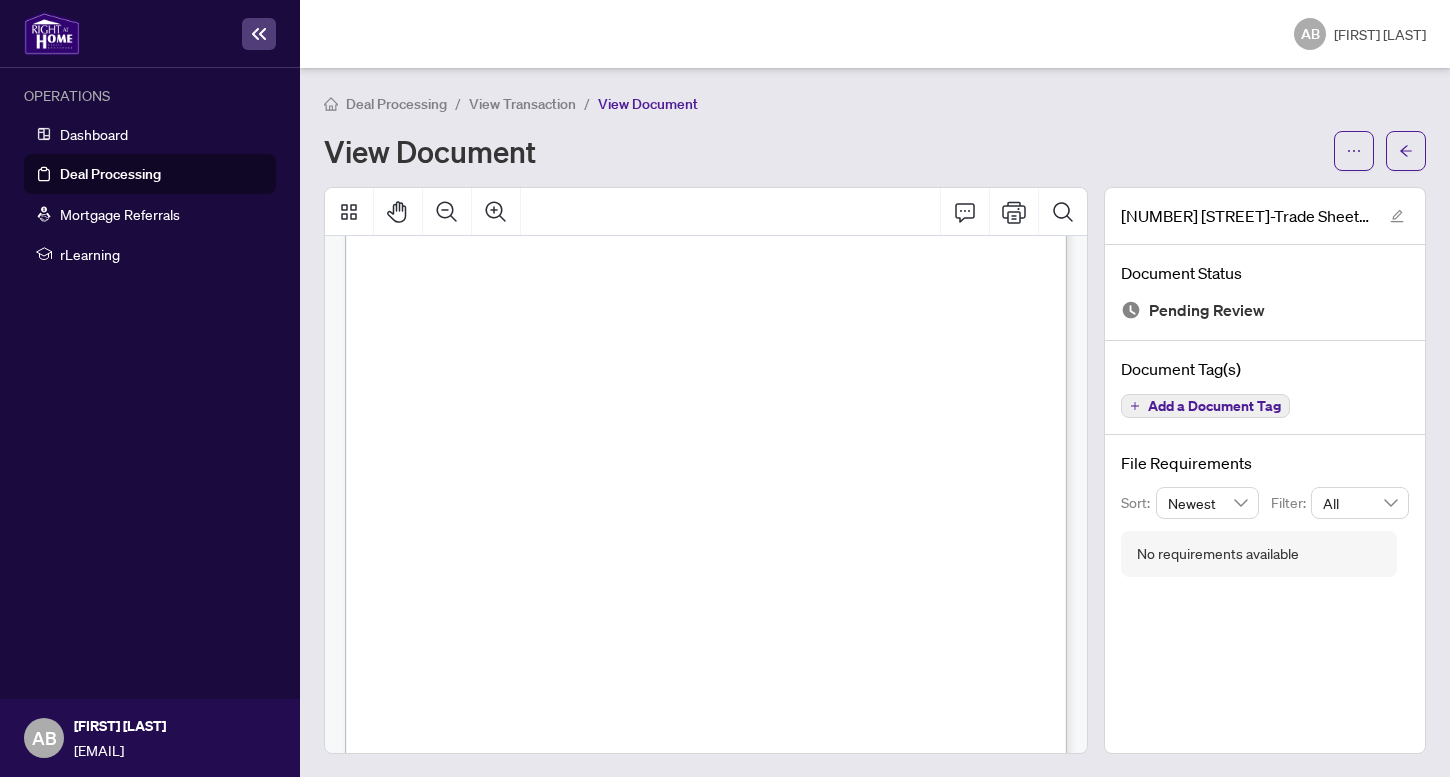 scroll, scrollTop: 118, scrollLeft: 0, axis: vertical 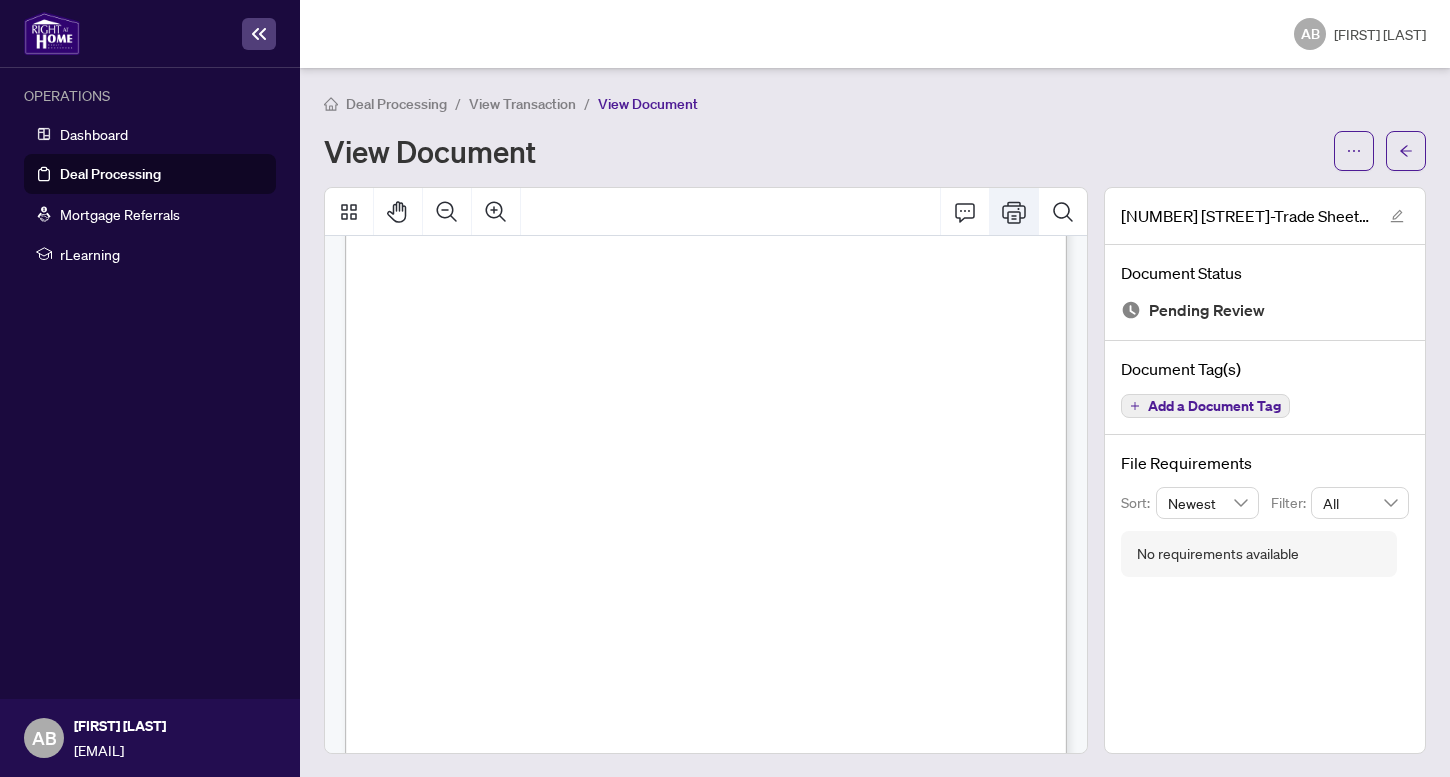 click 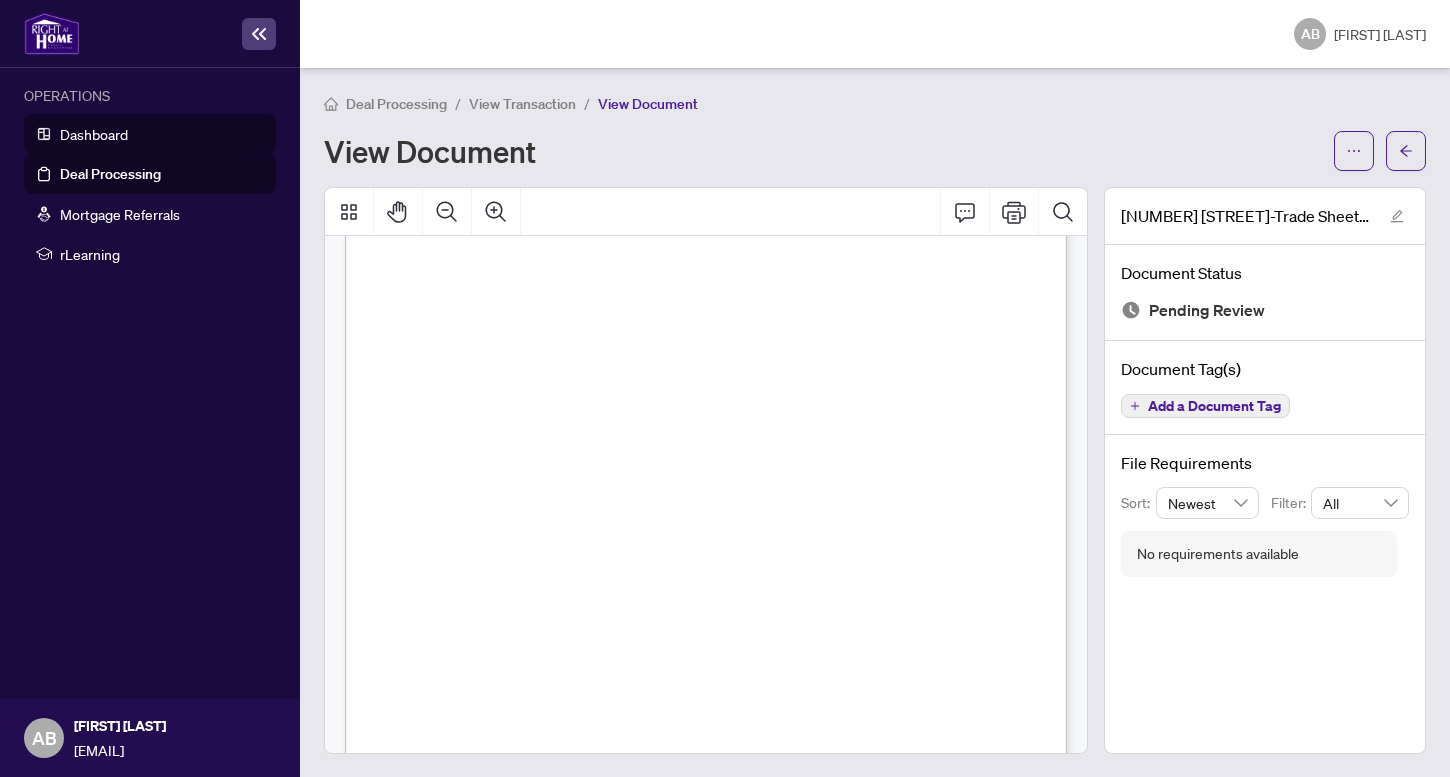 click on "Dashboard" at bounding box center [94, 134] 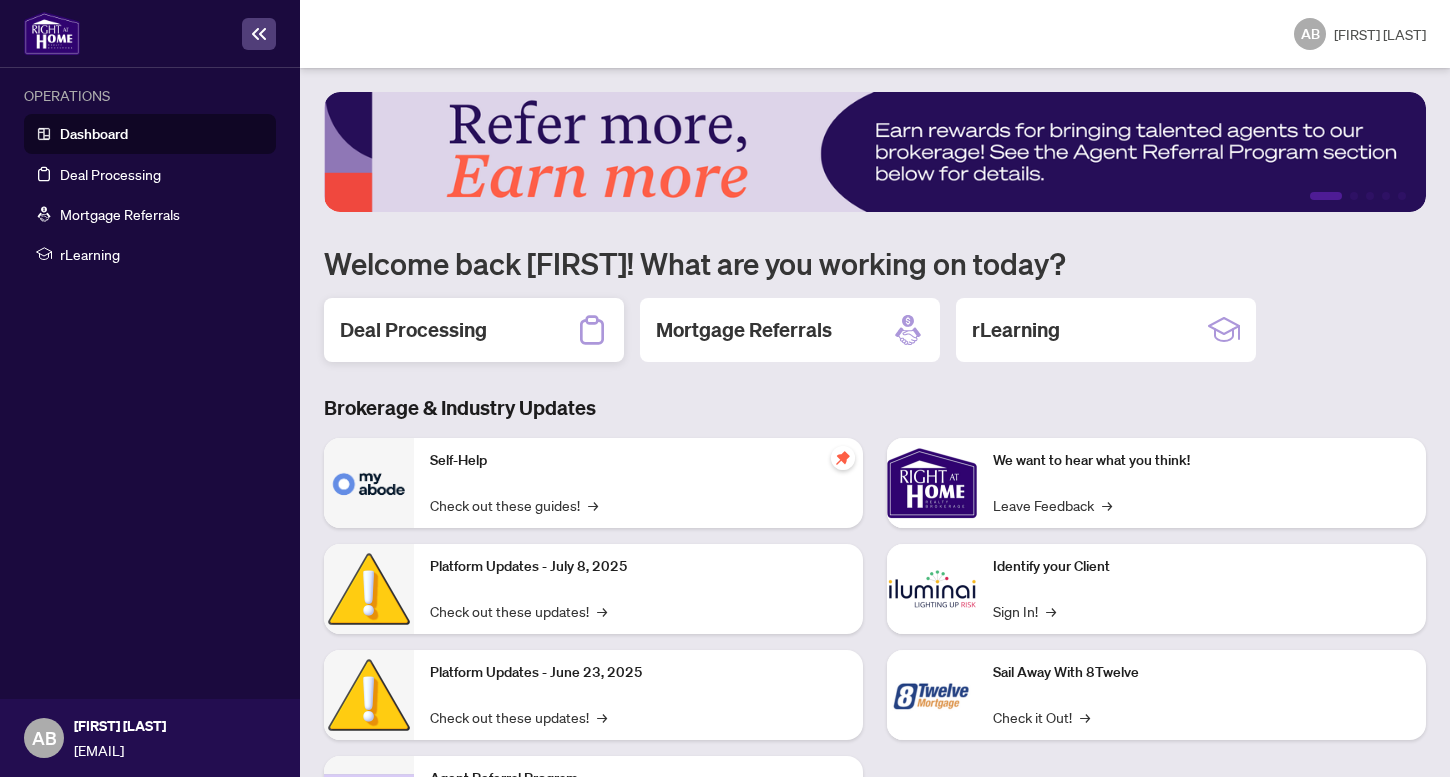 click on "Deal Processing" at bounding box center [474, 330] 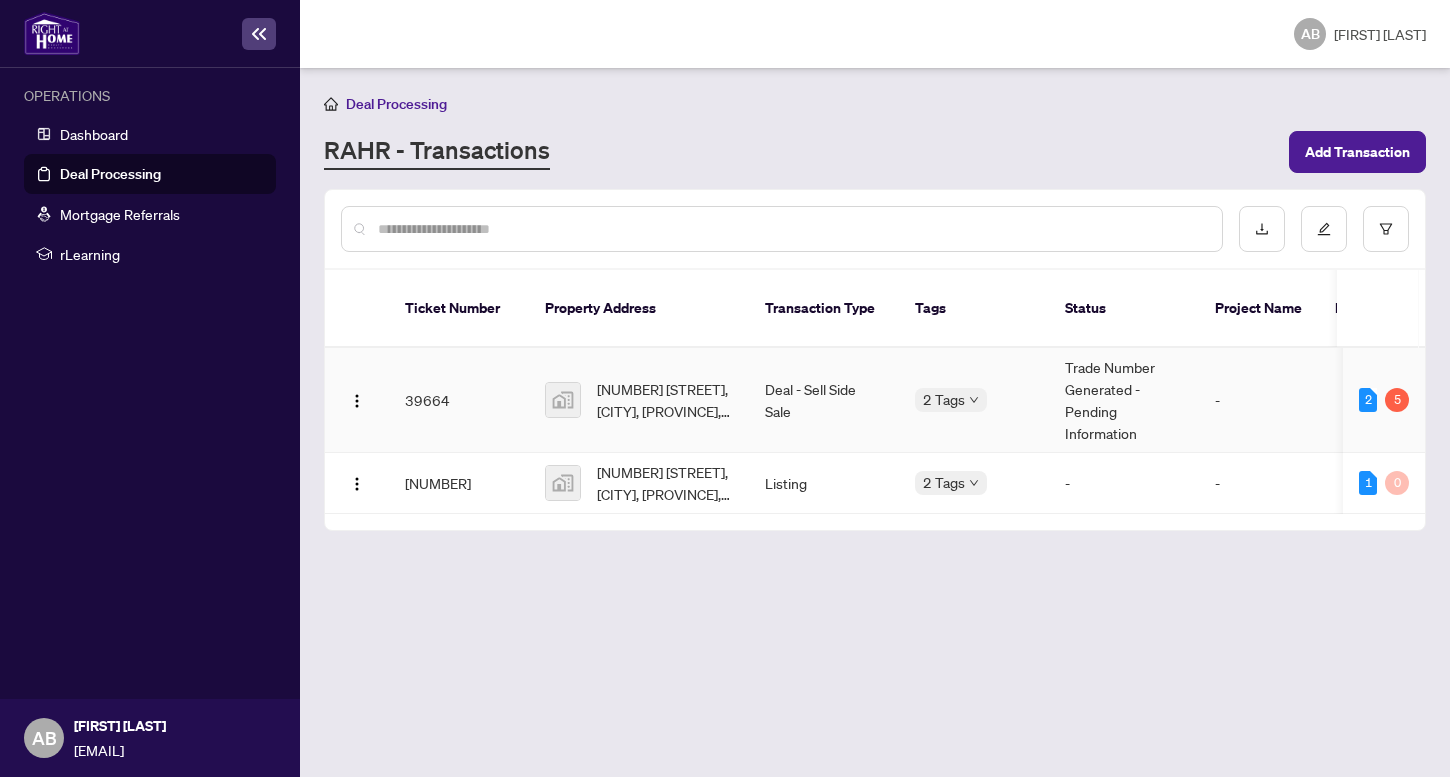 click on "[NUMBER] [STREET], [CITY], [PROVINCE], [COUNTRY]" at bounding box center [665, 400] 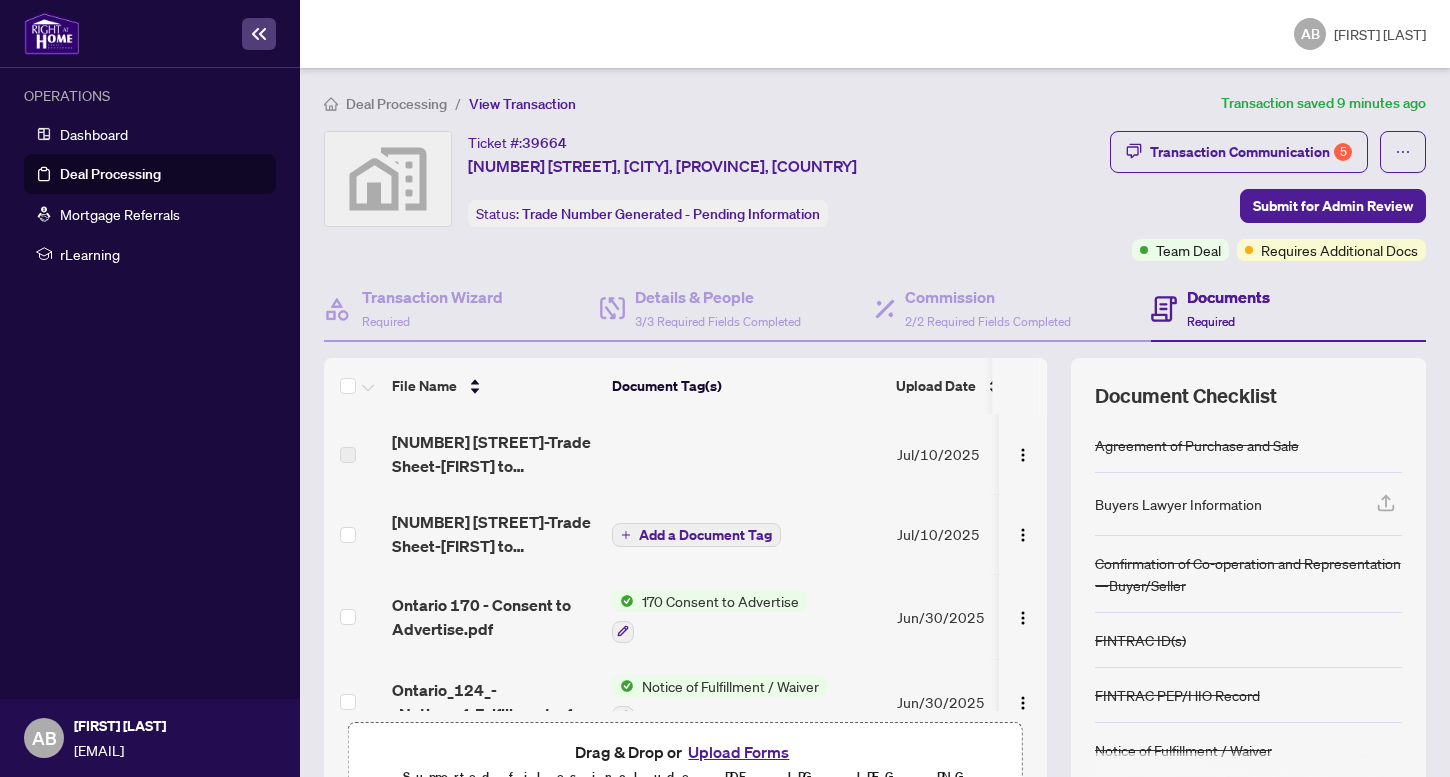 scroll, scrollTop: 39, scrollLeft: 0, axis: vertical 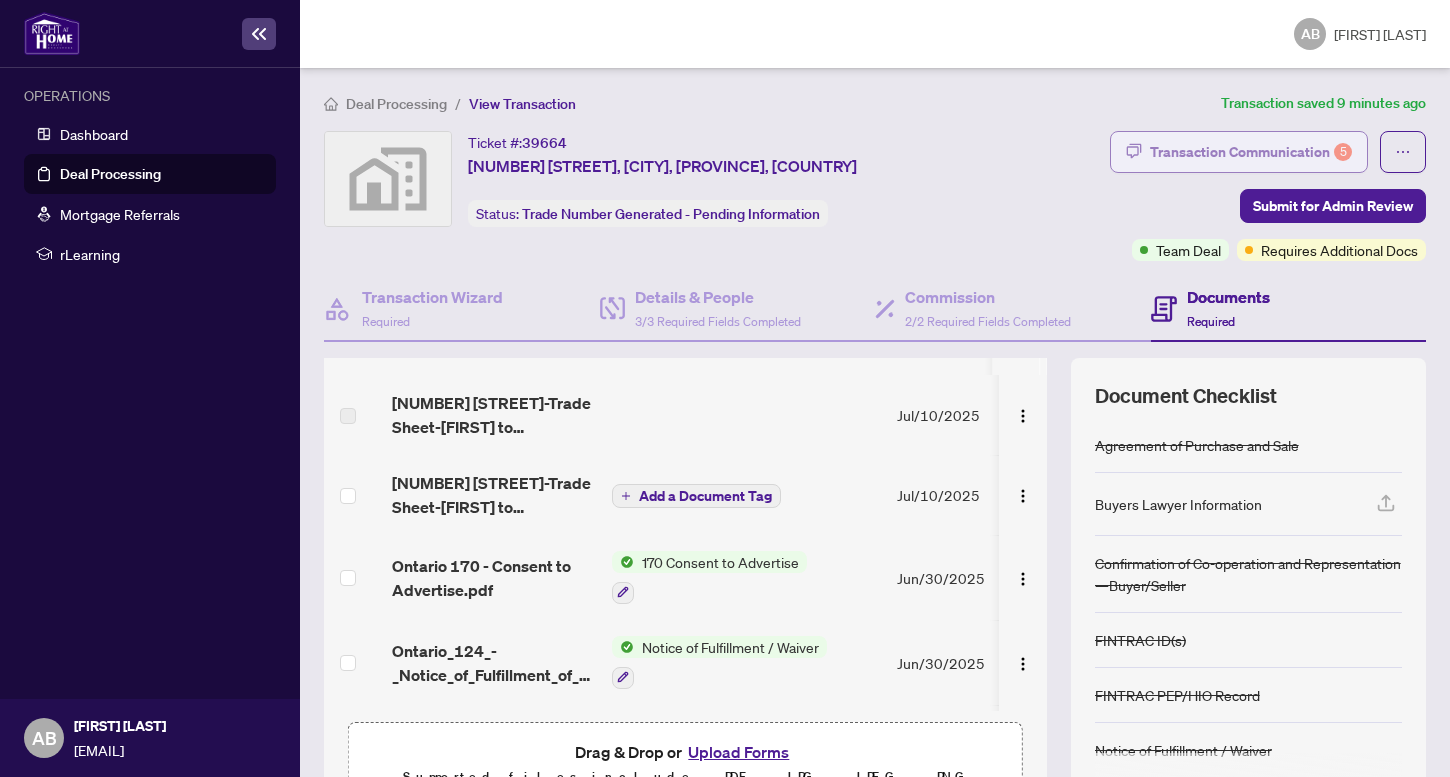 click on "Transaction Communication 5" at bounding box center [1251, 152] 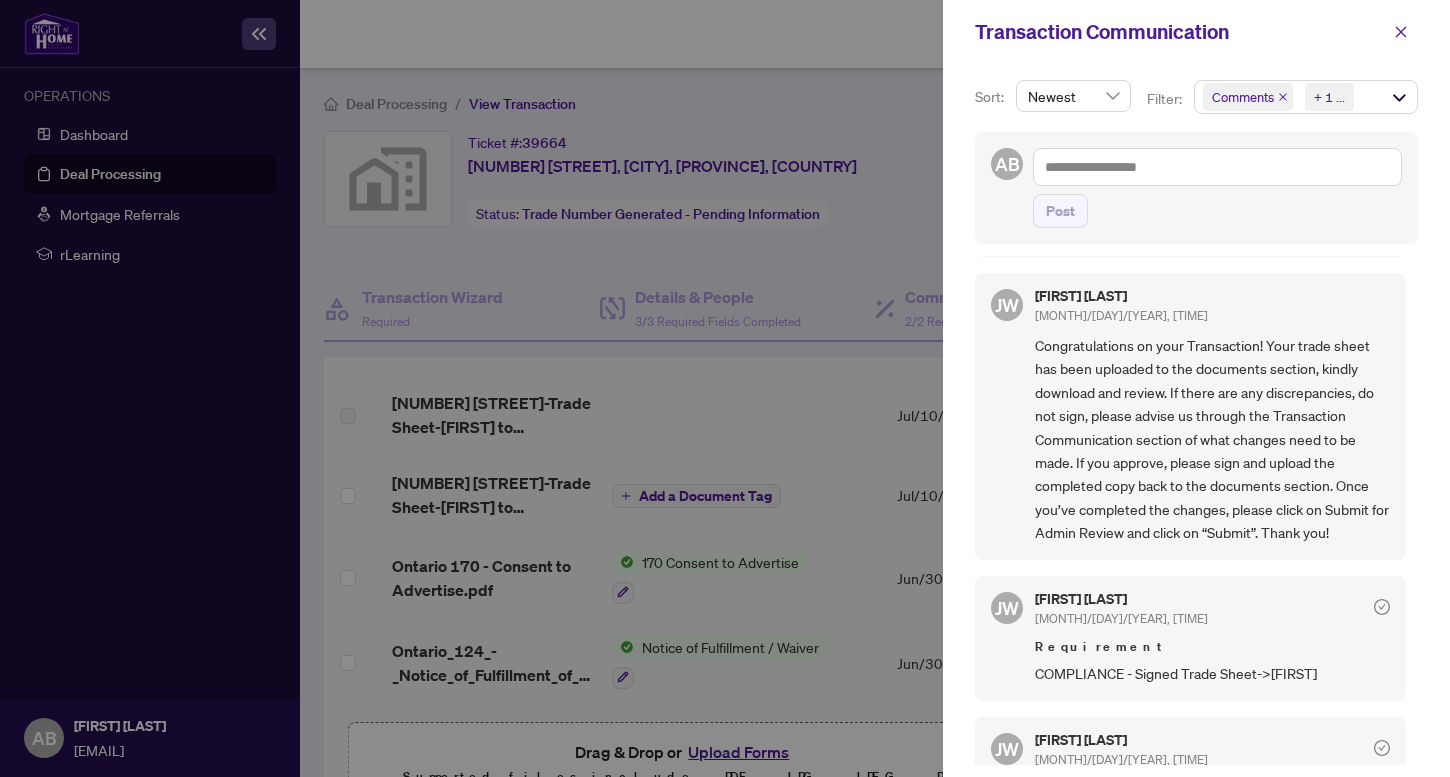 scroll, scrollTop: 611, scrollLeft: 0, axis: vertical 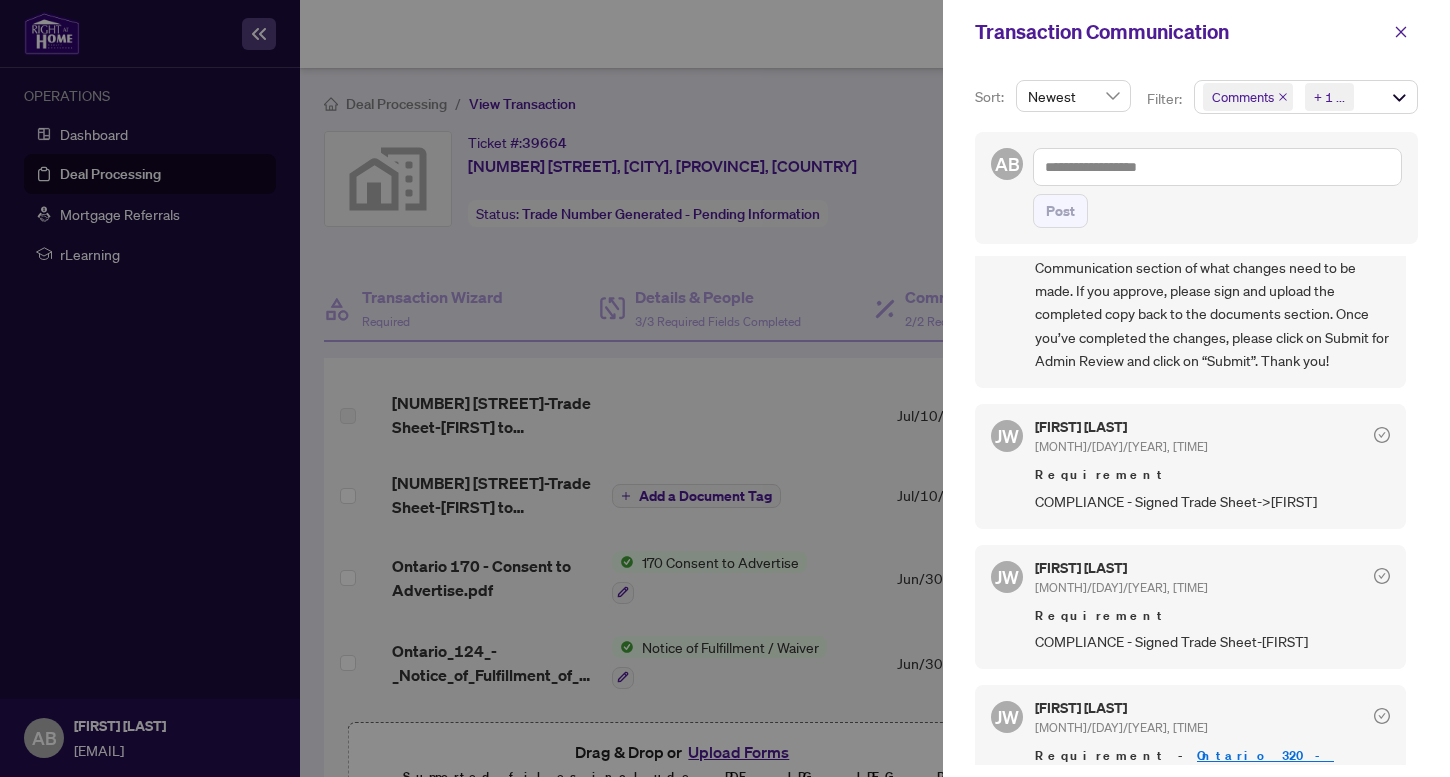 click at bounding box center (725, 388) 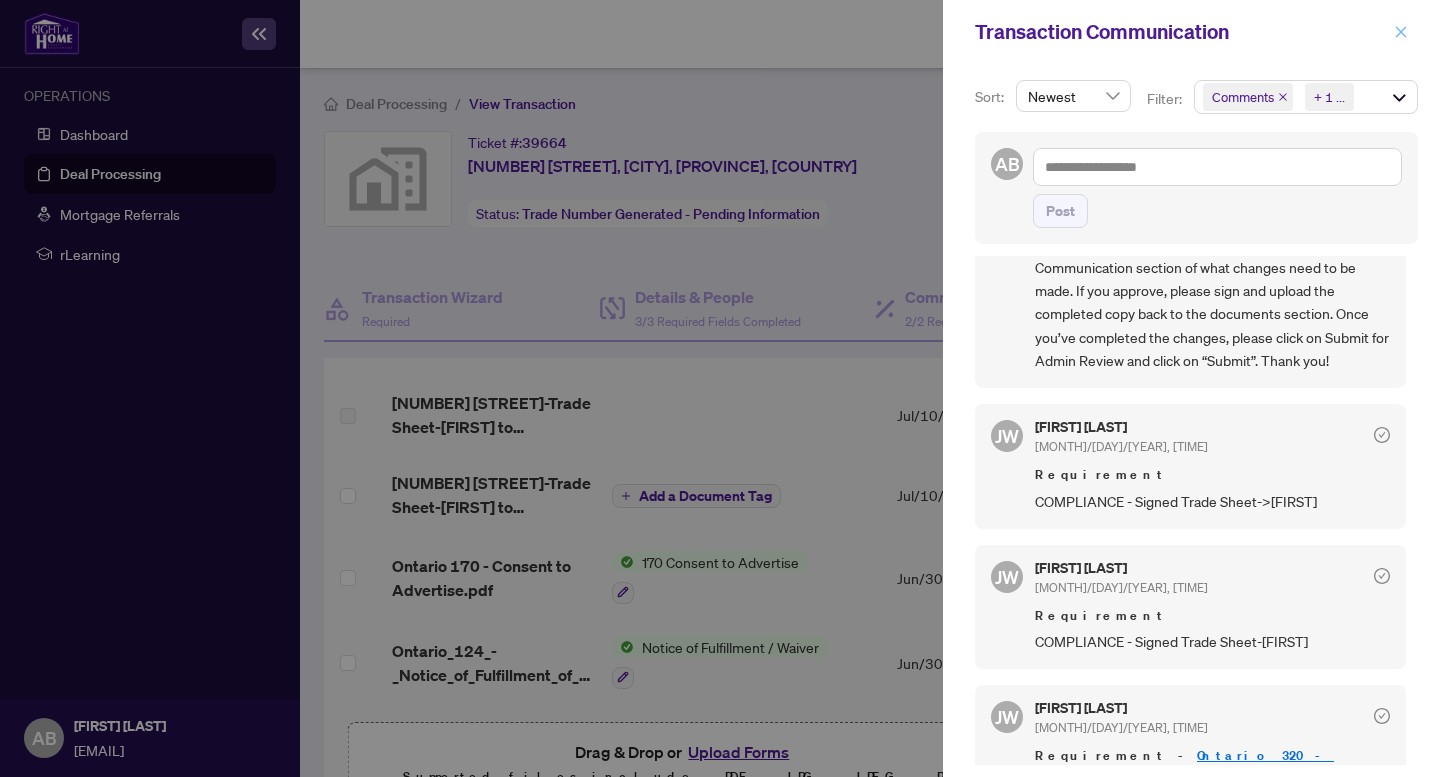 click 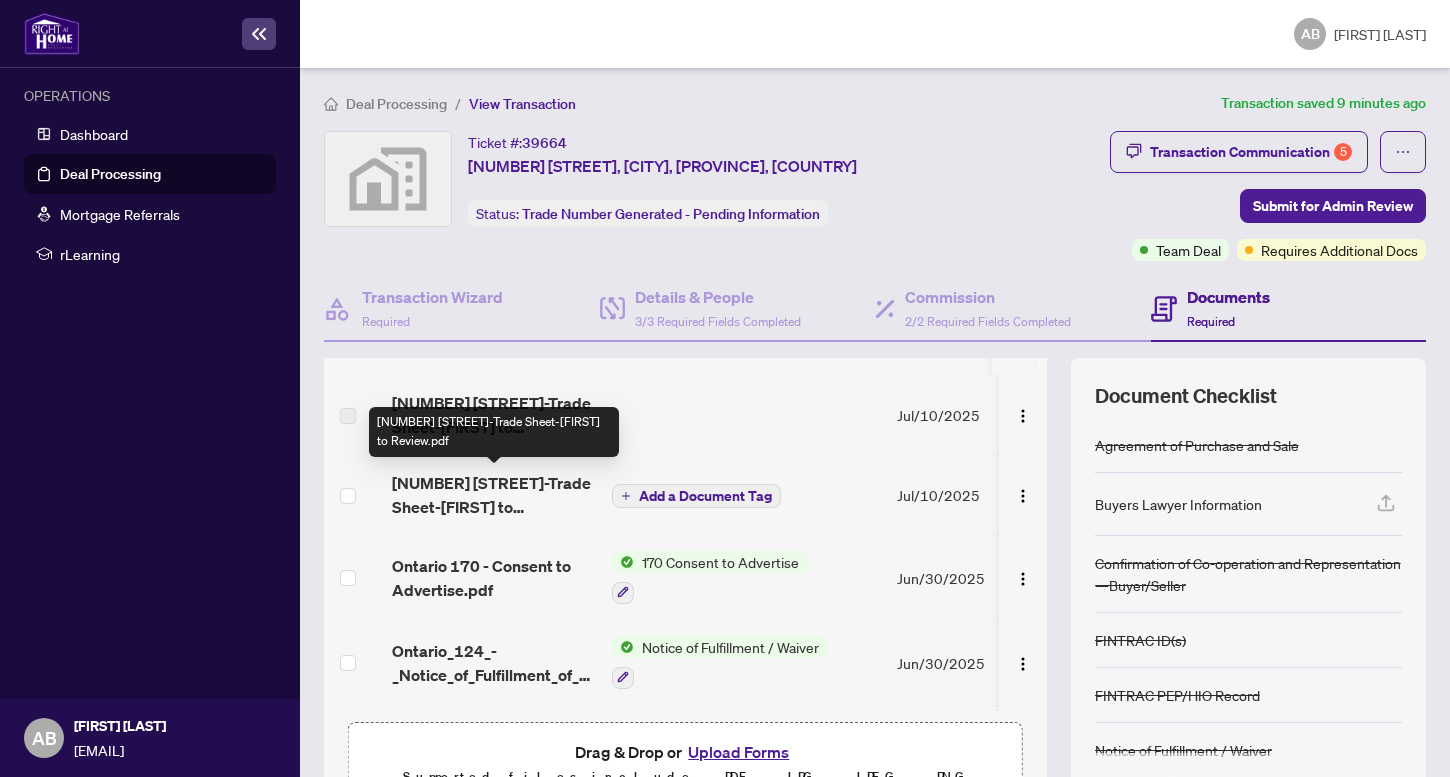 click on "[NUMBER] [STREET]-Trade Sheet-[FIRST] to Review.pdf" at bounding box center [494, 495] 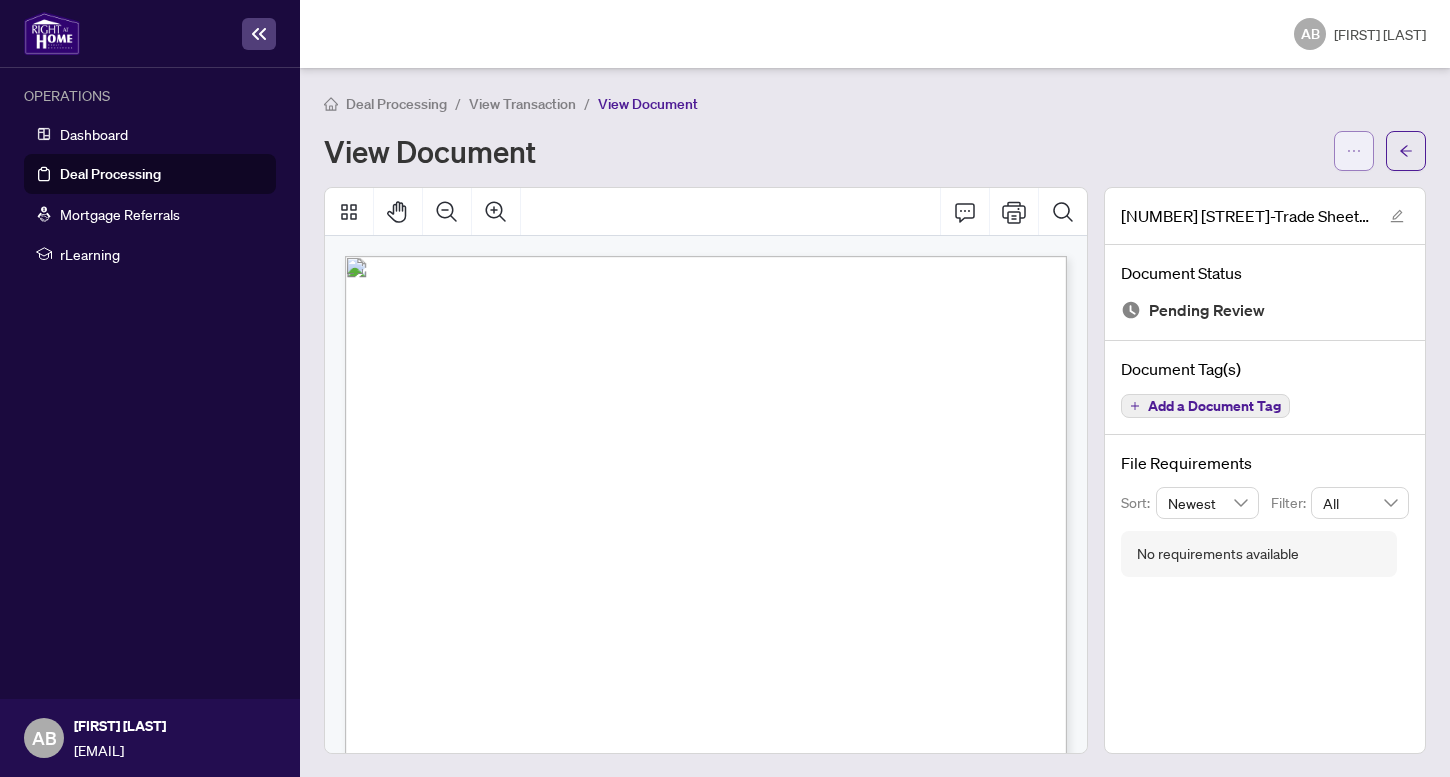 click 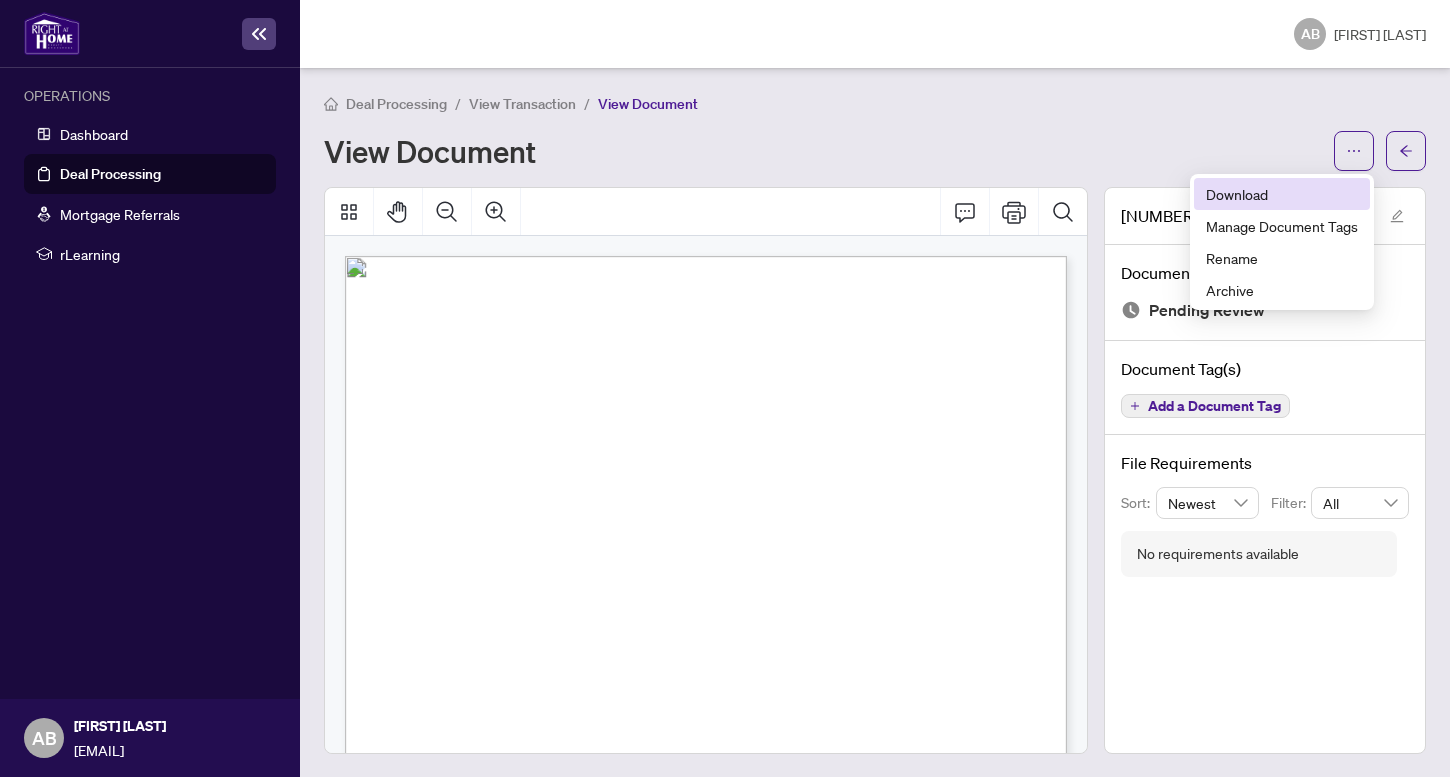 click on "Download" at bounding box center [1282, 194] 